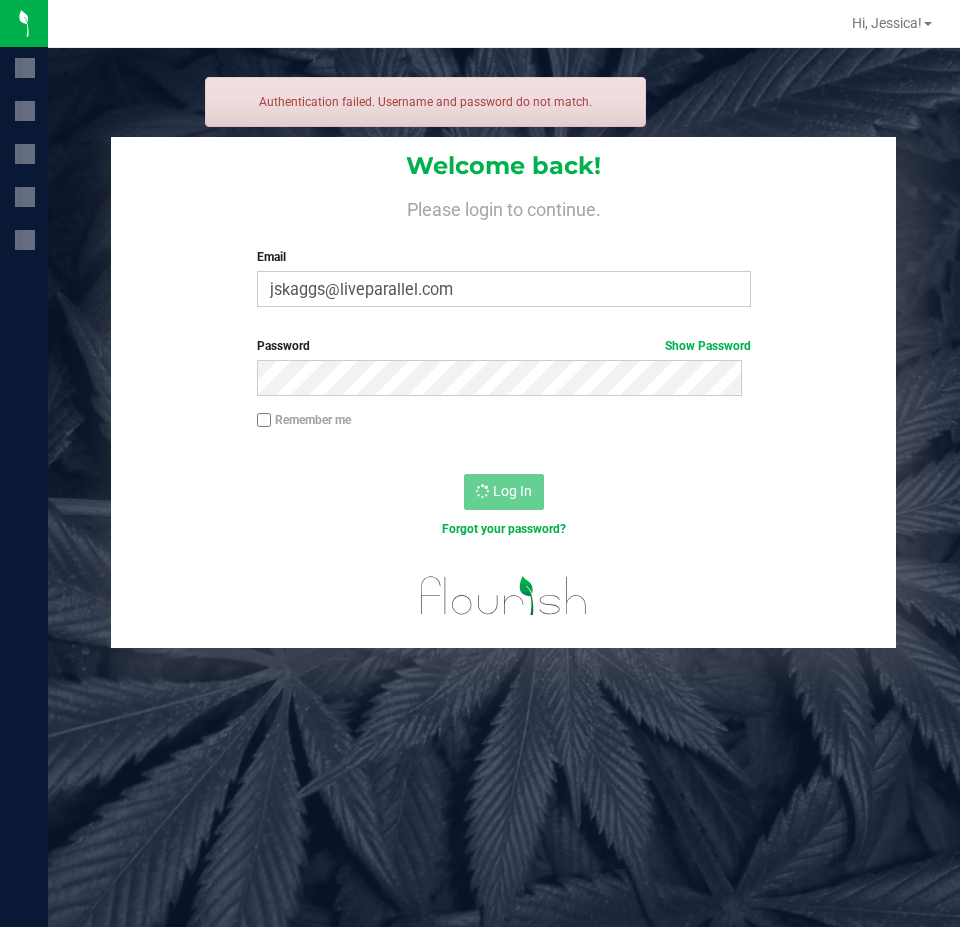 scroll, scrollTop: 0, scrollLeft: 0, axis: both 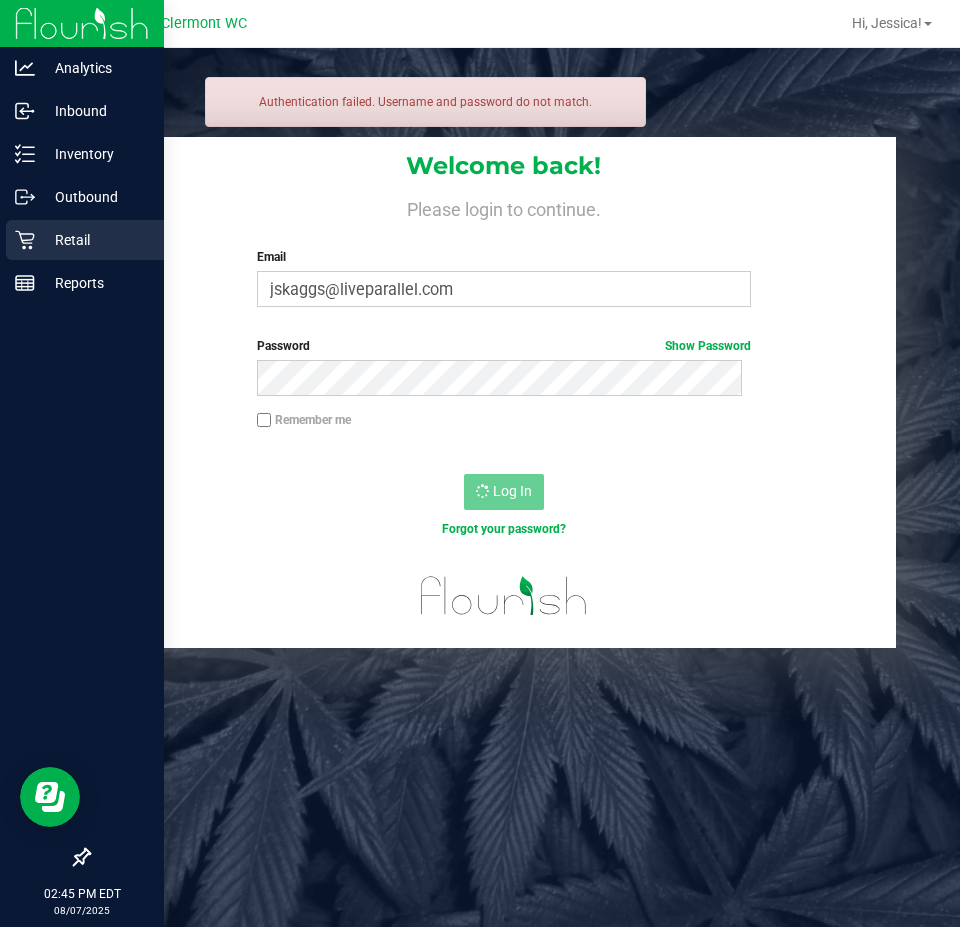 click on "Retail" at bounding box center [95, 240] 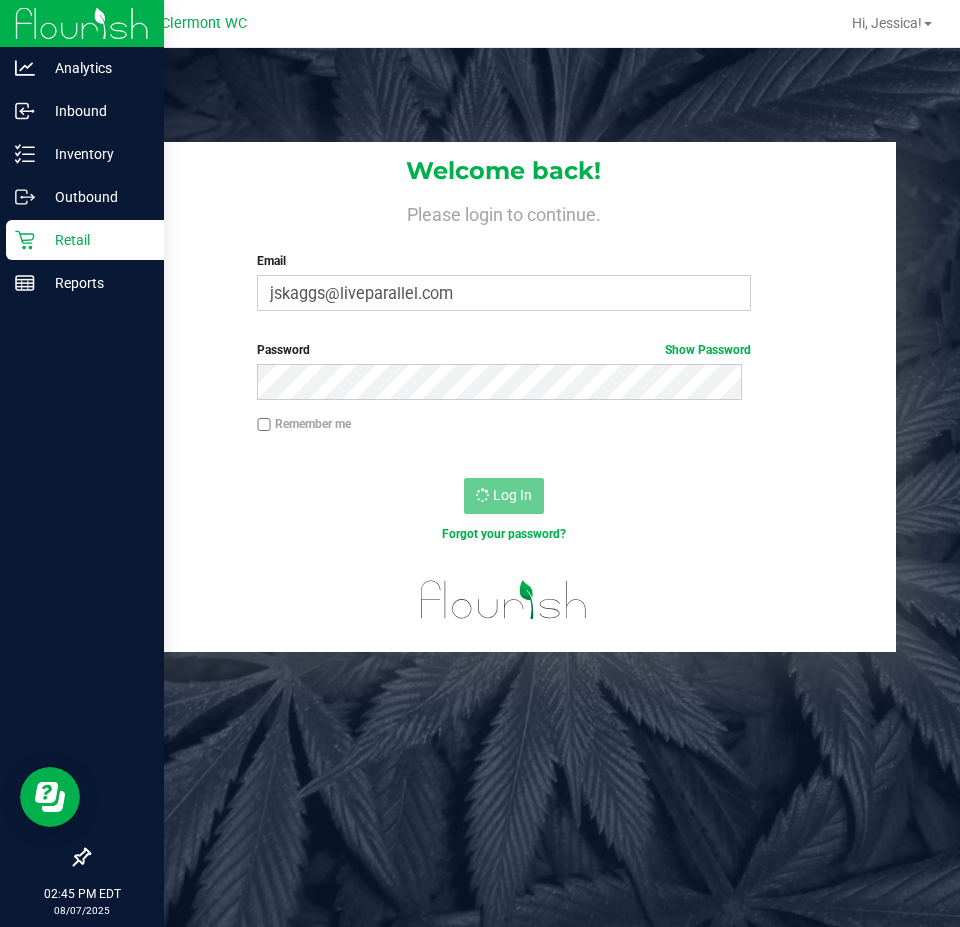 click on "Retail" at bounding box center (95, 240) 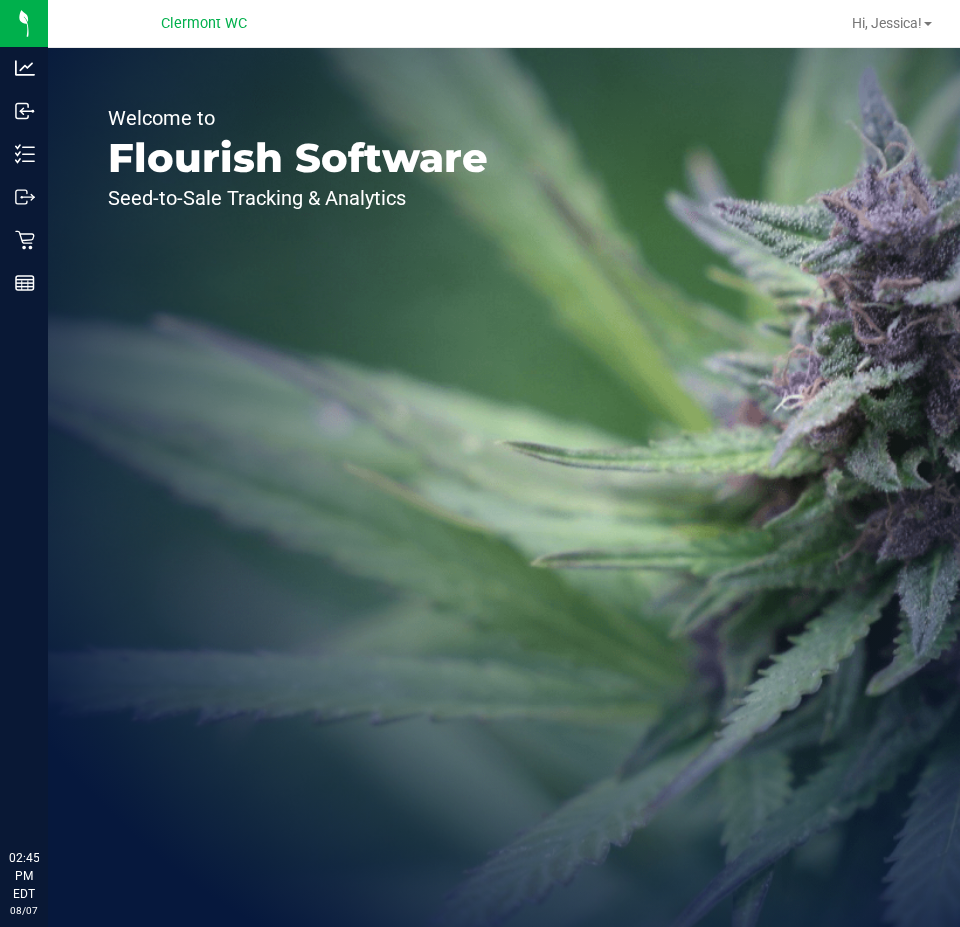 scroll, scrollTop: 0, scrollLeft: 0, axis: both 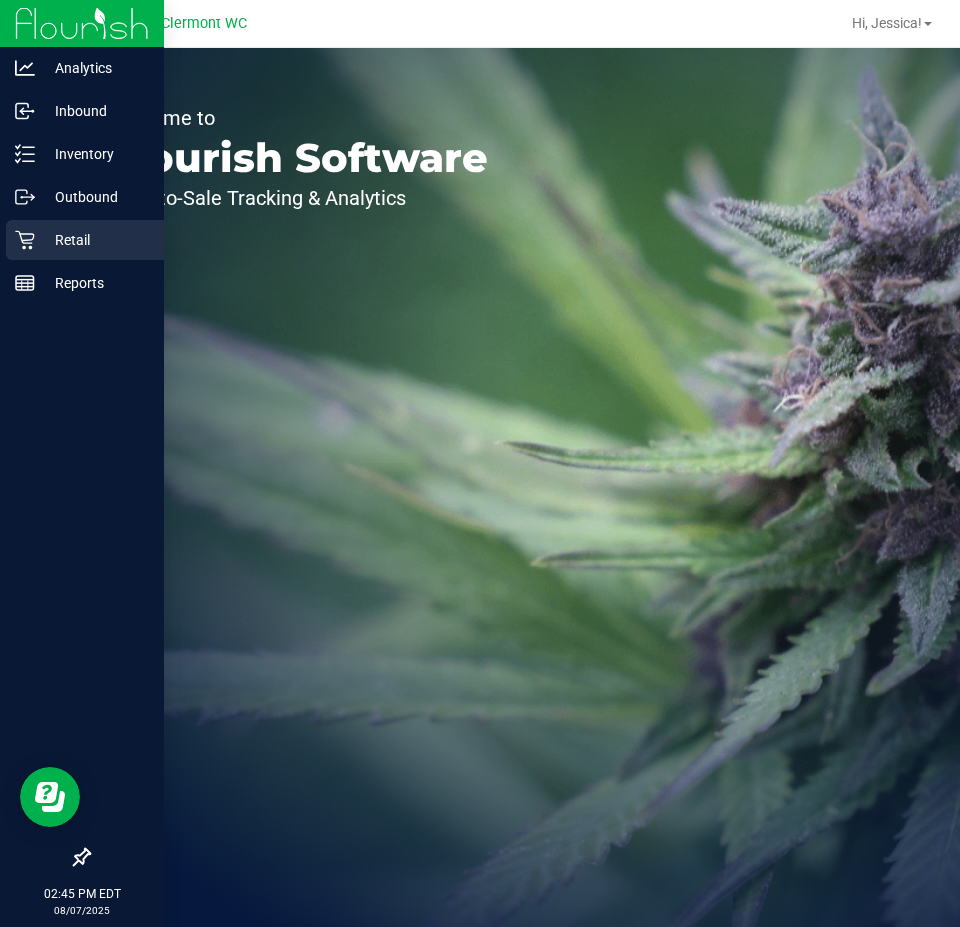 click on "Retail" at bounding box center [95, 240] 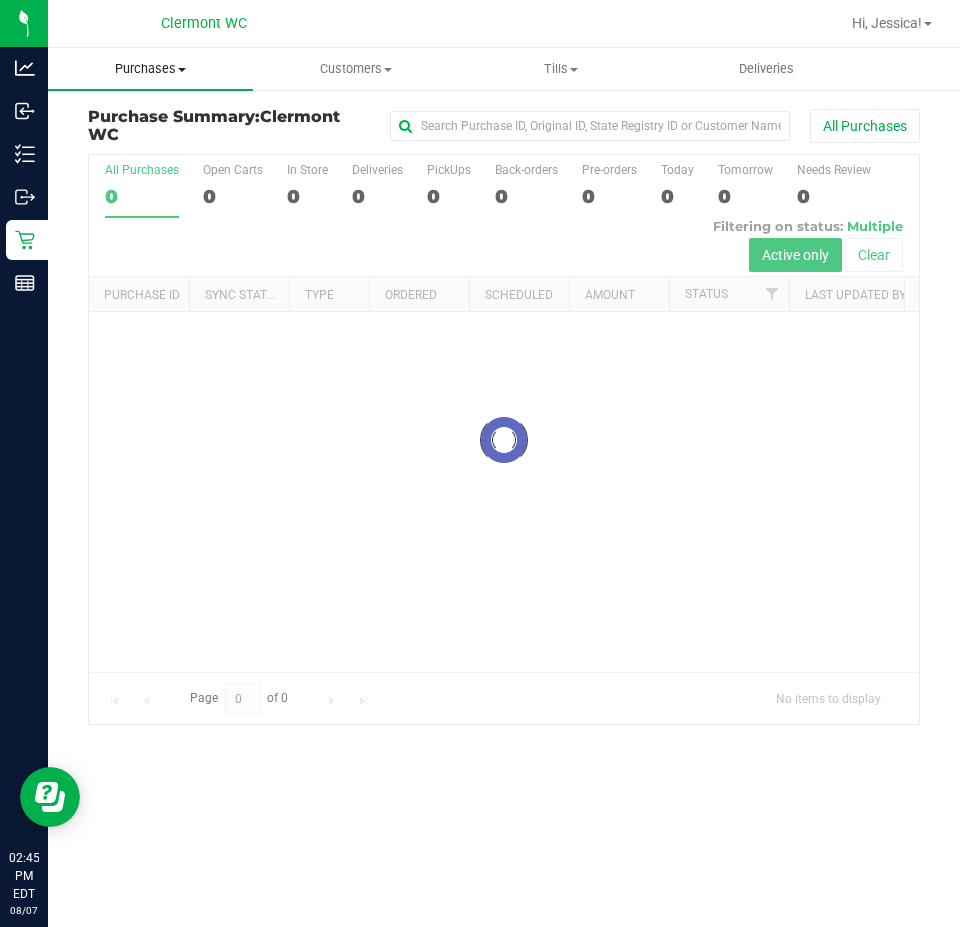 click on "Purchases" at bounding box center [150, 69] 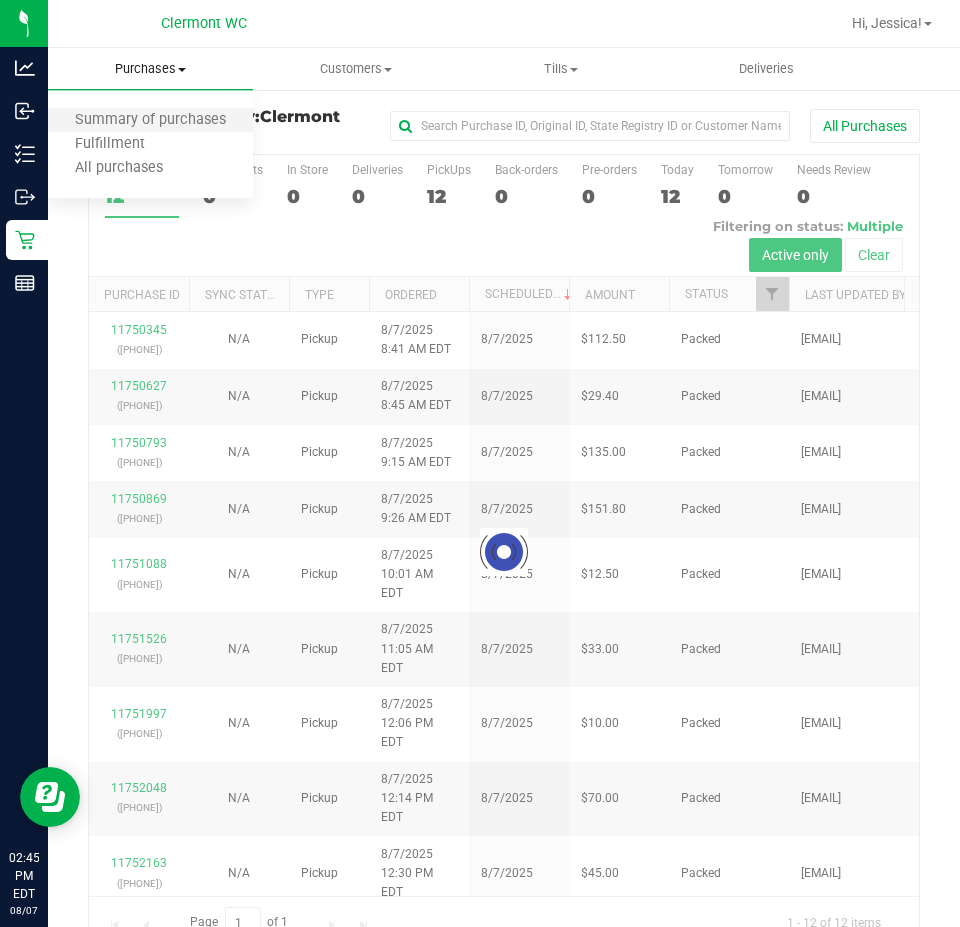 click on "Summary of purchases" at bounding box center [150, 121] 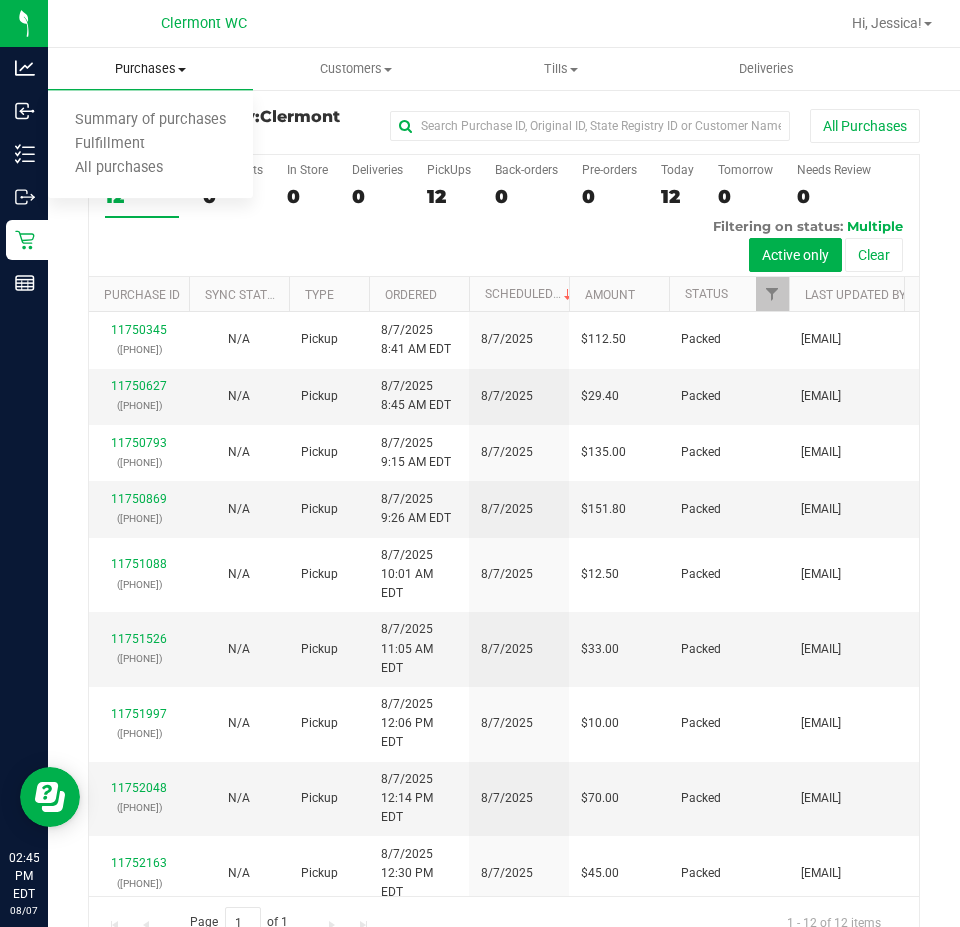 click on "Purchases
Summary of purchases
Fulfillment
All purchases" at bounding box center (150, 69) 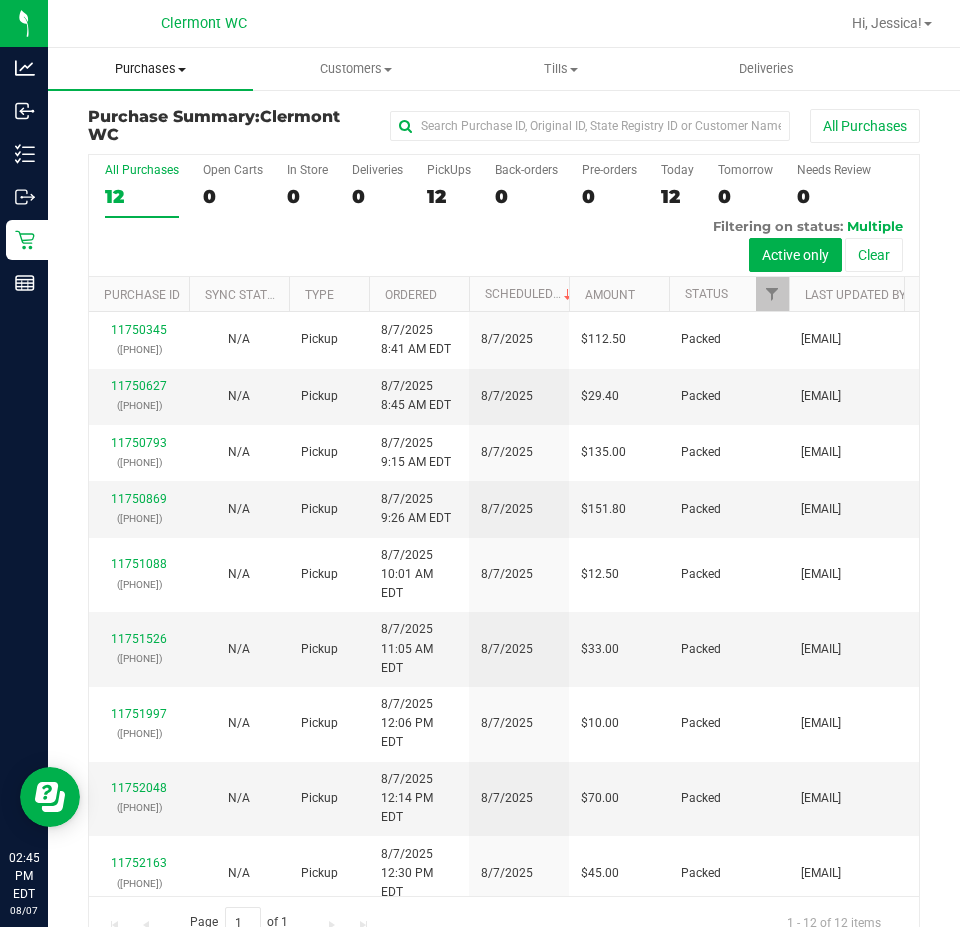 click on "Purchases" at bounding box center (150, 69) 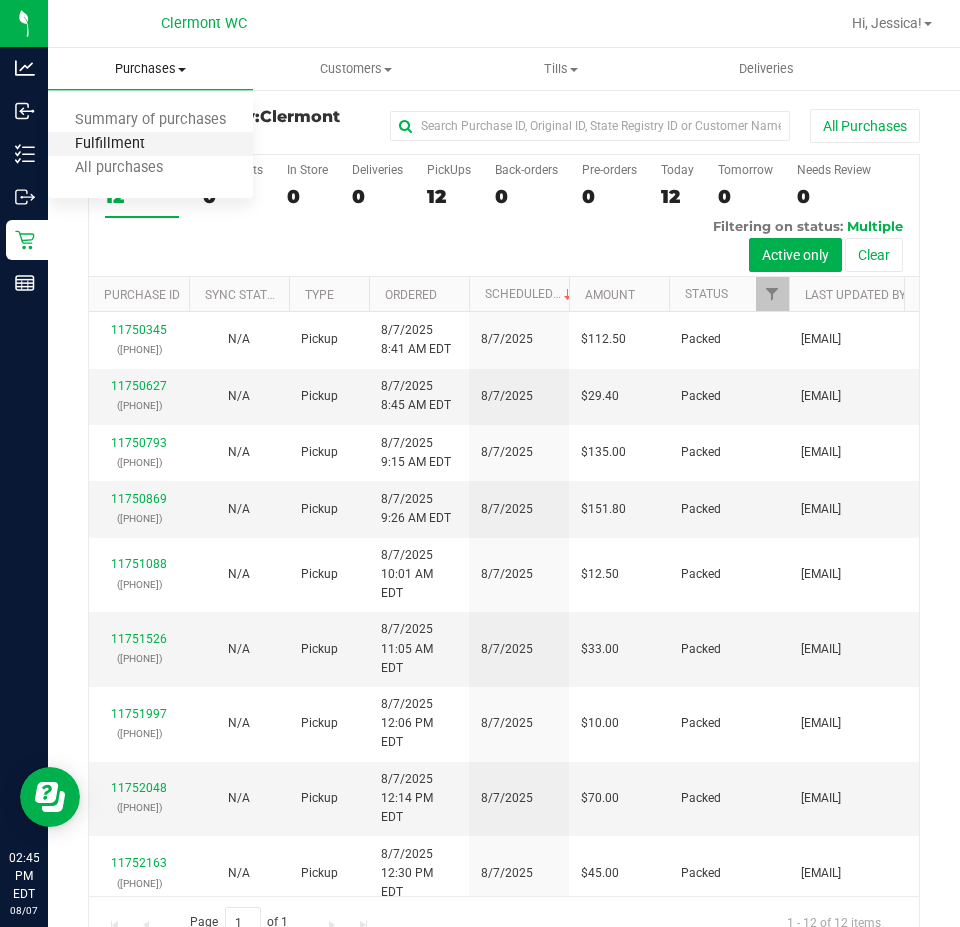 click on "Fulfillment" at bounding box center [110, 144] 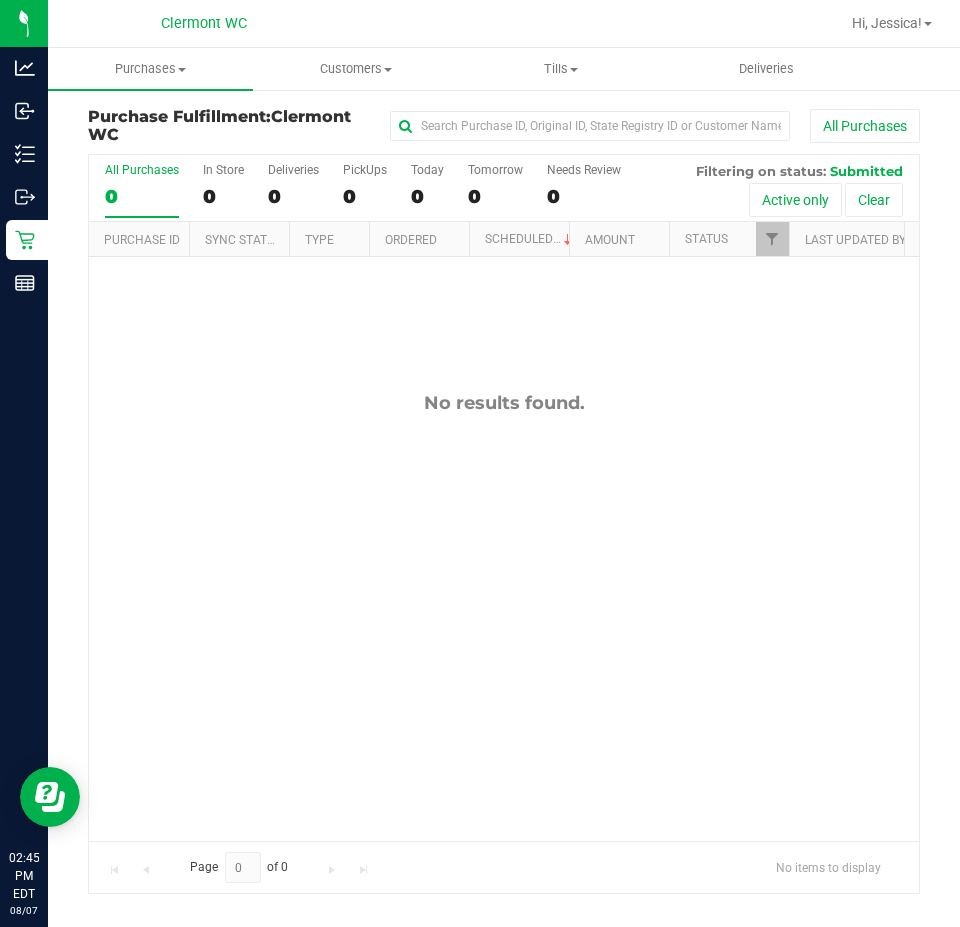 click on "No results found." at bounding box center (504, 616) 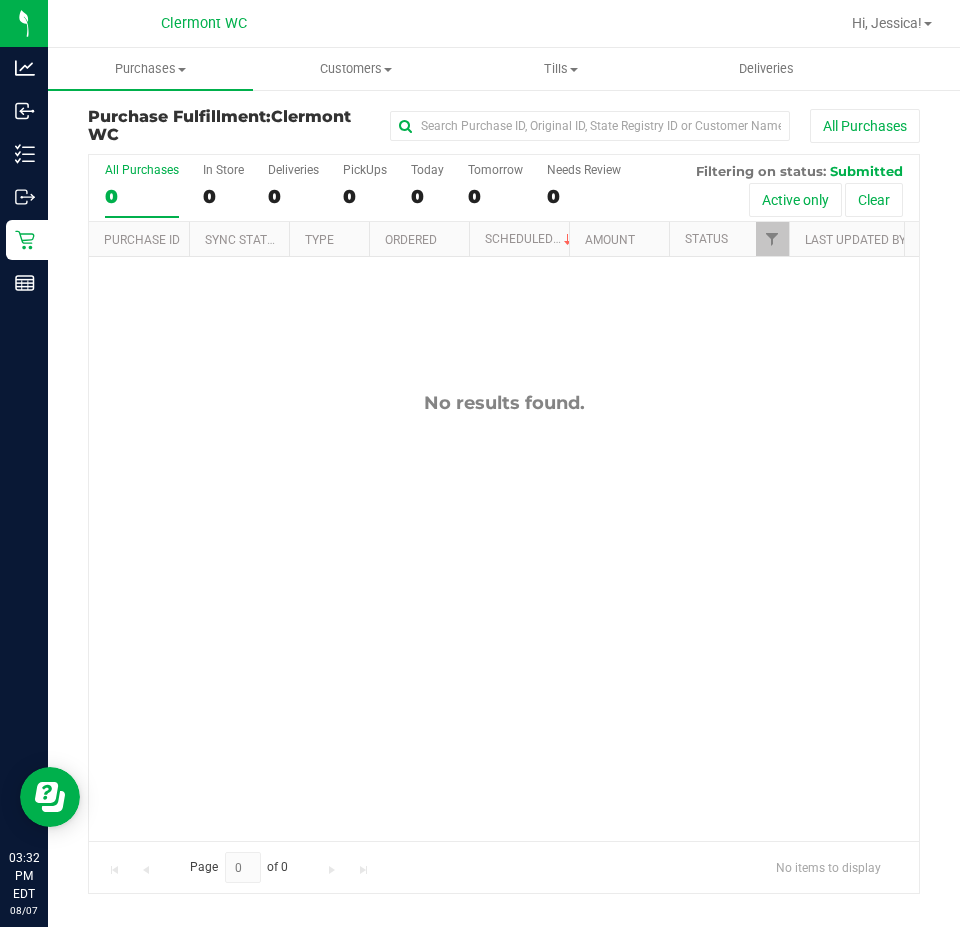 click on "No results found." at bounding box center (504, 616) 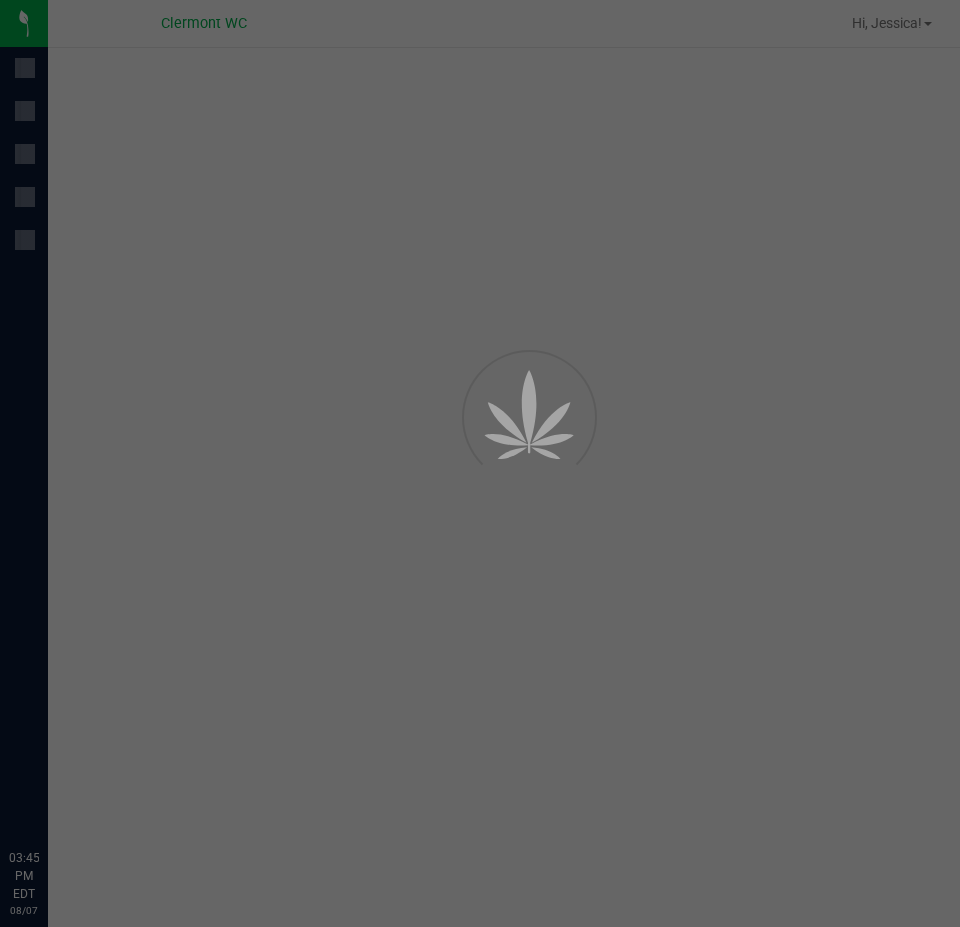 scroll, scrollTop: 0, scrollLeft: 0, axis: both 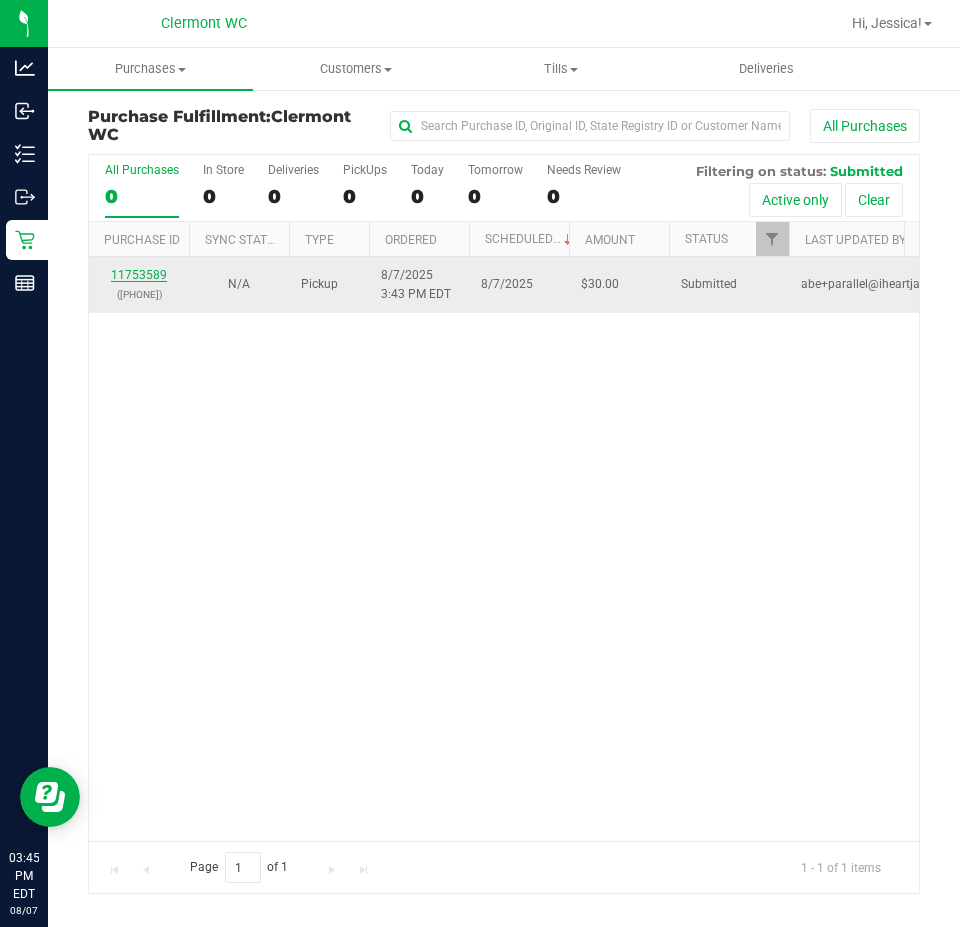 click on "11753589" at bounding box center [139, 275] 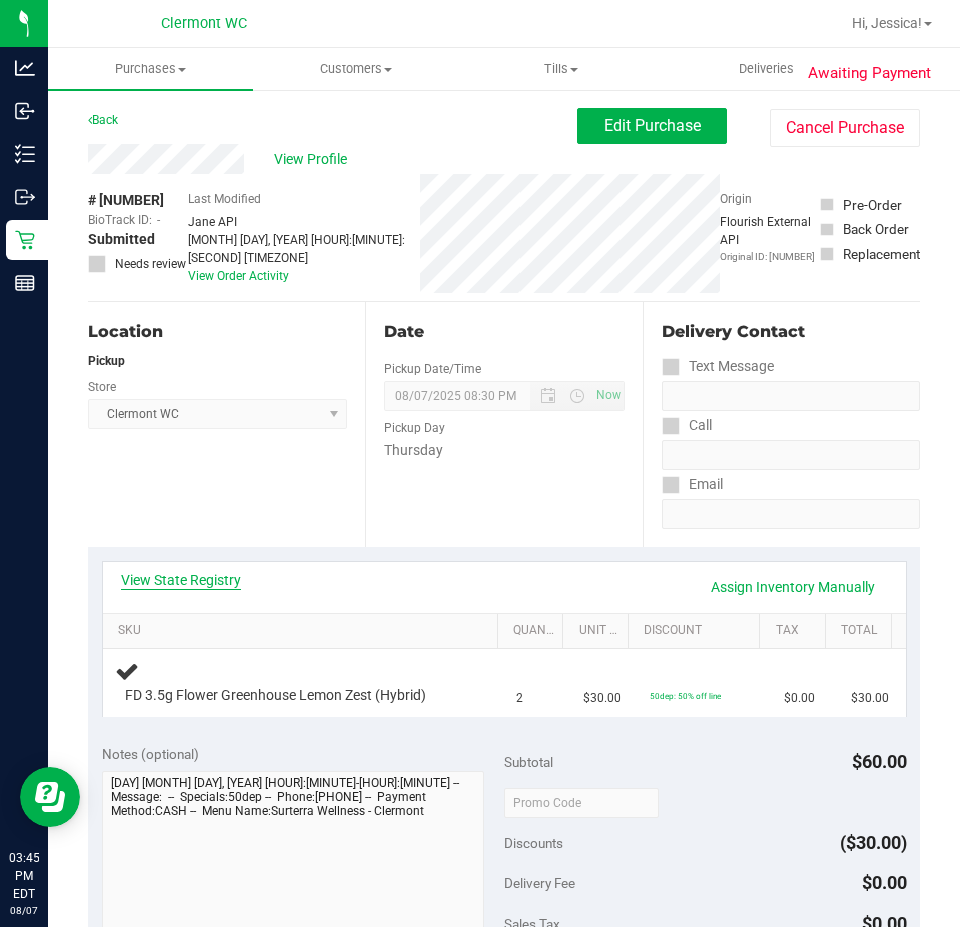 click on "View State Registry" at bounding box center (181, 580) 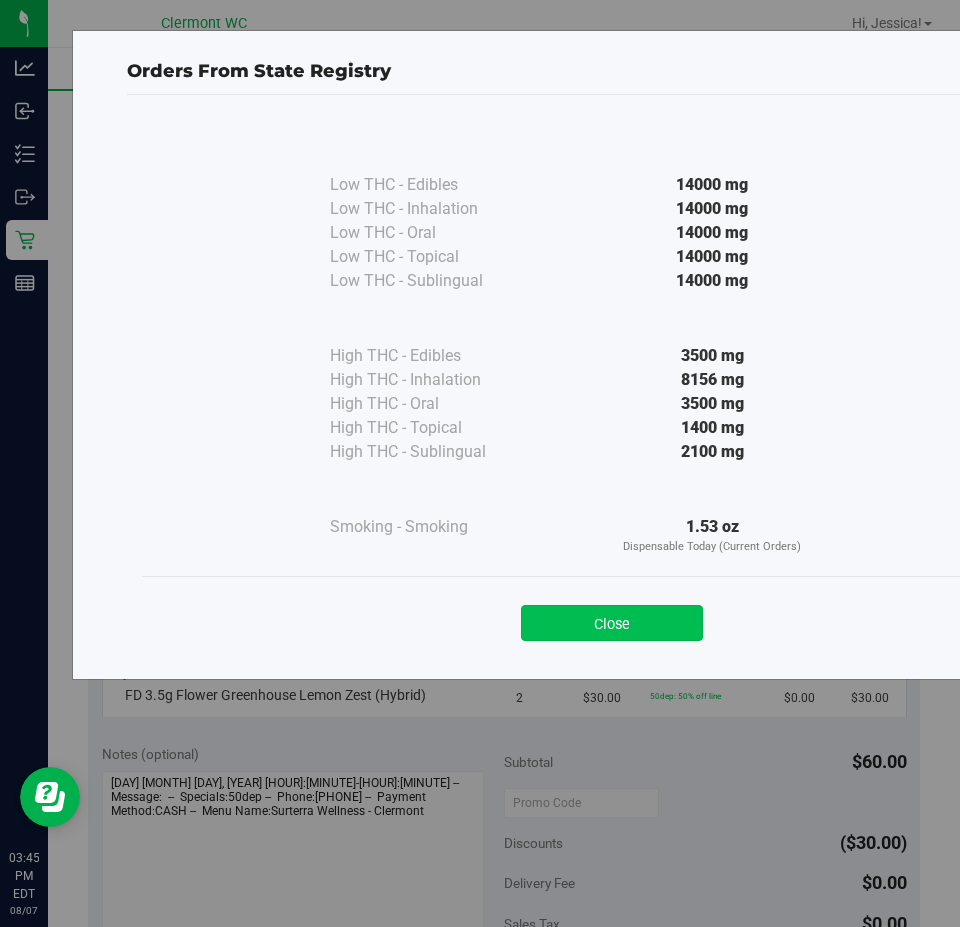 click on "Close" at bounding box center (612, 623) 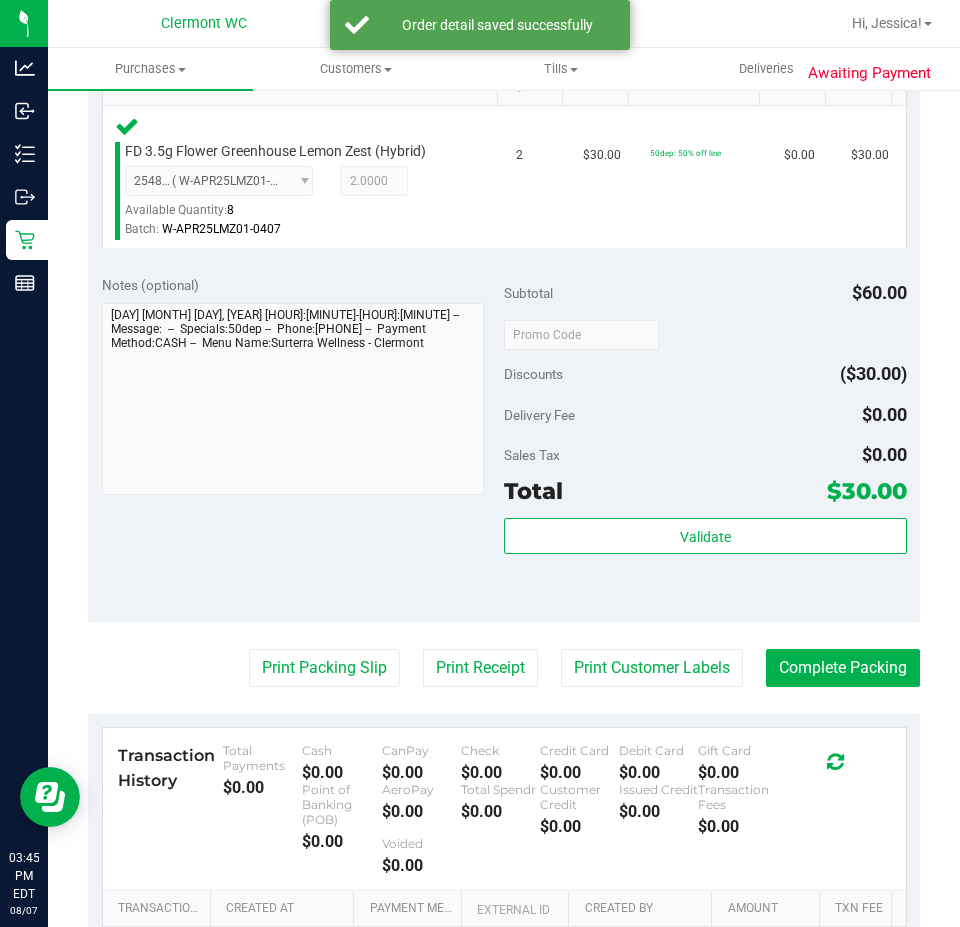 scroll, scrollTop: 591, scrollLeft: 0, axis: vertical 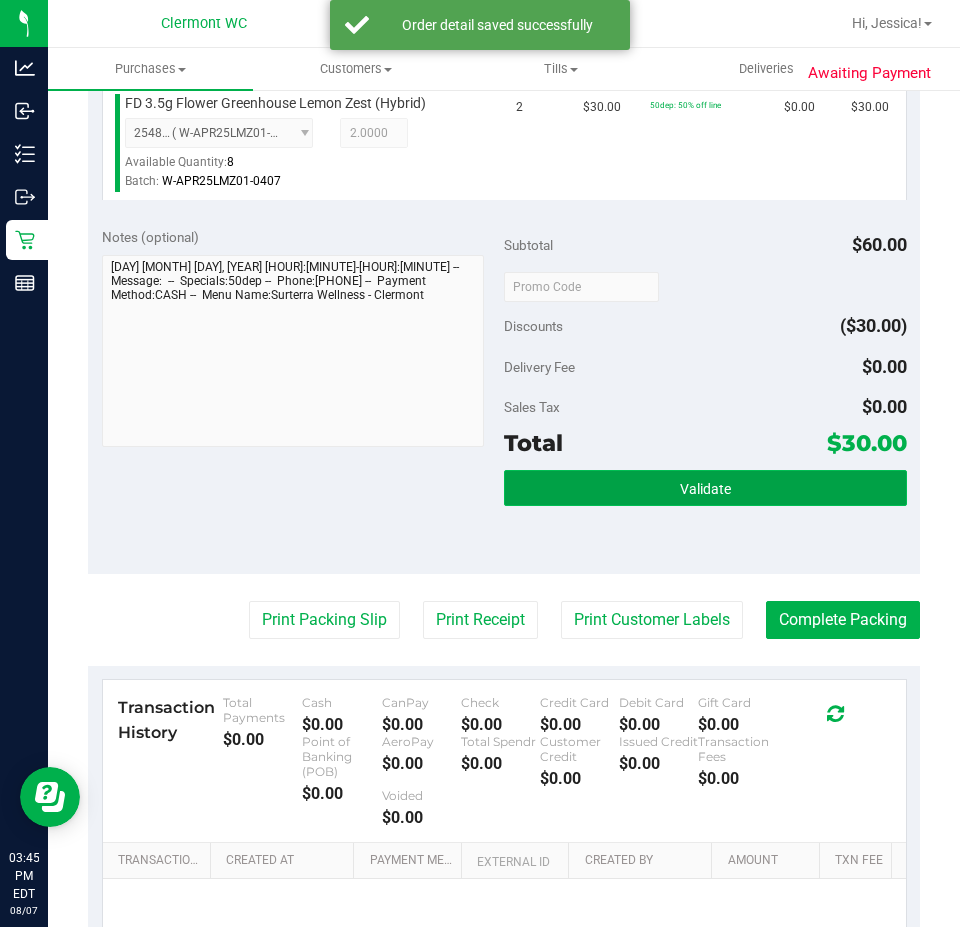 click on "Validate" at bounding box center (705, 488) 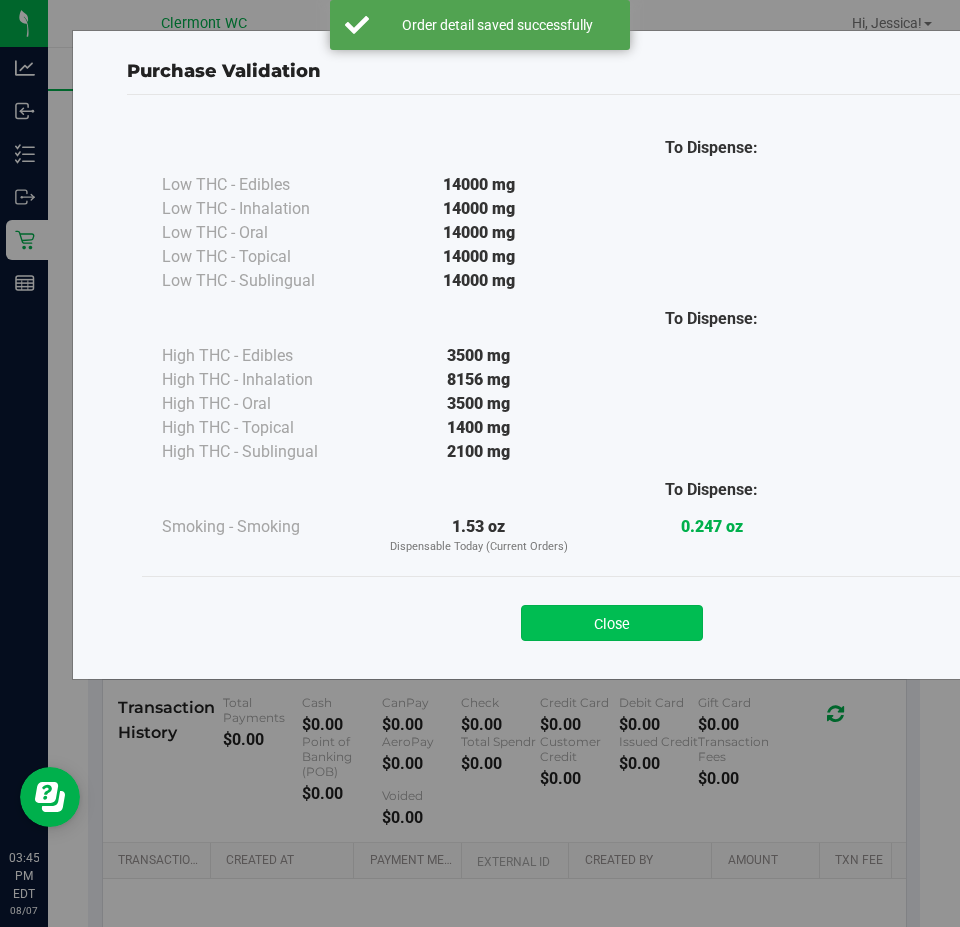 click on "Close" at bounding box center [612, 623] 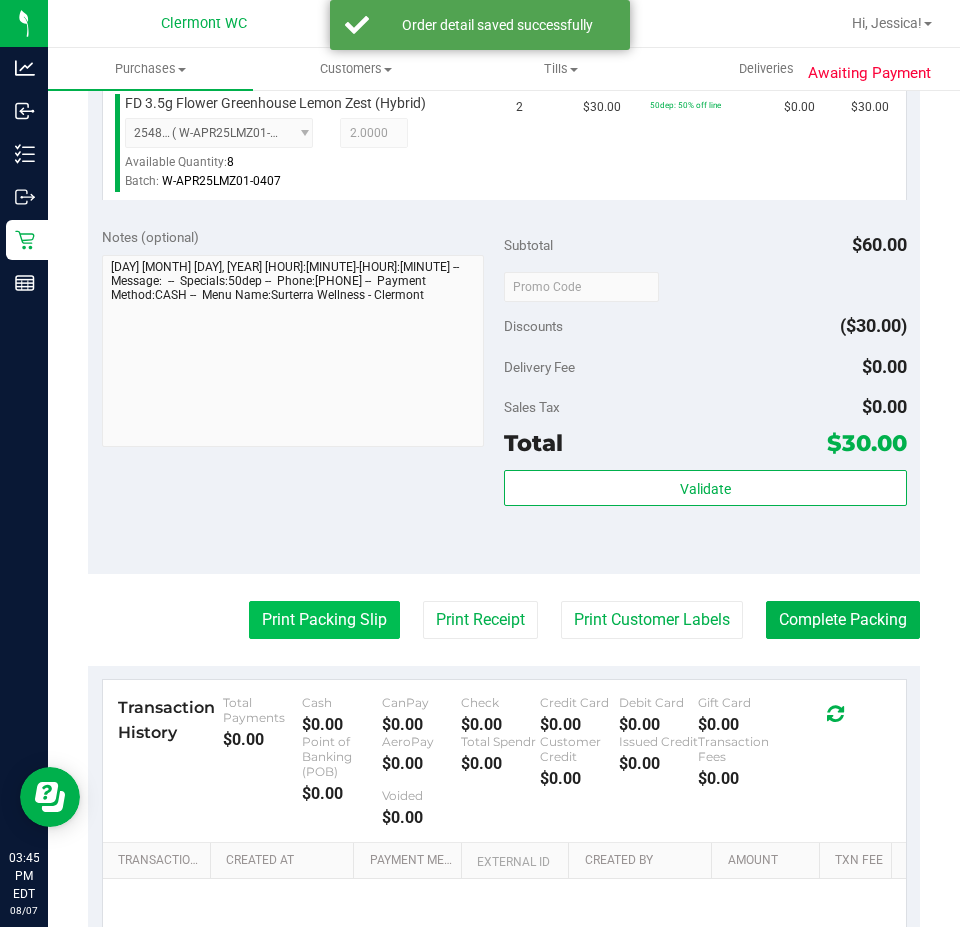 click on "Print Packing Slip" at bounding box center [324, 620] 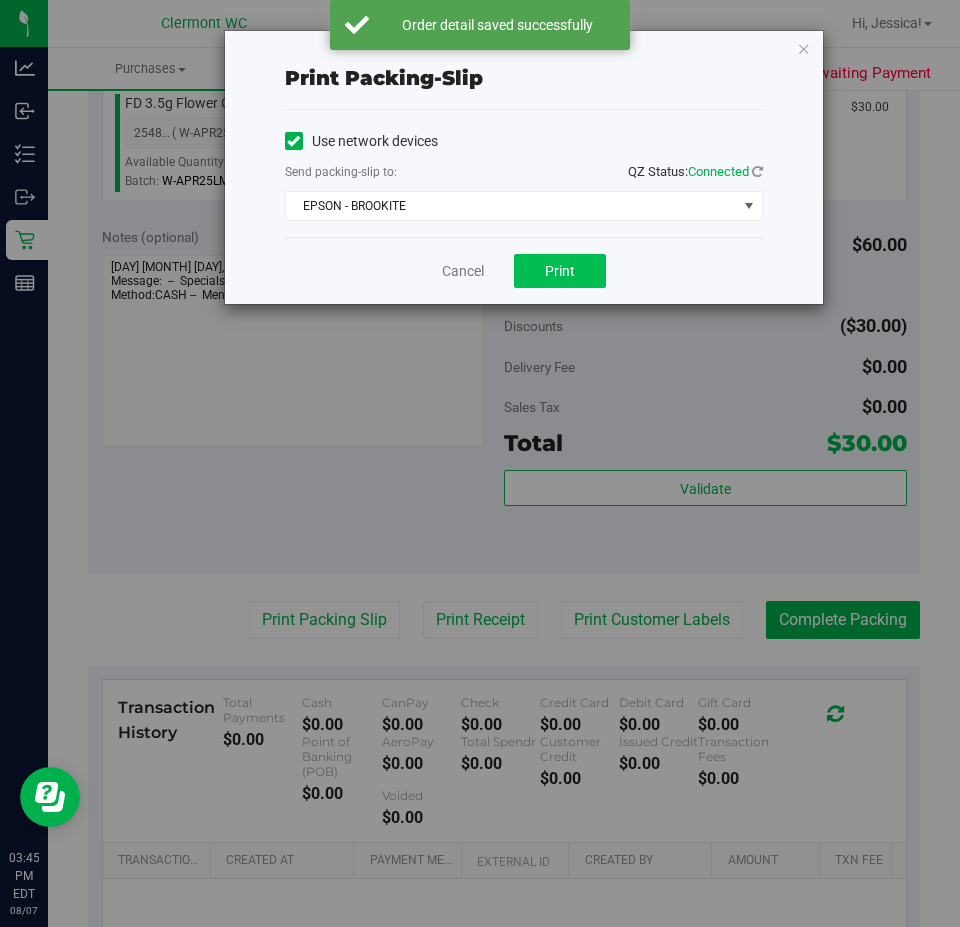 click on "Print" at bounding box center [560, 271] 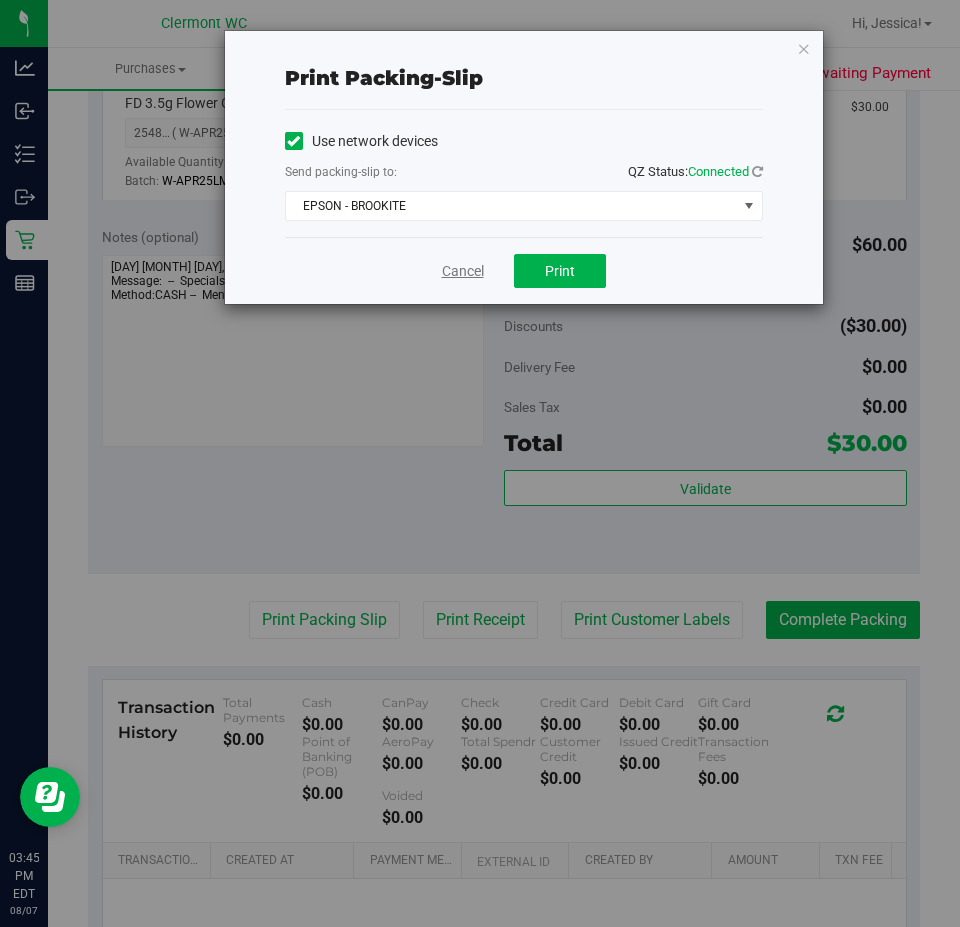click on "Cancel" at bounding box center [463, 271] 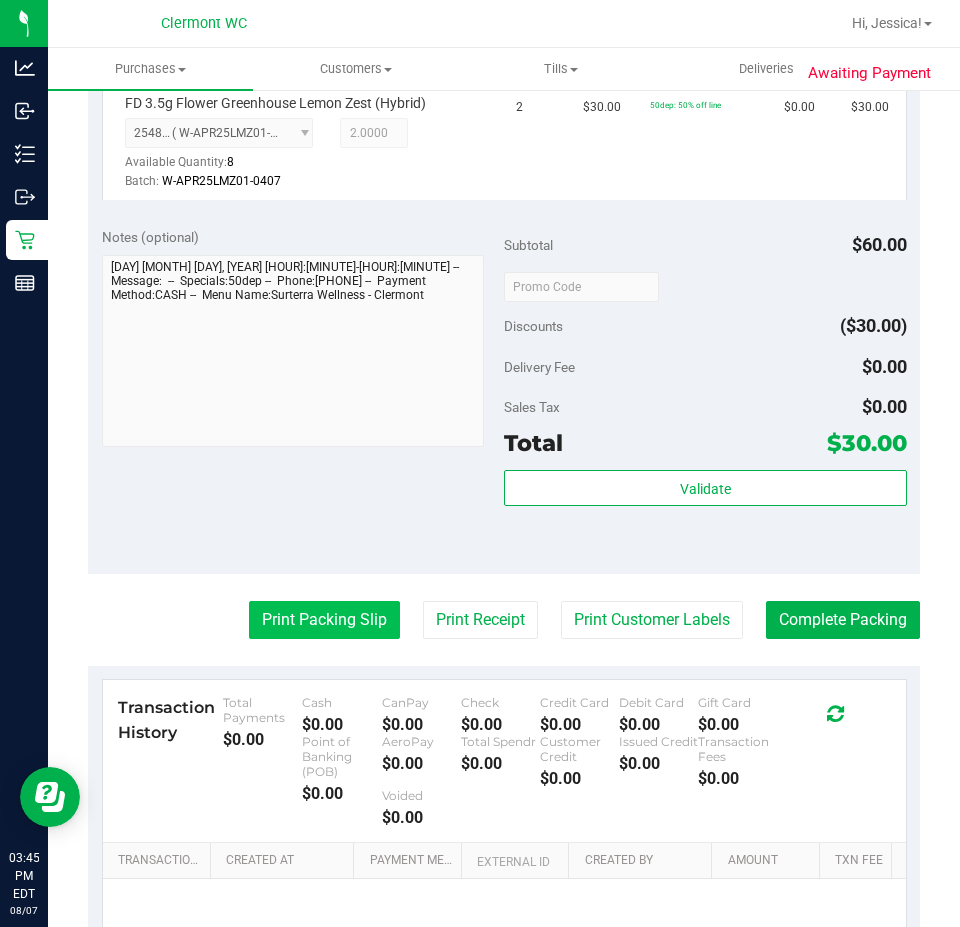 click on "Print Packing Slip" at bounding box center [324, 620] 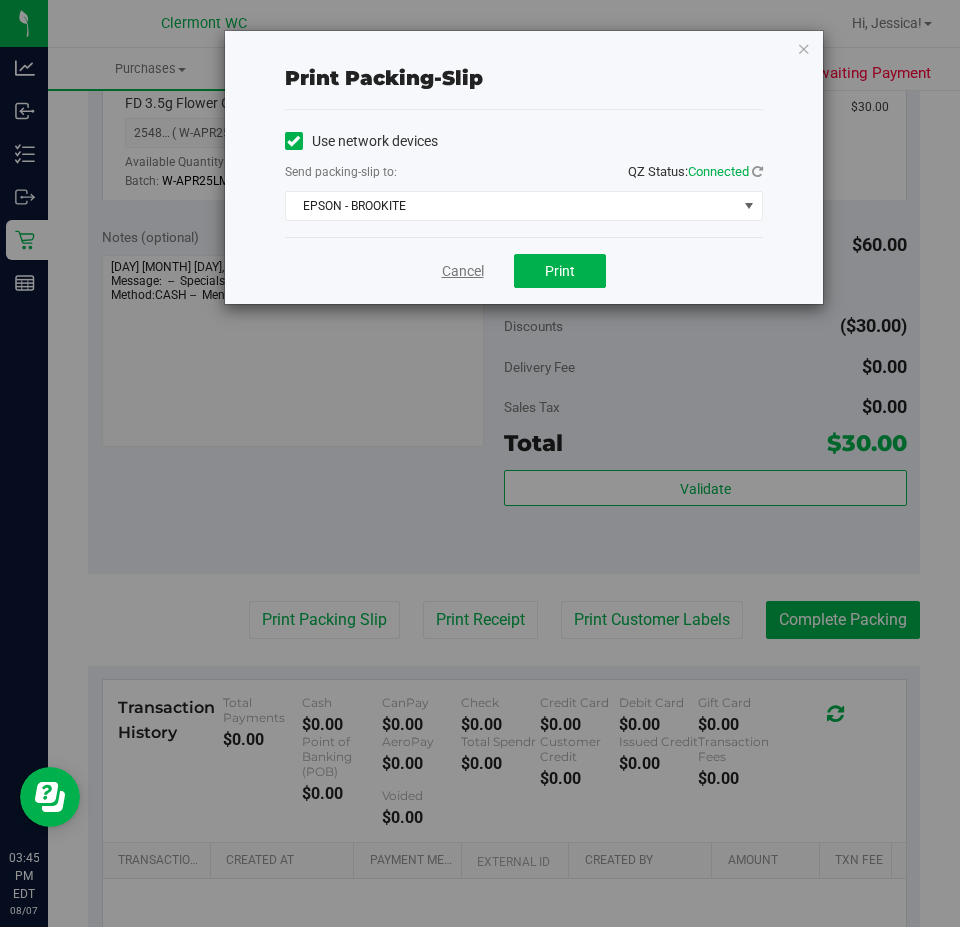 click on "Cancel" at bounding box center [463, 271] 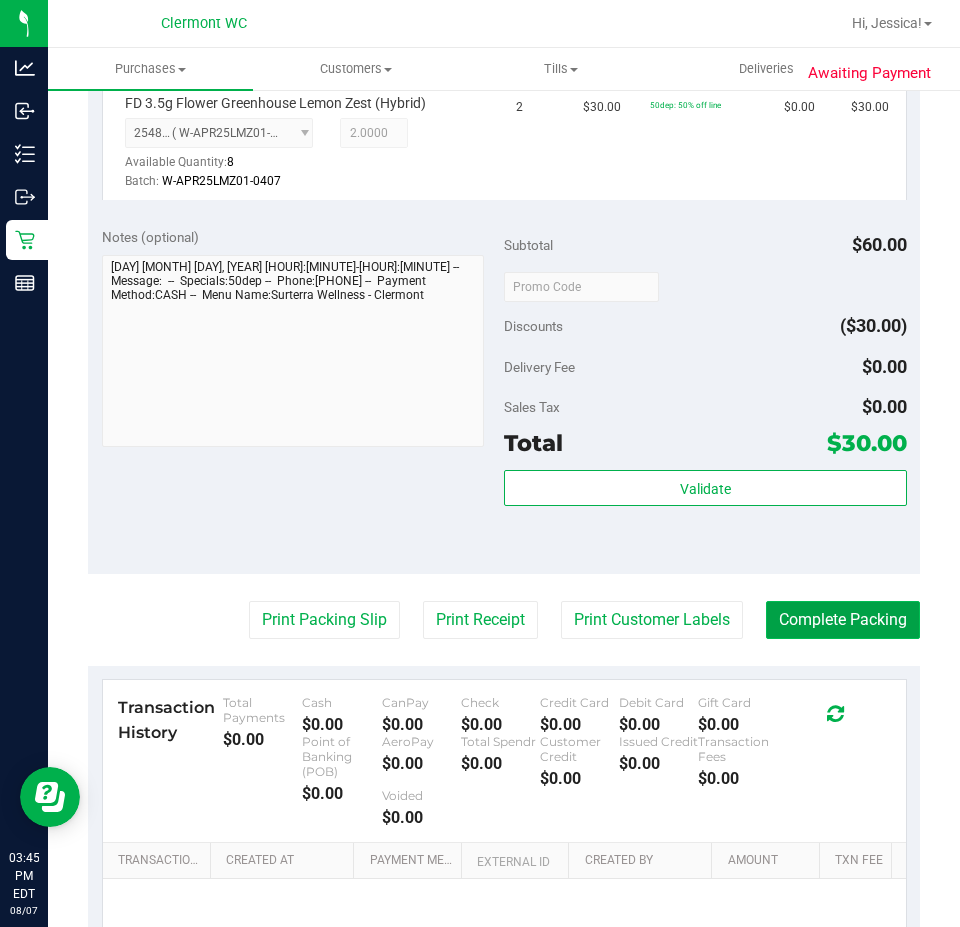 click on "Complete Packing" at bounding box center [843, 620] 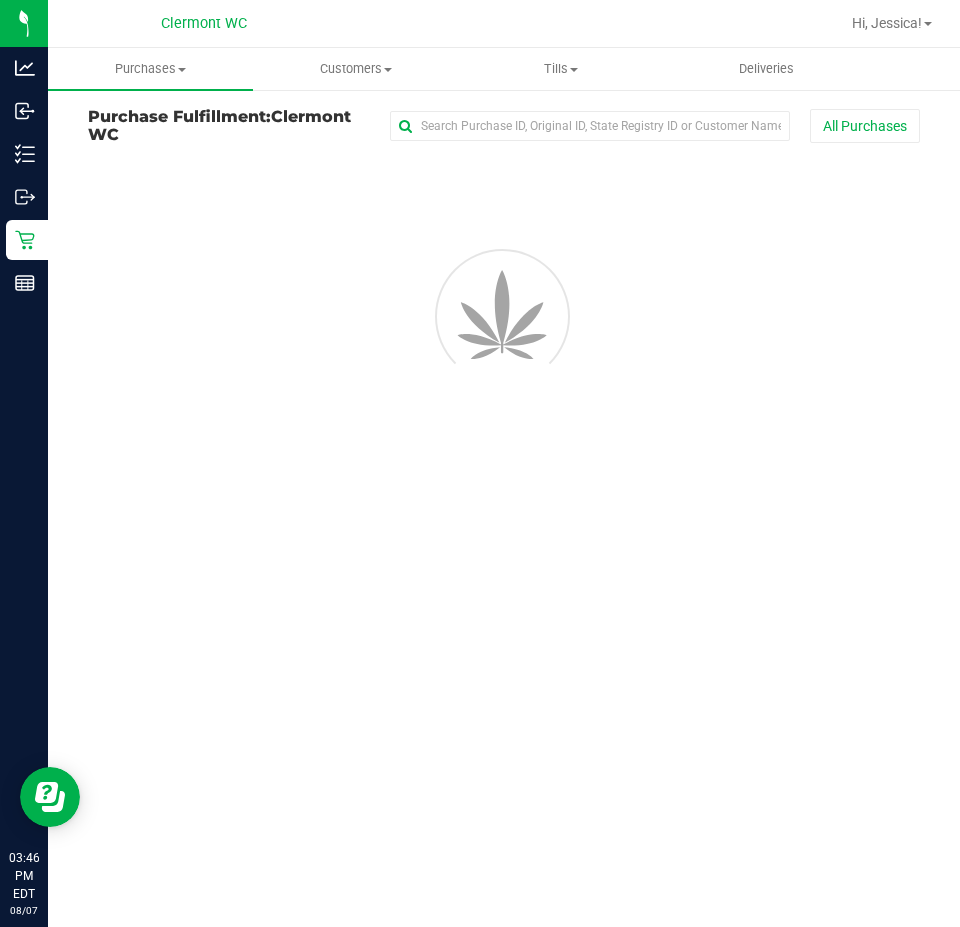 scroll, scrollTop: 0, scrollLeft: 0, axis: both 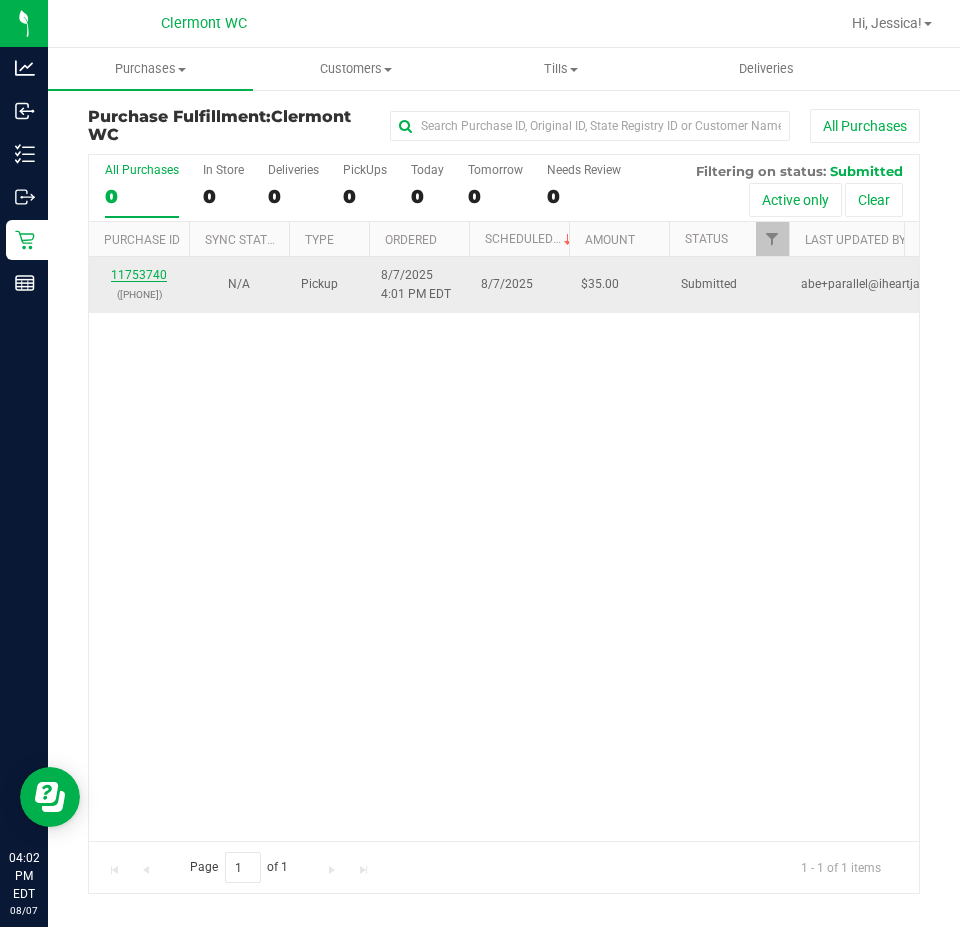 click on "11753740" at bounding box center (139, 275) 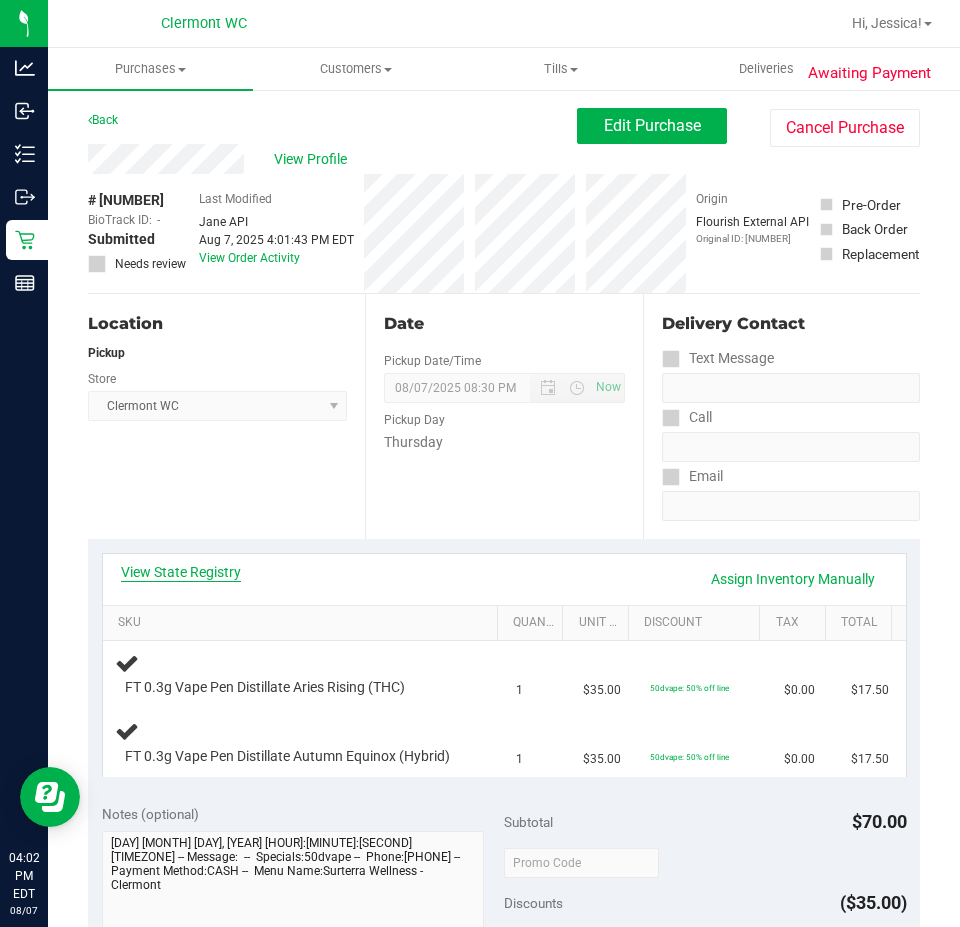 click on "View State Registry" at bounding box center (181, 572) 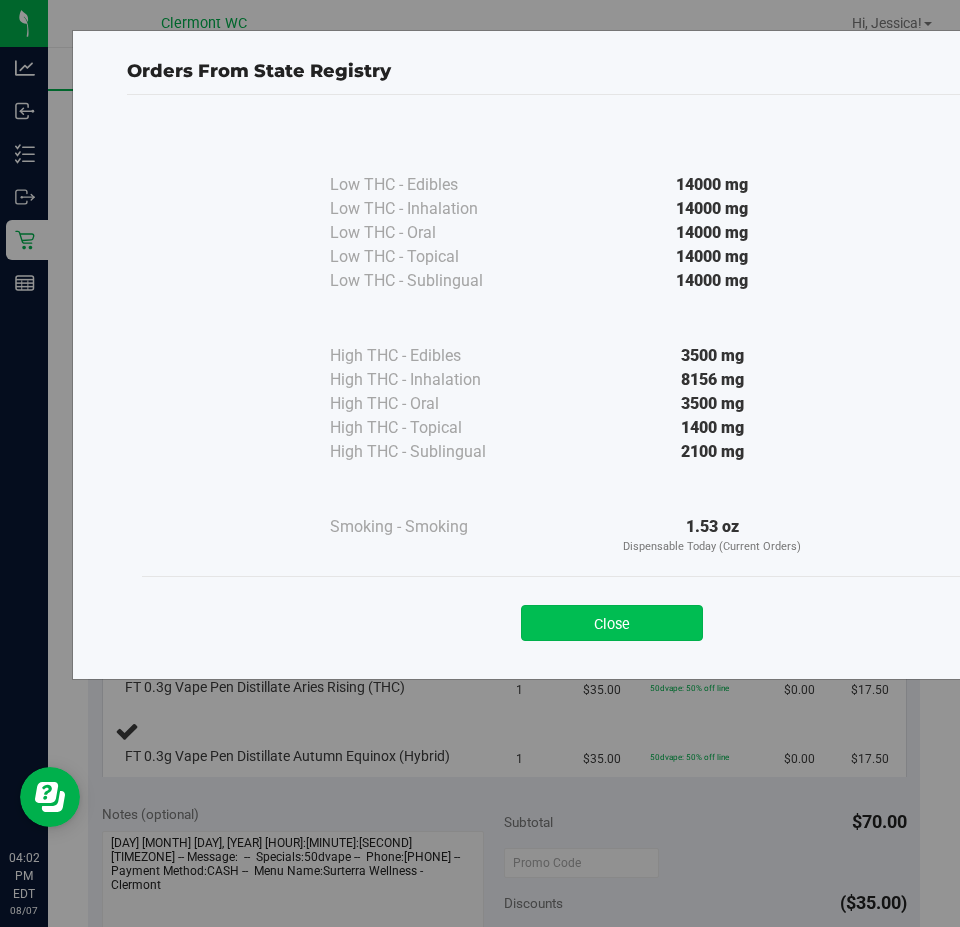 click on "Close" at bounding box center [612, 623] 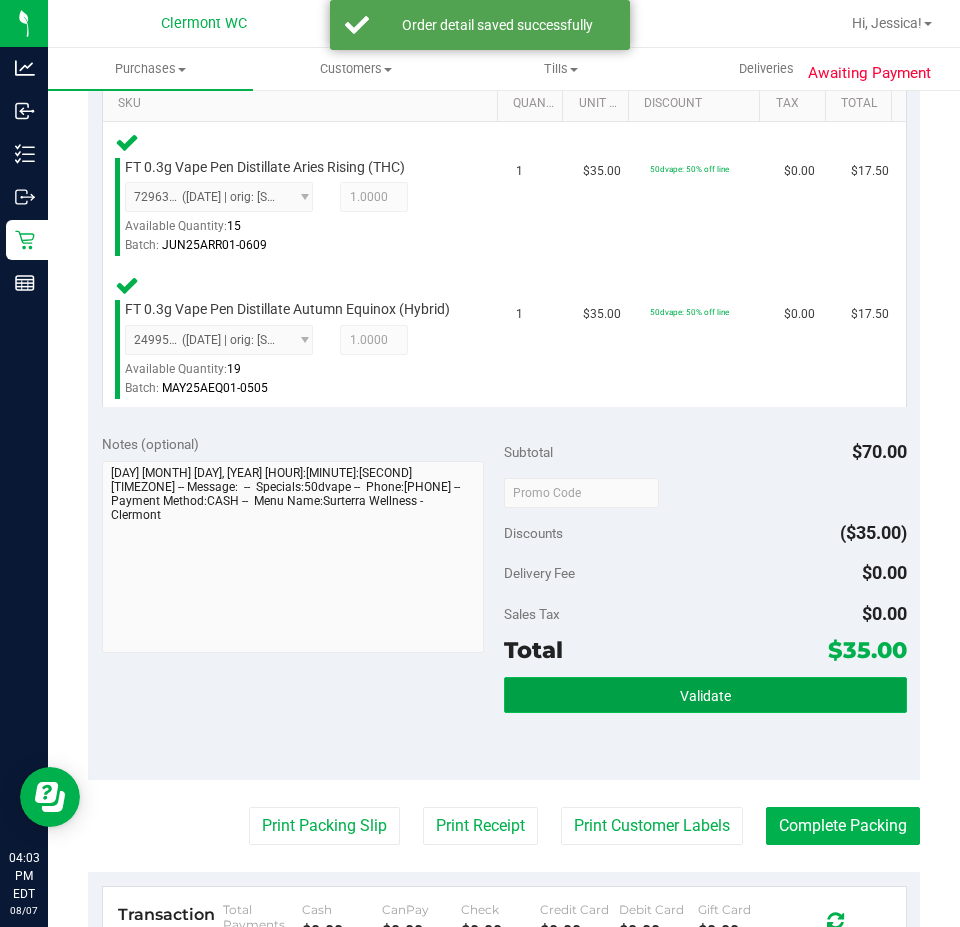 click on "Validate" at bounding box center (705, 695) 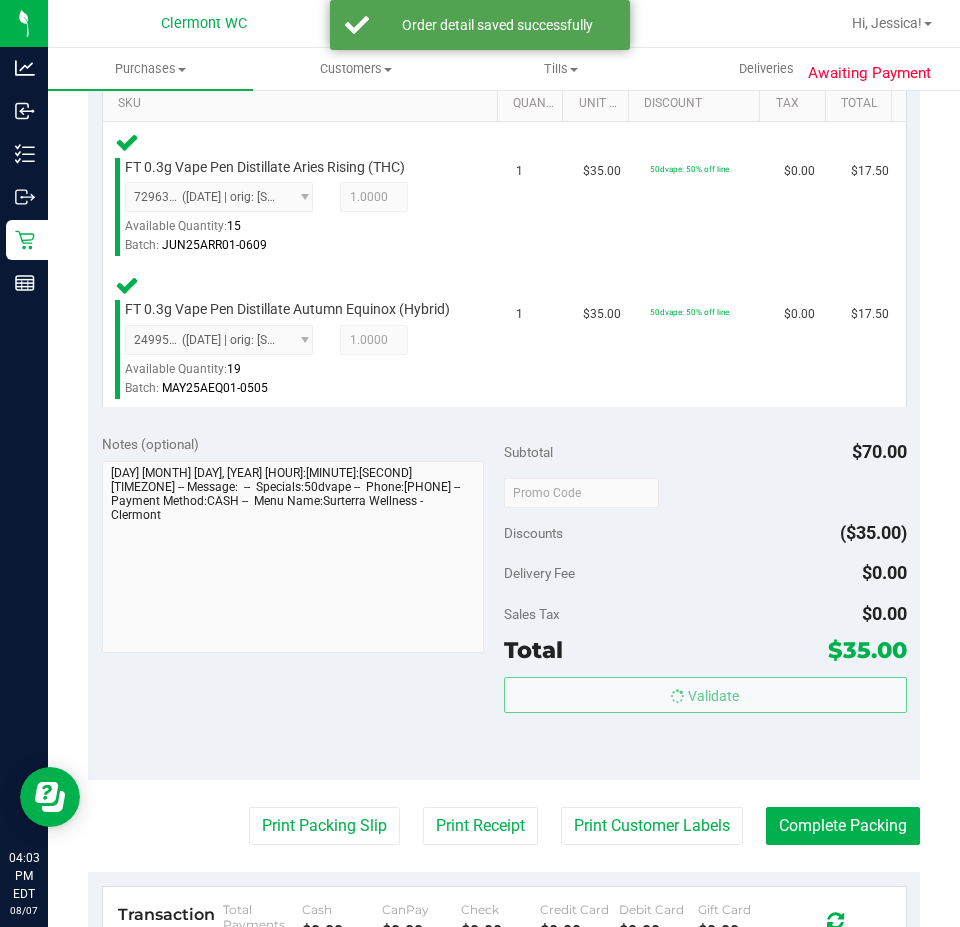 scroll, scrollTop: 520, scrollLeft: 0, axis: vertical 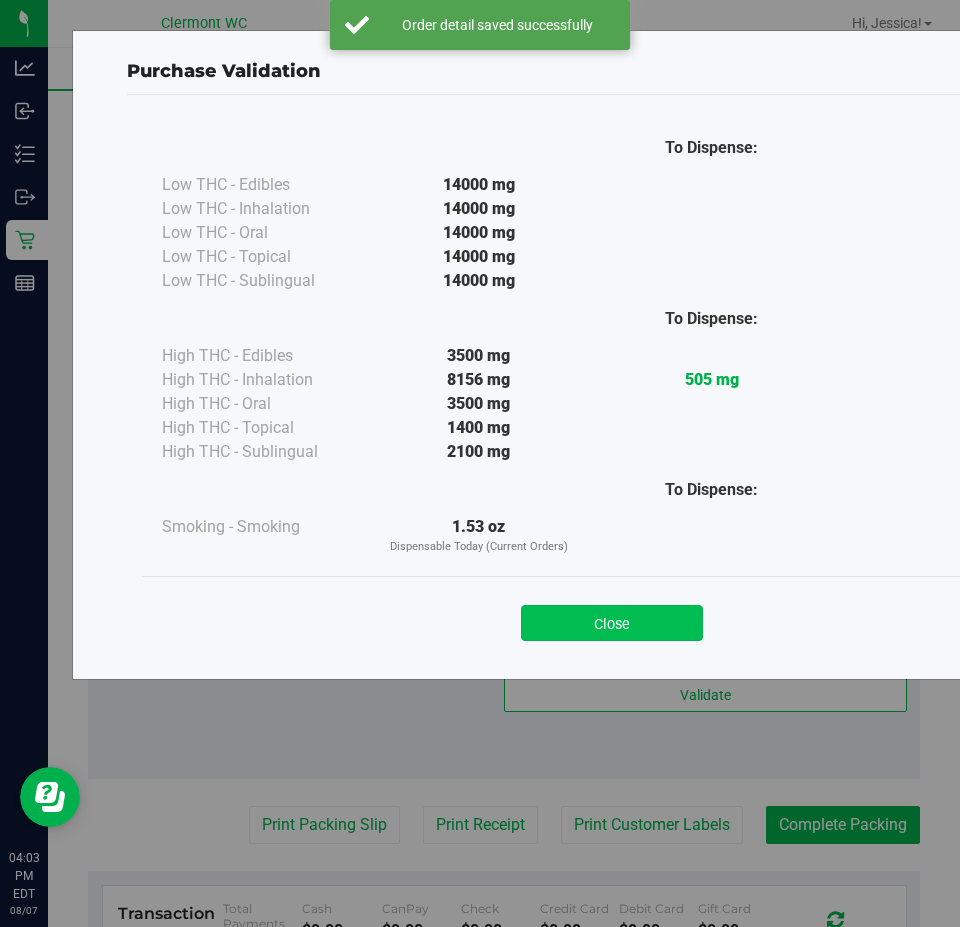 click on "Close" at bounding box center (612, 623) 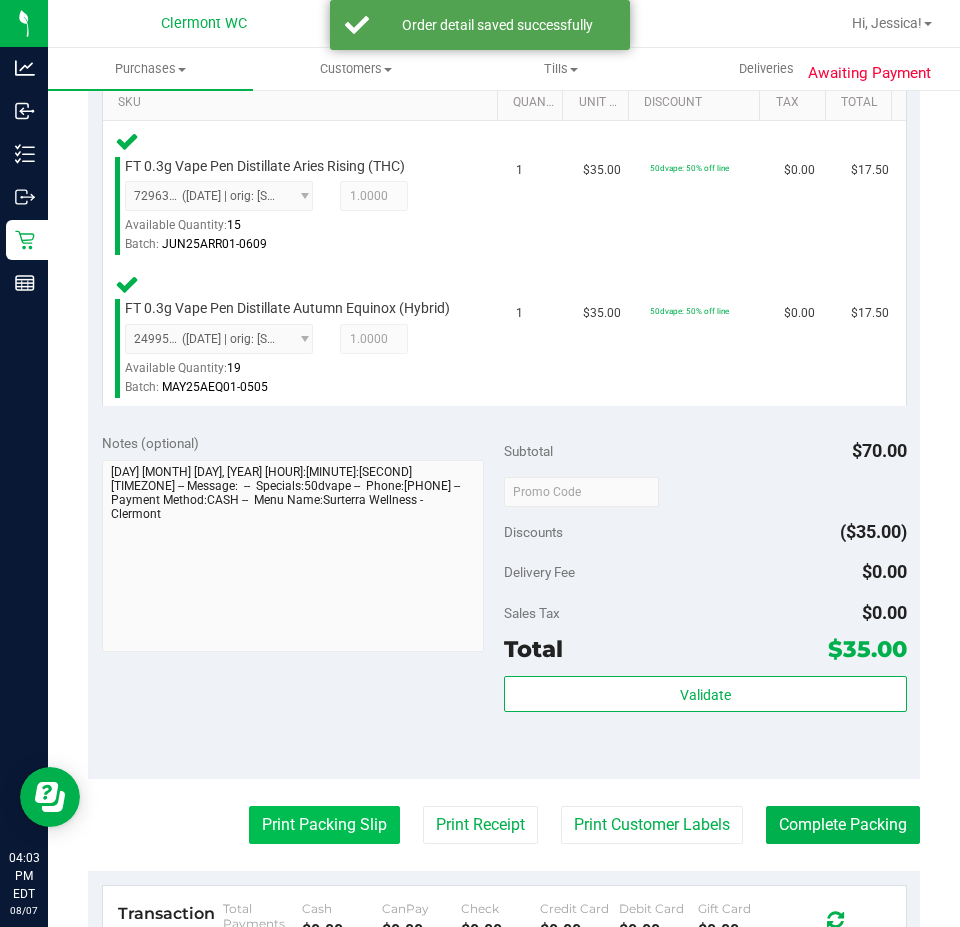 click on "Print Packing Slip" at bounding box center (324, 825) 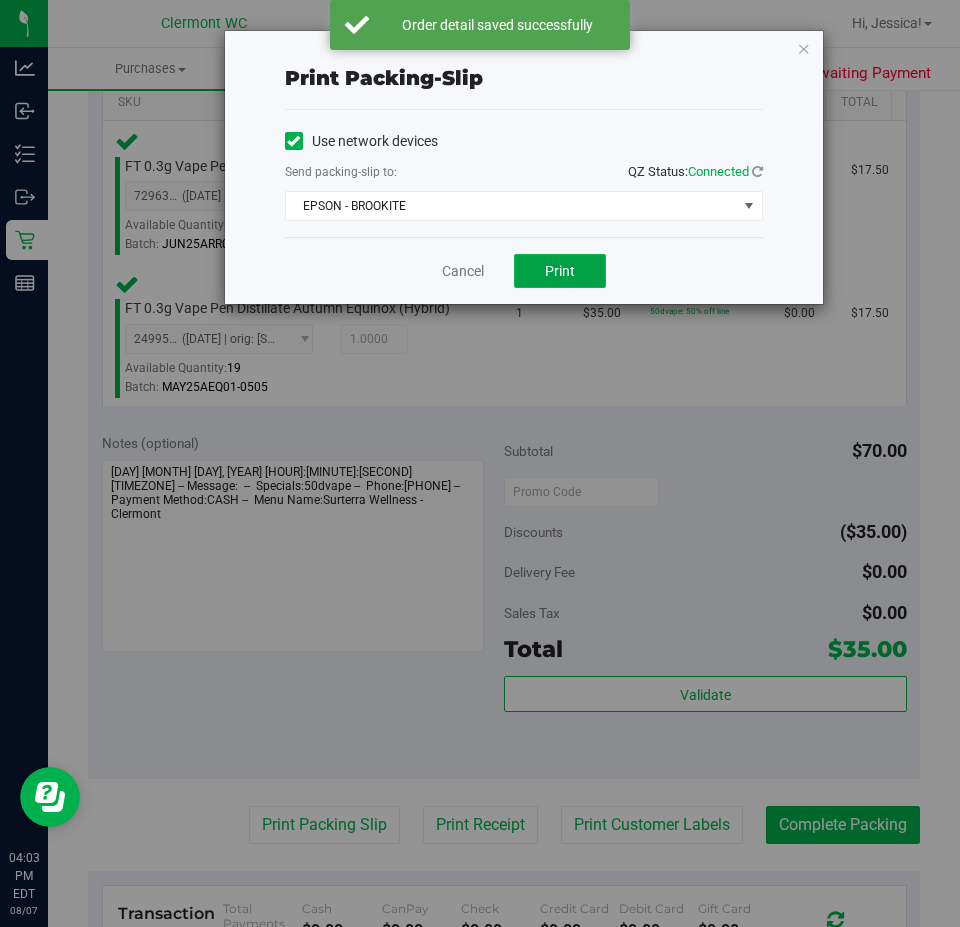 click on "Print" at bounding box center [560, 271] 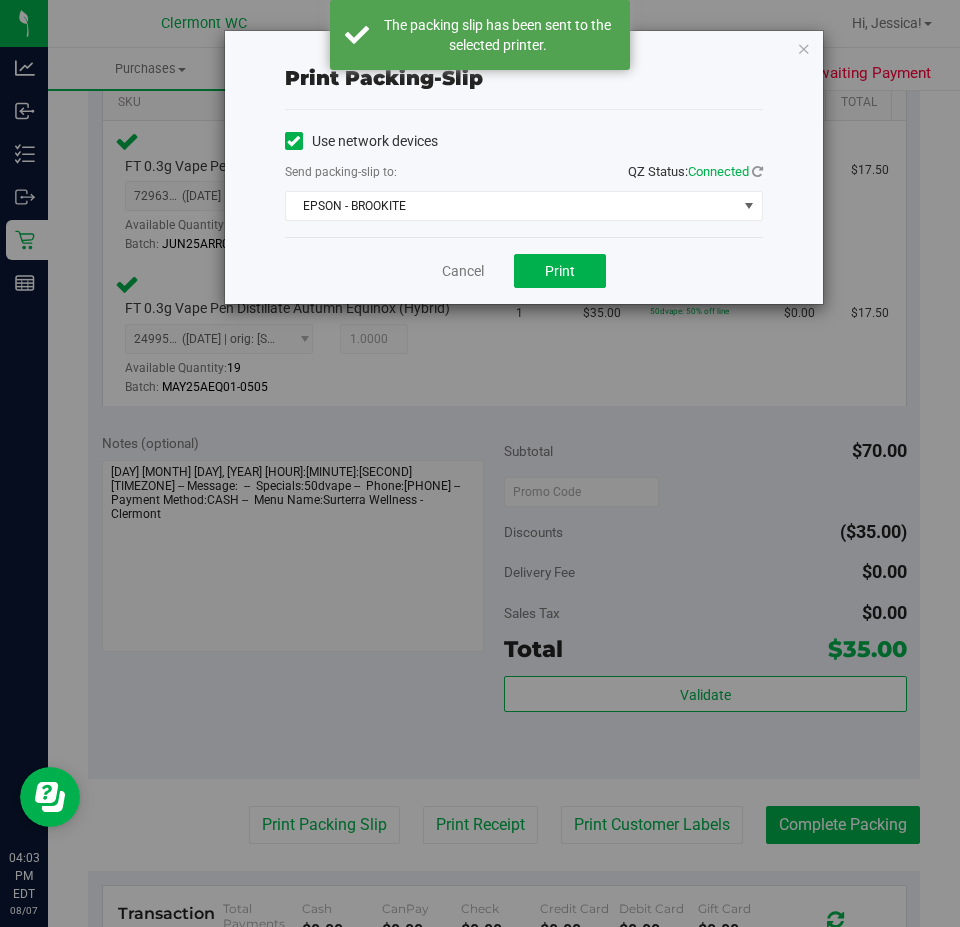 click on "Cancel
Print" at bounding box center [524, 270] 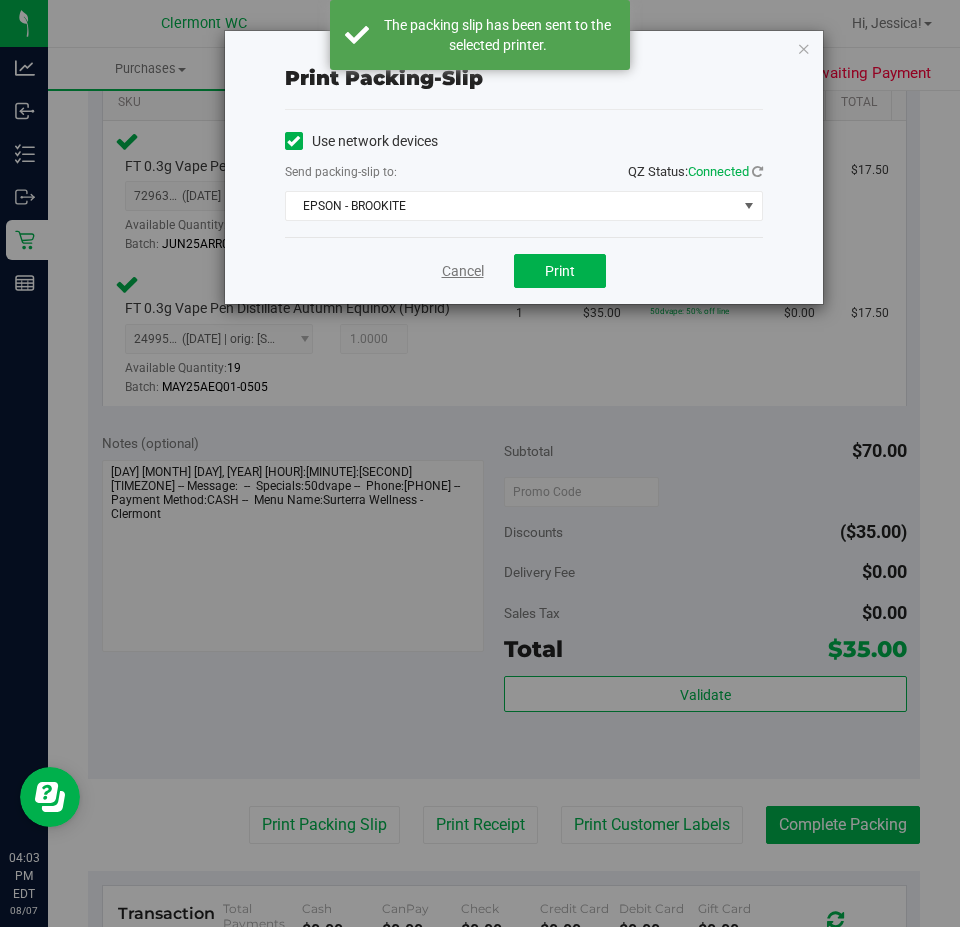 click on "Cancel" at bounding box center [463, 271] 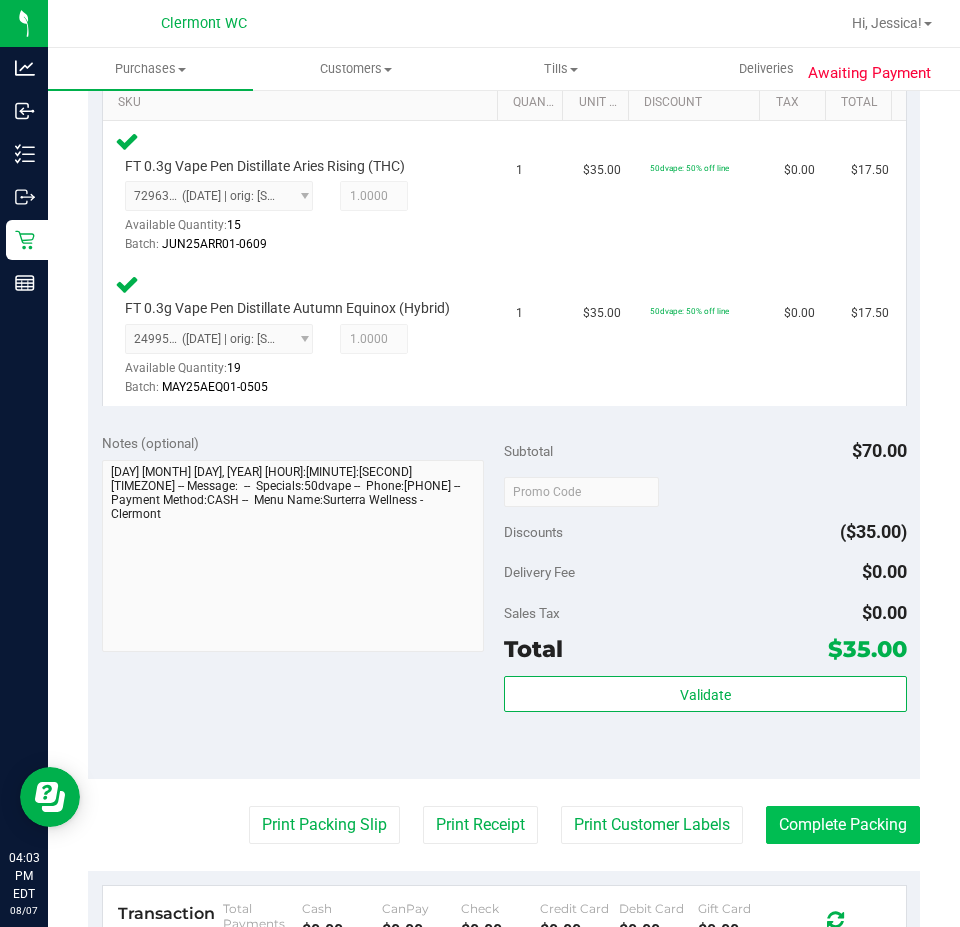 click on "Complete Packing" at bounding box center [843, 825] 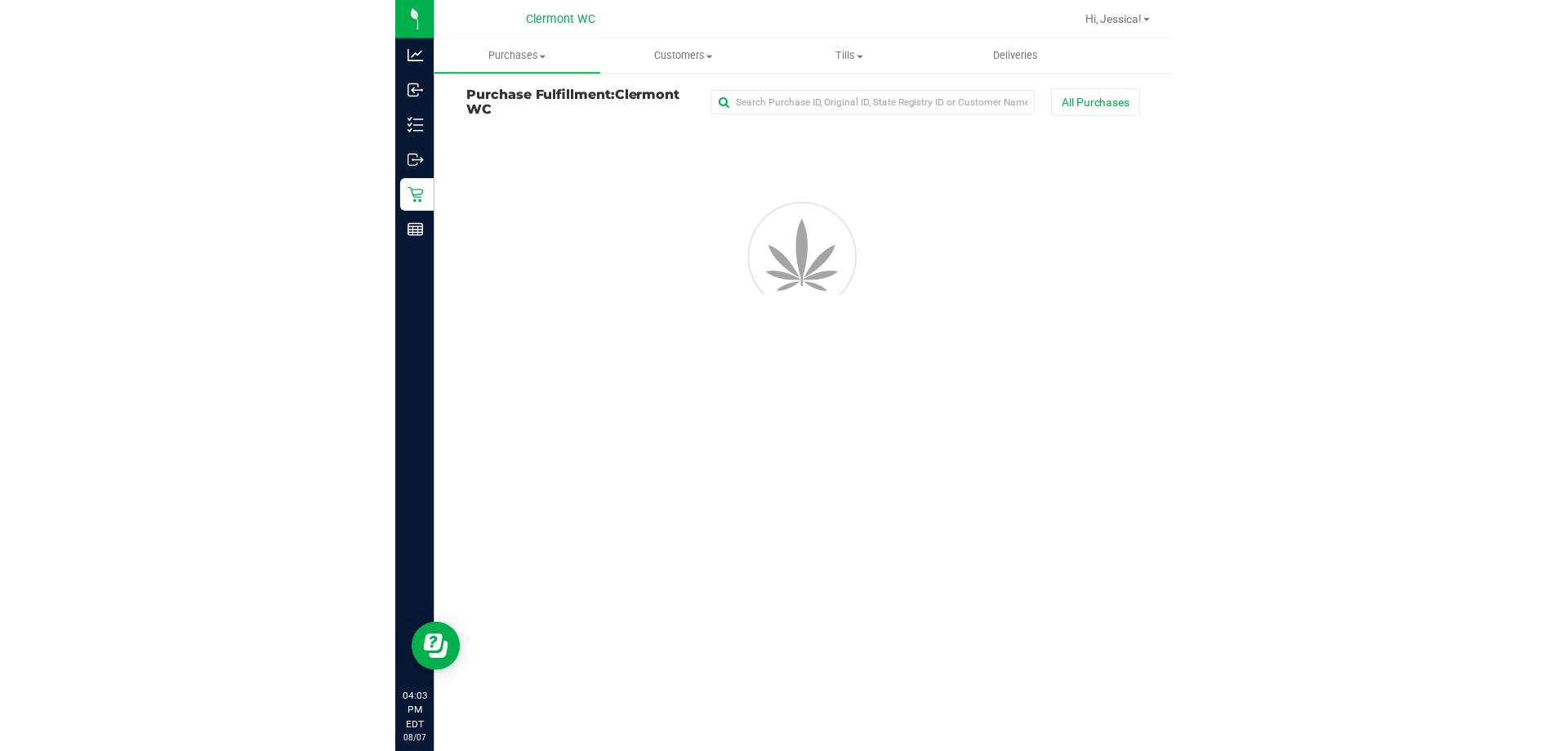scroll, scrollTop: 0, scrollLeft: 0, axis: both 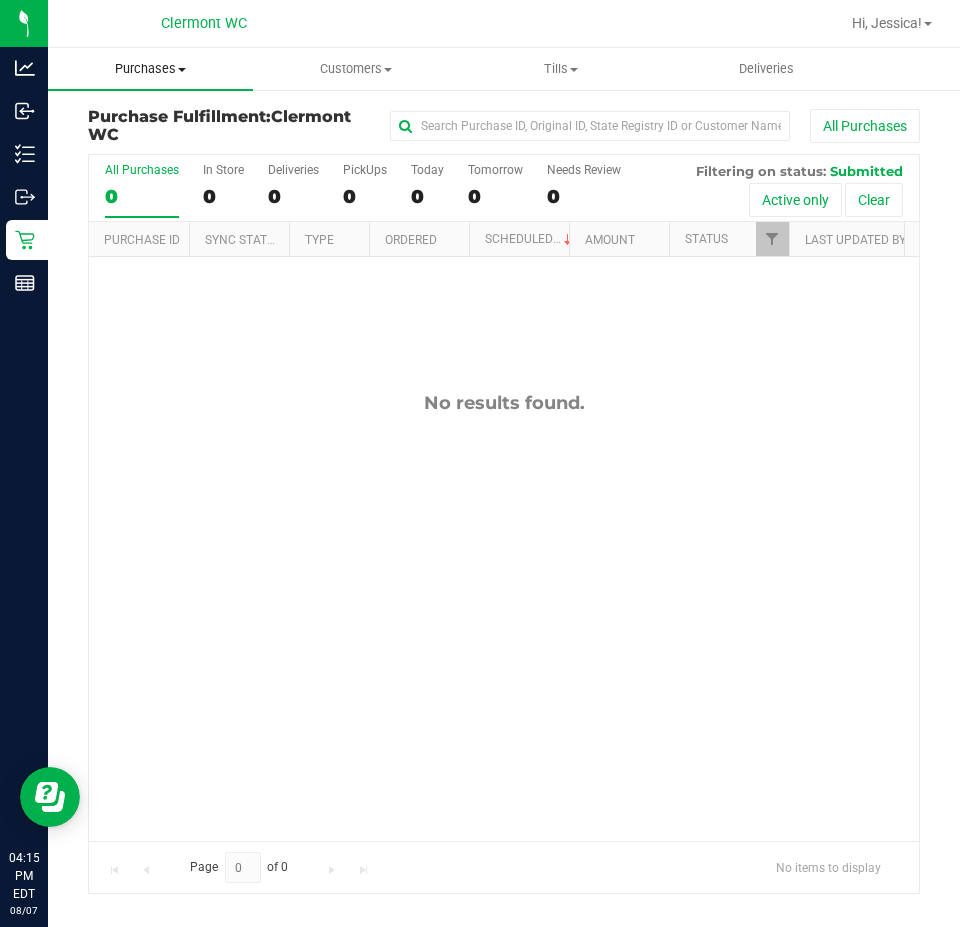 click on "Purchases" at bounding box center [150, 69] 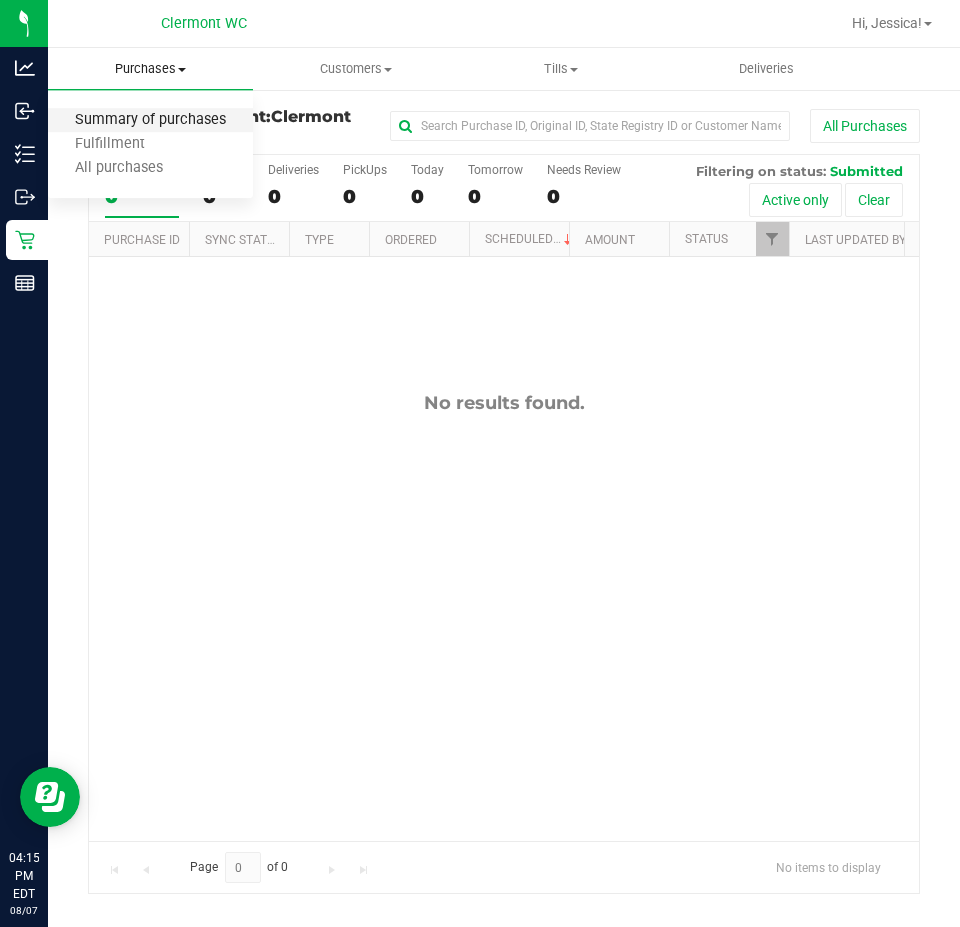 click on "Summary of purchases" at bounding box center (150, 120) 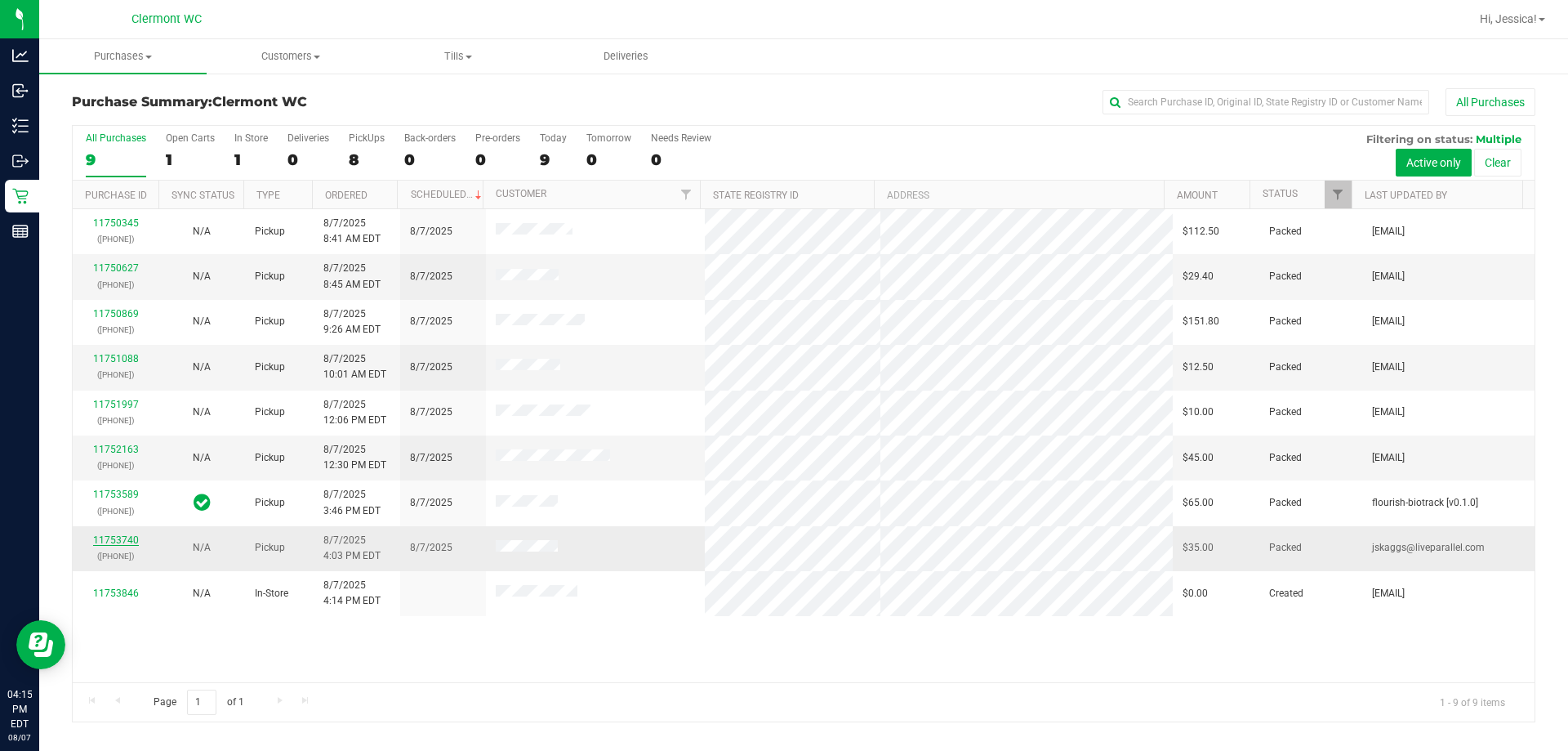 click on "11753740" at bounding box center [116, 540] 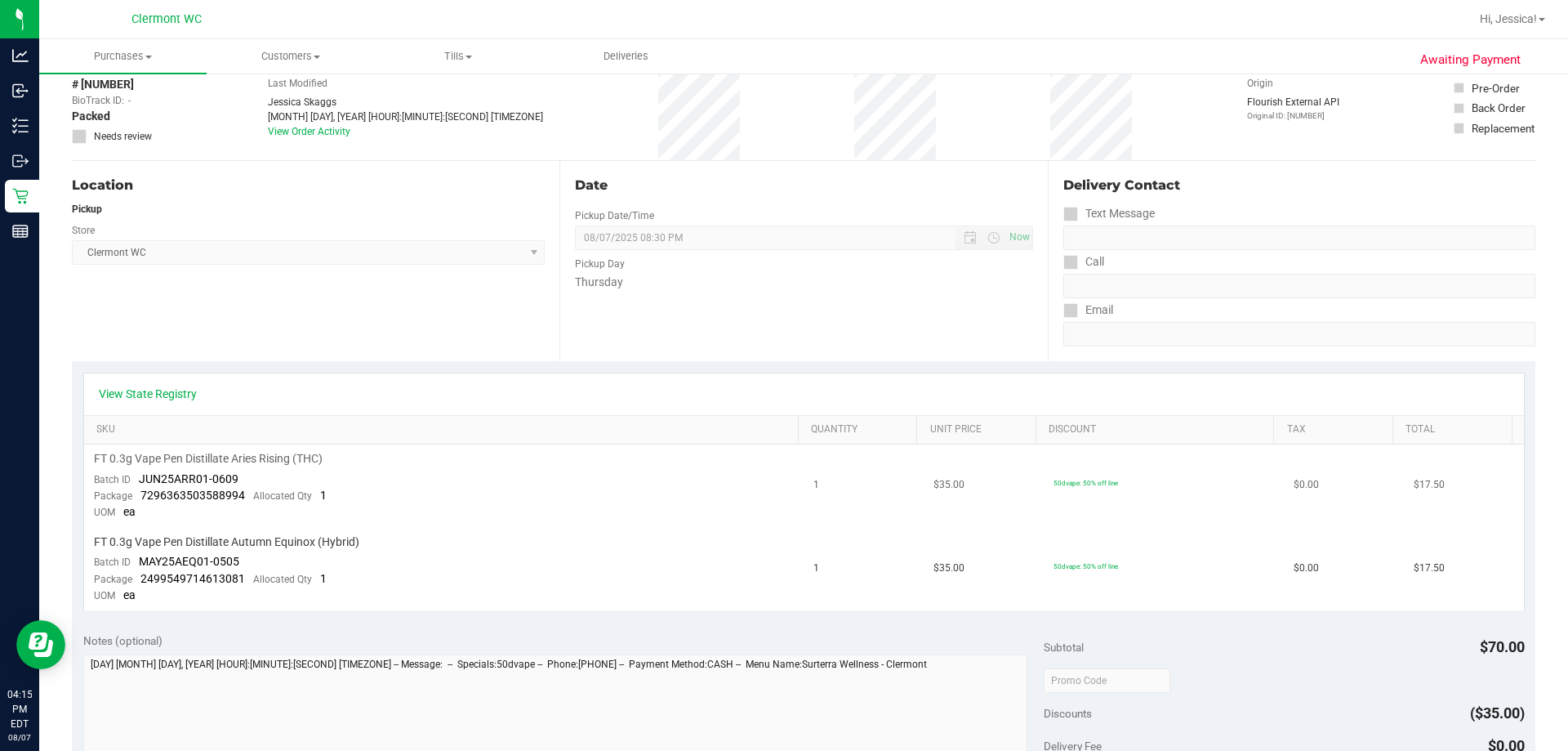 scroll, scrollTop: 0, scrollLeft: 0, axis: both 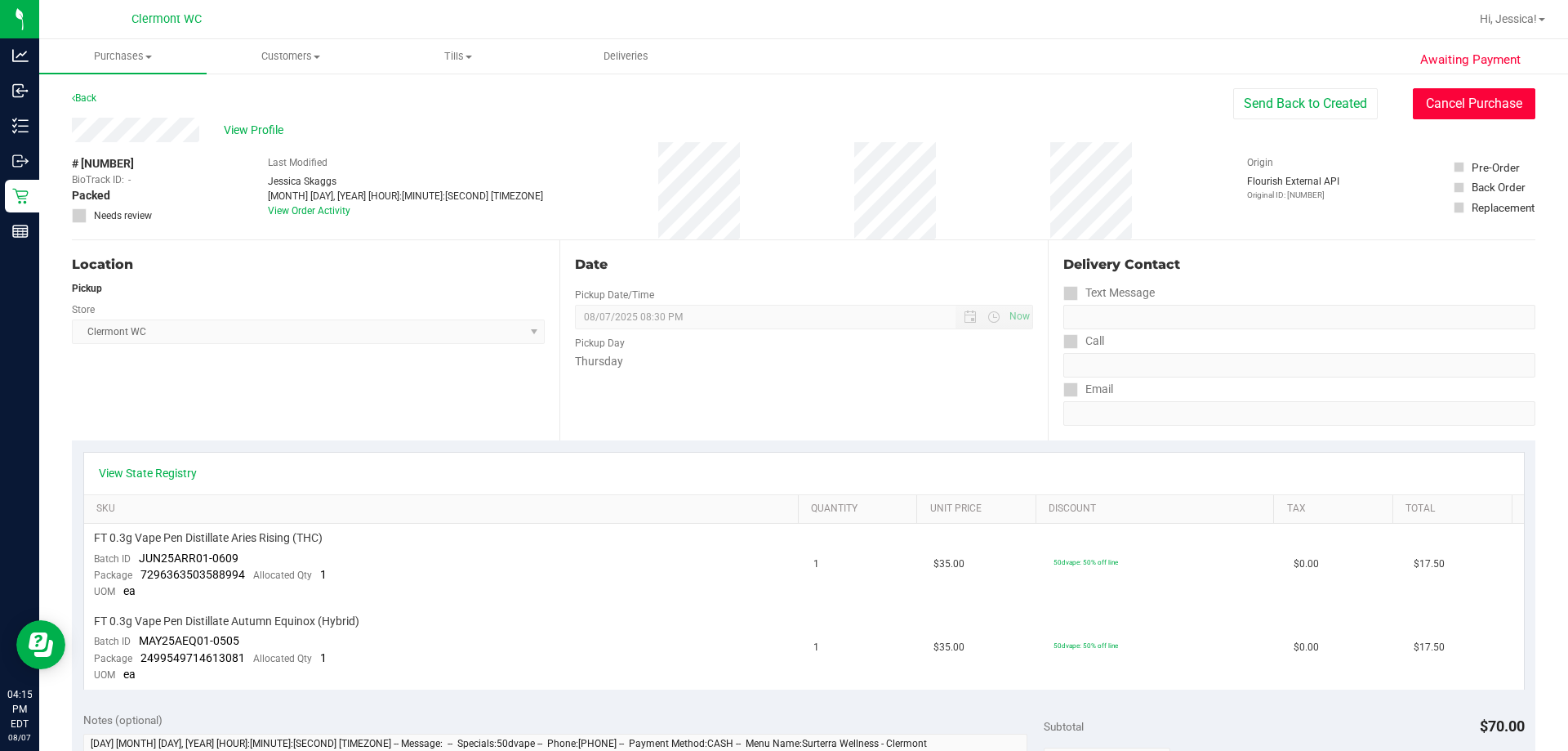 click on "Cancel Purchase" at bounding box center [1474, 104] 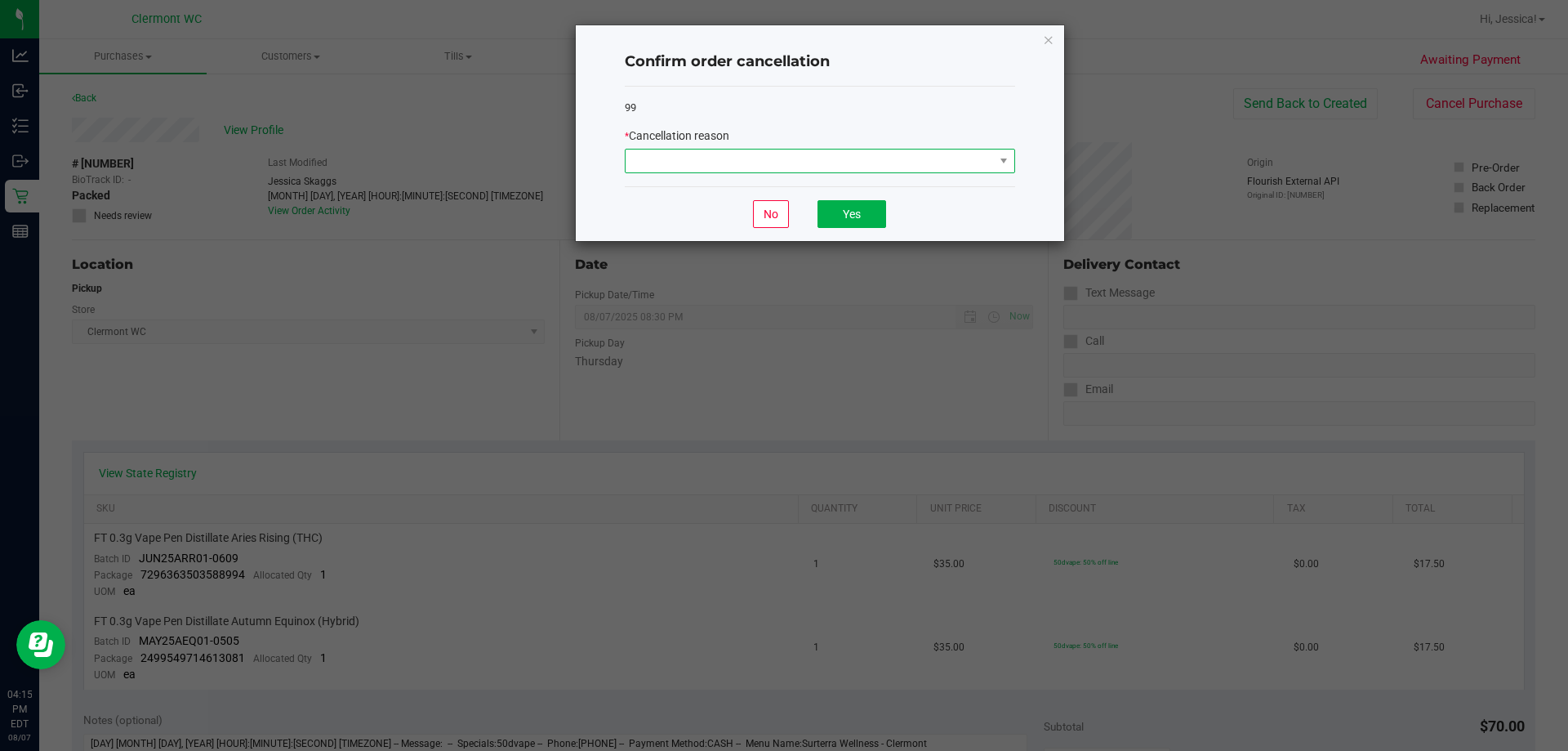 click at bounding box center (809, 161) 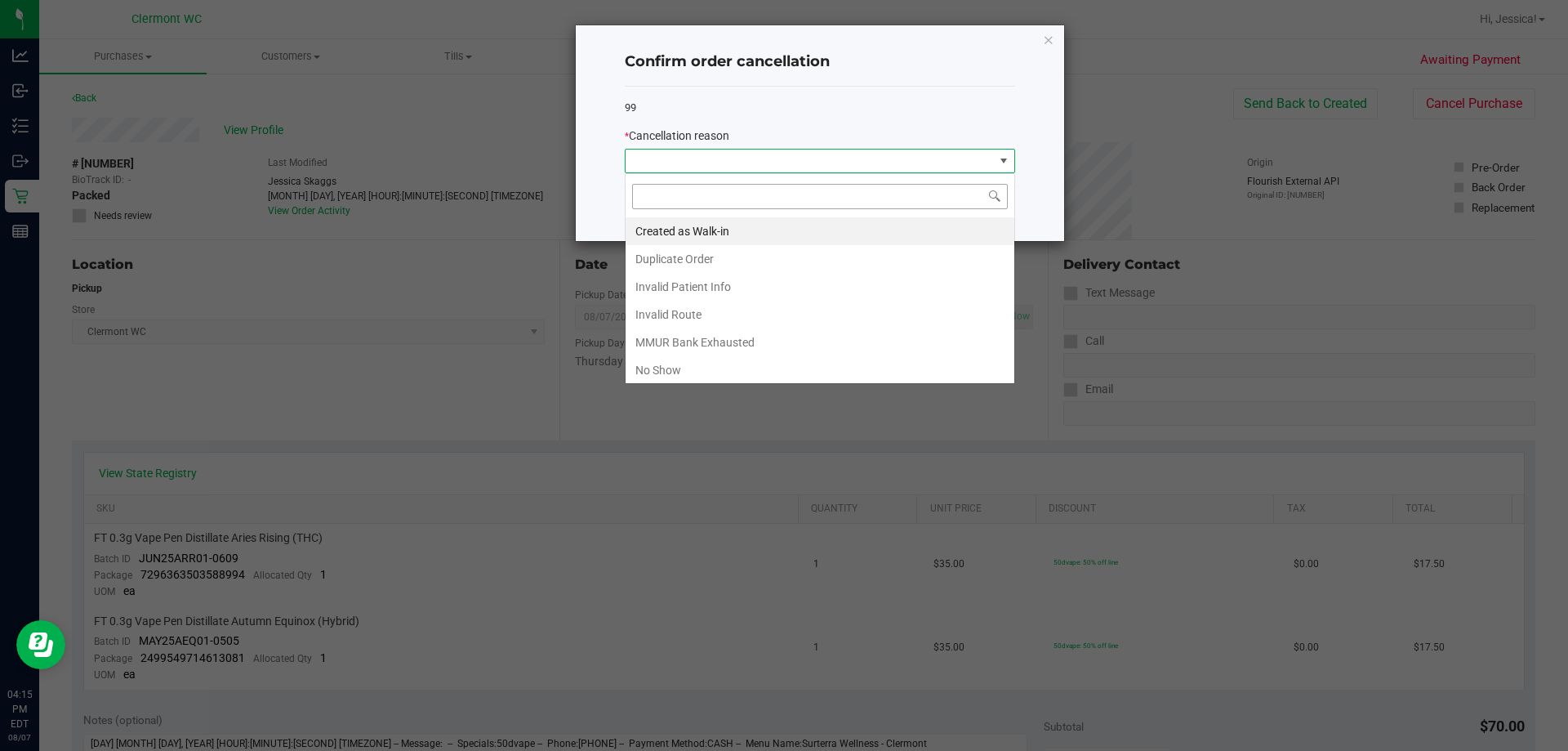 scroll, scrollTop: 81695, scrollLeft: 81276, axis: both 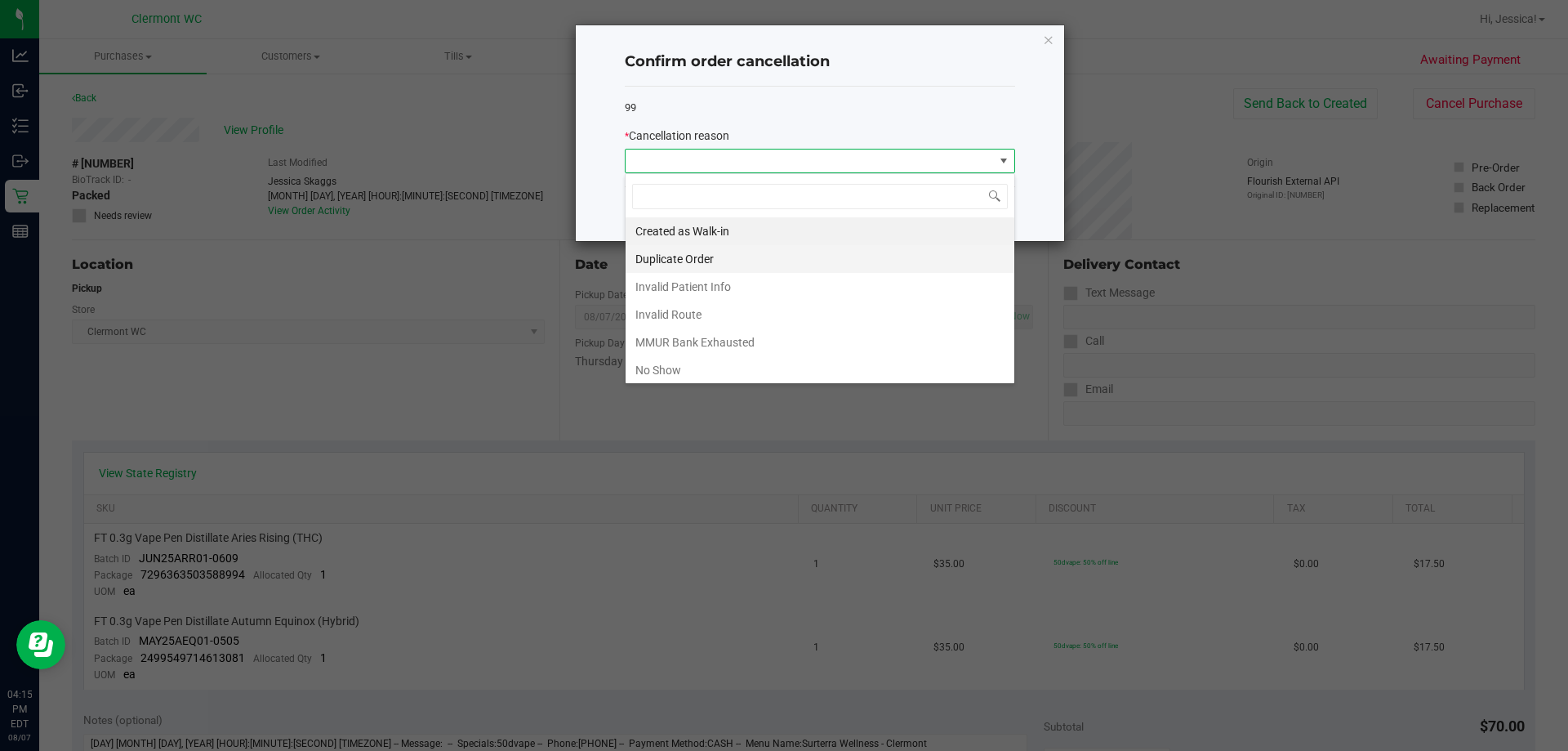 click on "Duplicate Order" at bounding box center [820, 259] 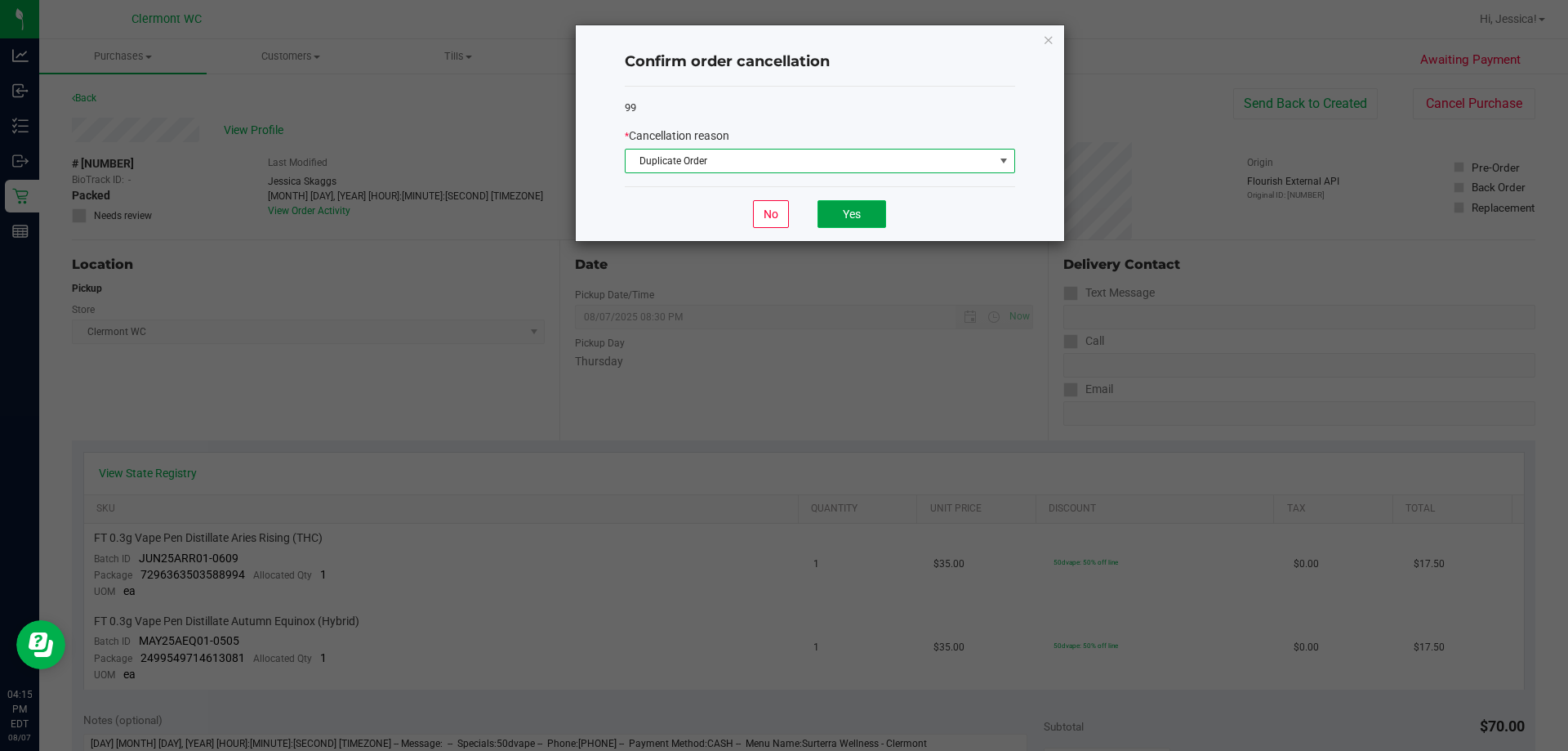 click on "Yes" 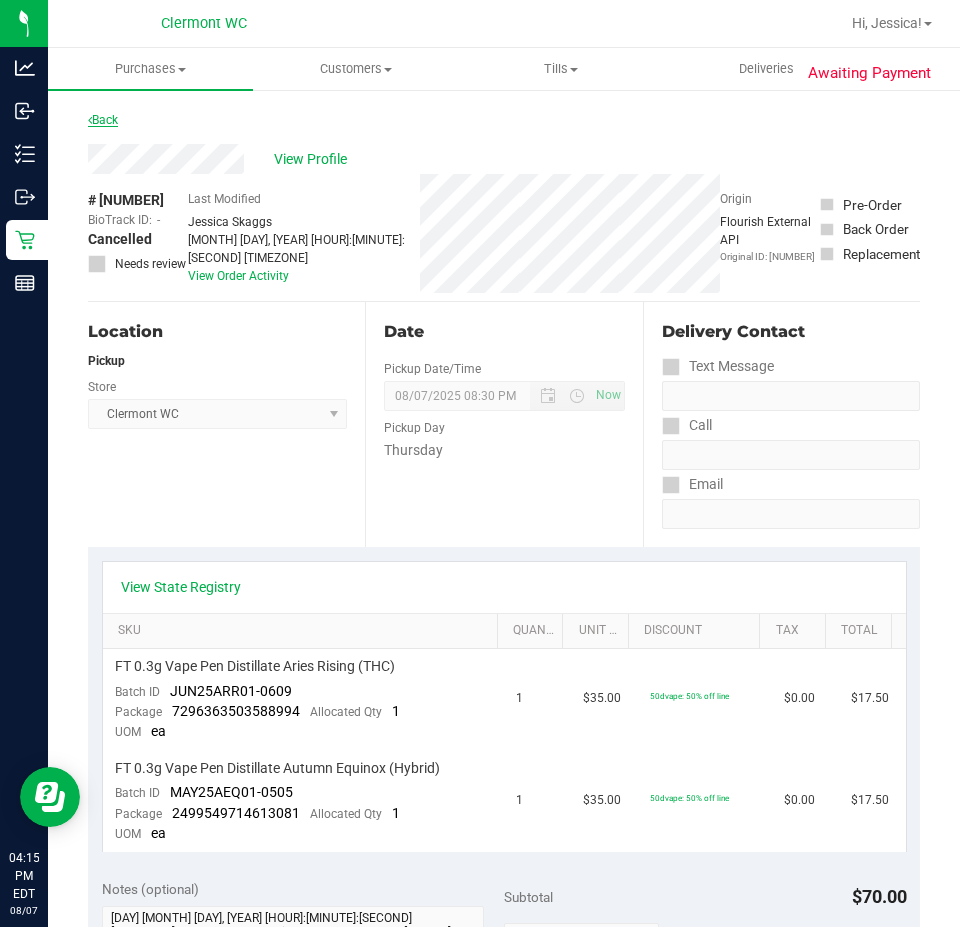 click on "Back" at bounding box center (103, 120) 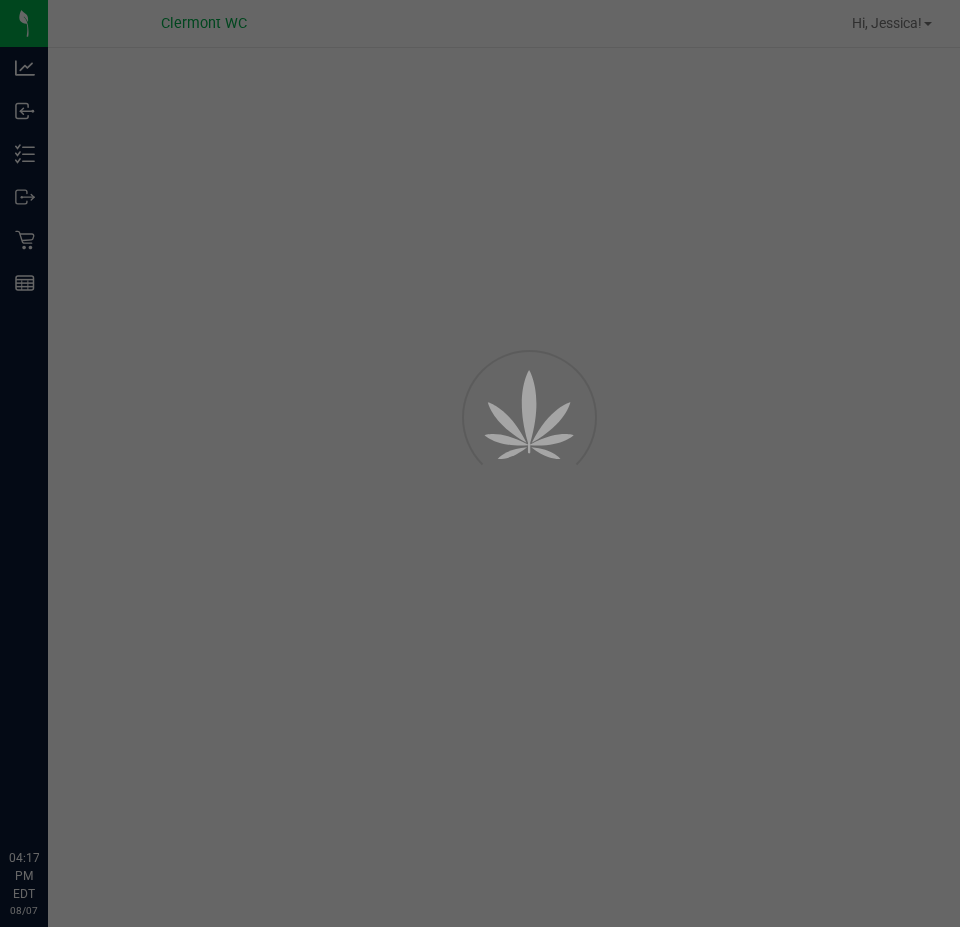 scroll, scrollTop: 0, scrollLeft: 0, axis: both 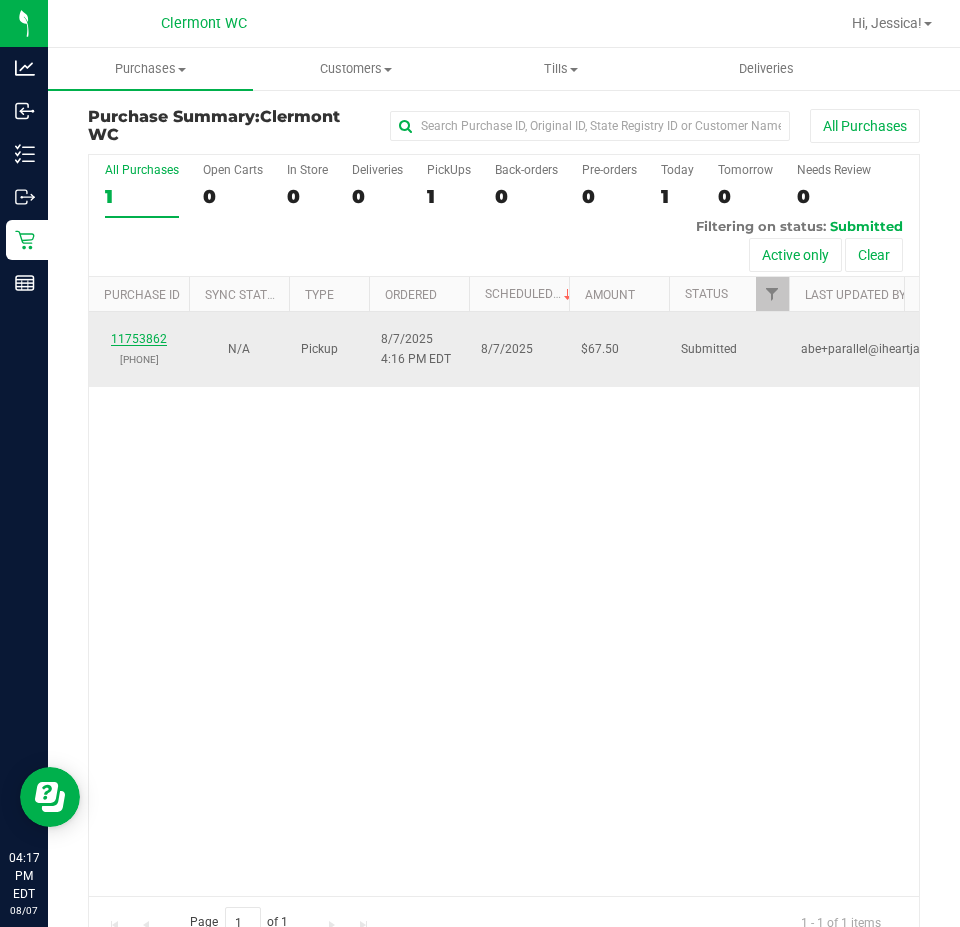click on "11753862" at bounding box center [139, 339] 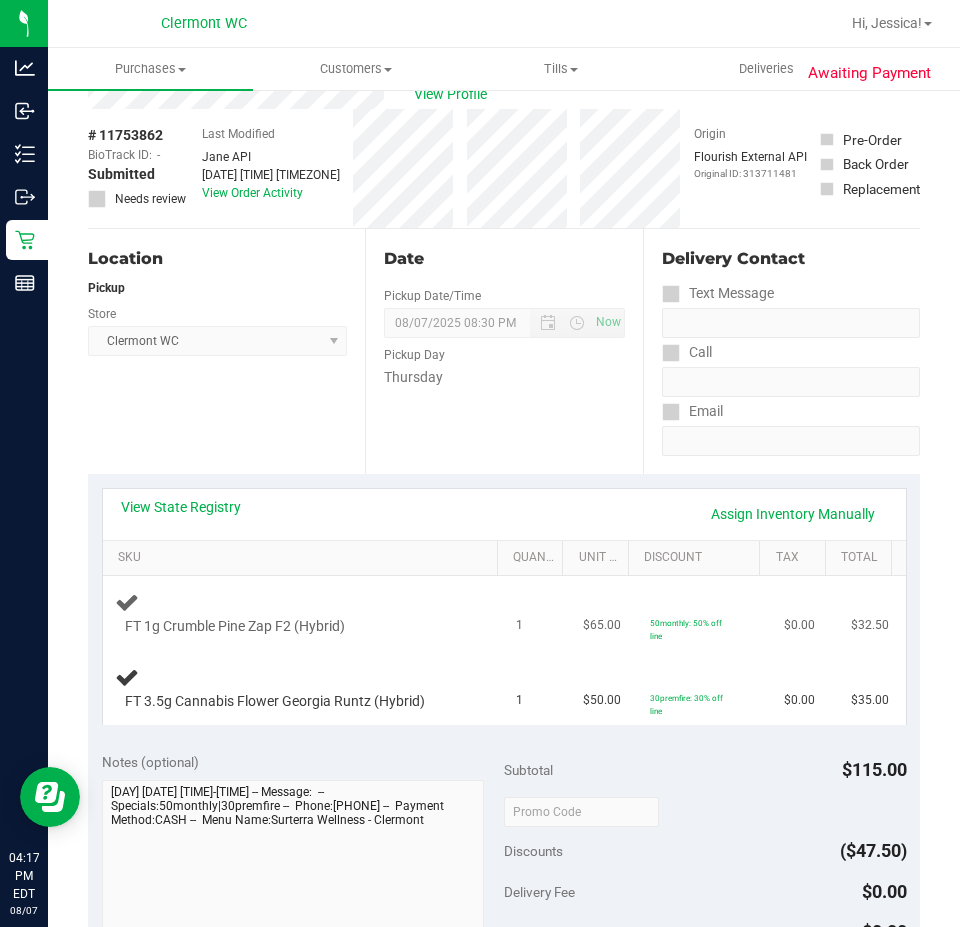 scroll, scrollTop: 200, scrollLeft: 0, axis: vertical 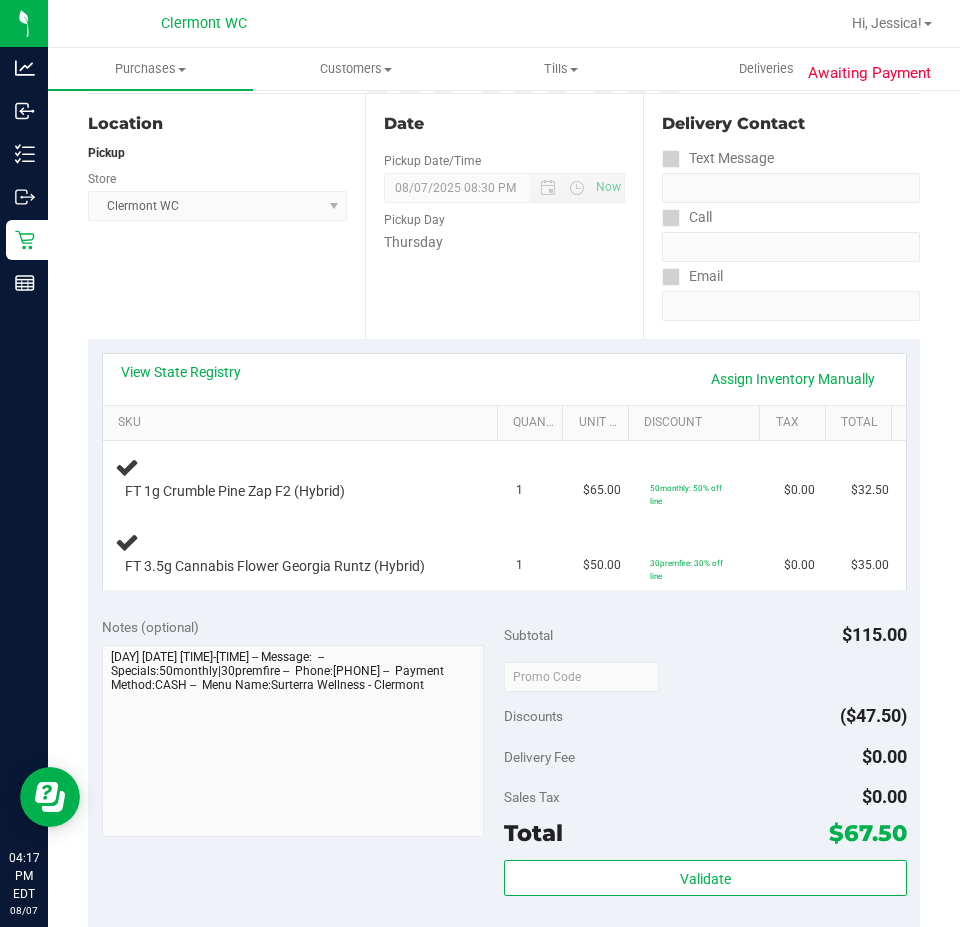 click on "View State Registry
Assign Inventory Manually" at bounding box center [504, 379] 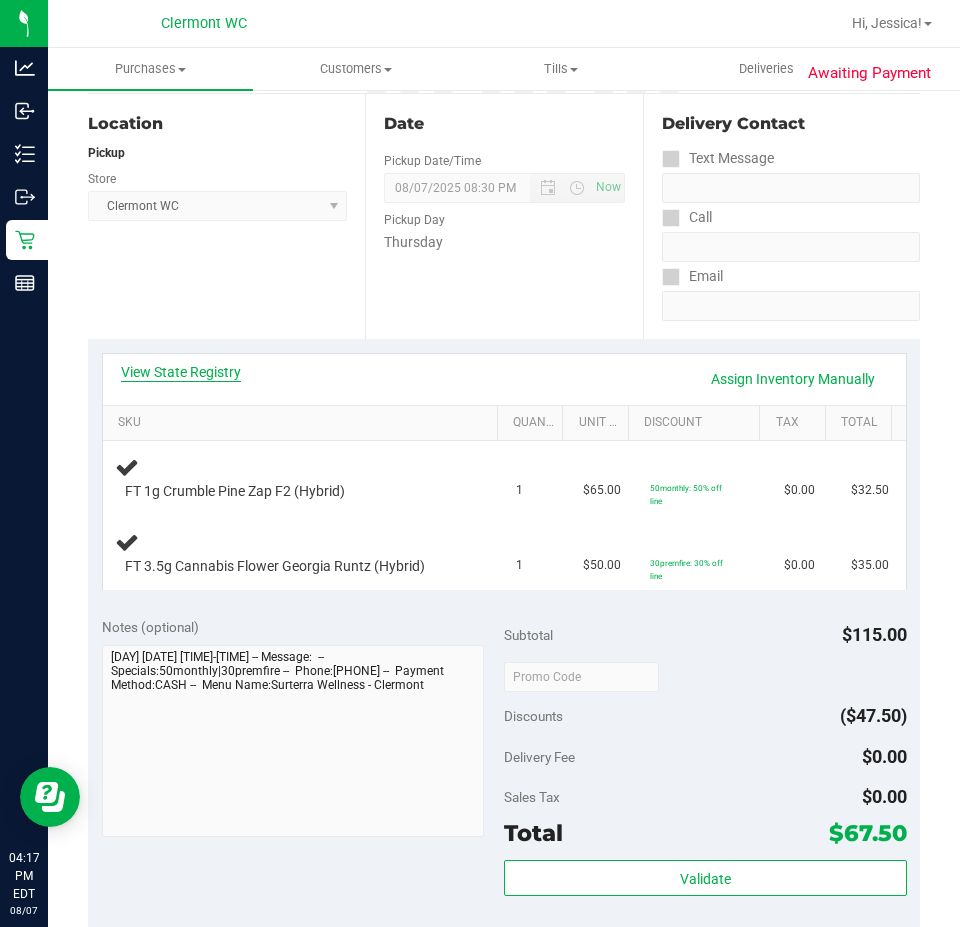 click on "View State Registry" at bounding box center [181, 372] 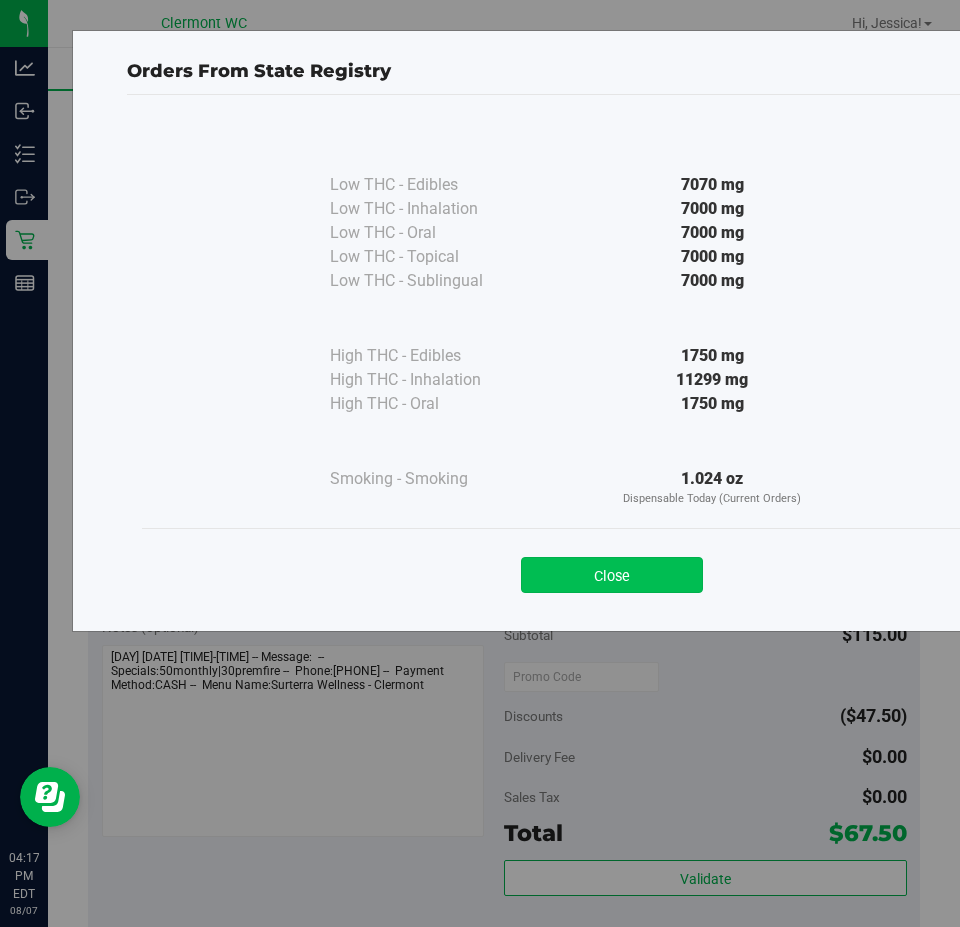 click on "Close" at bounding box center (612, 575) 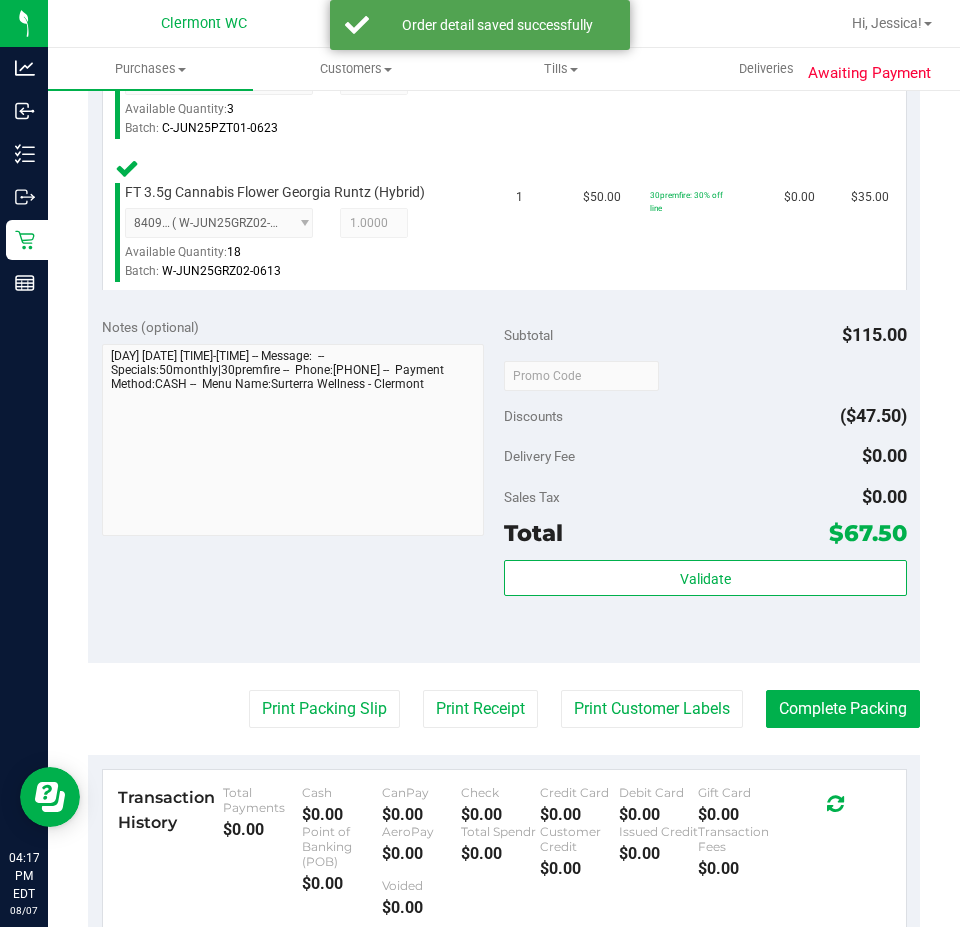 scroll, scrollTop: 857, scrollLeft: 0, axis: vertical 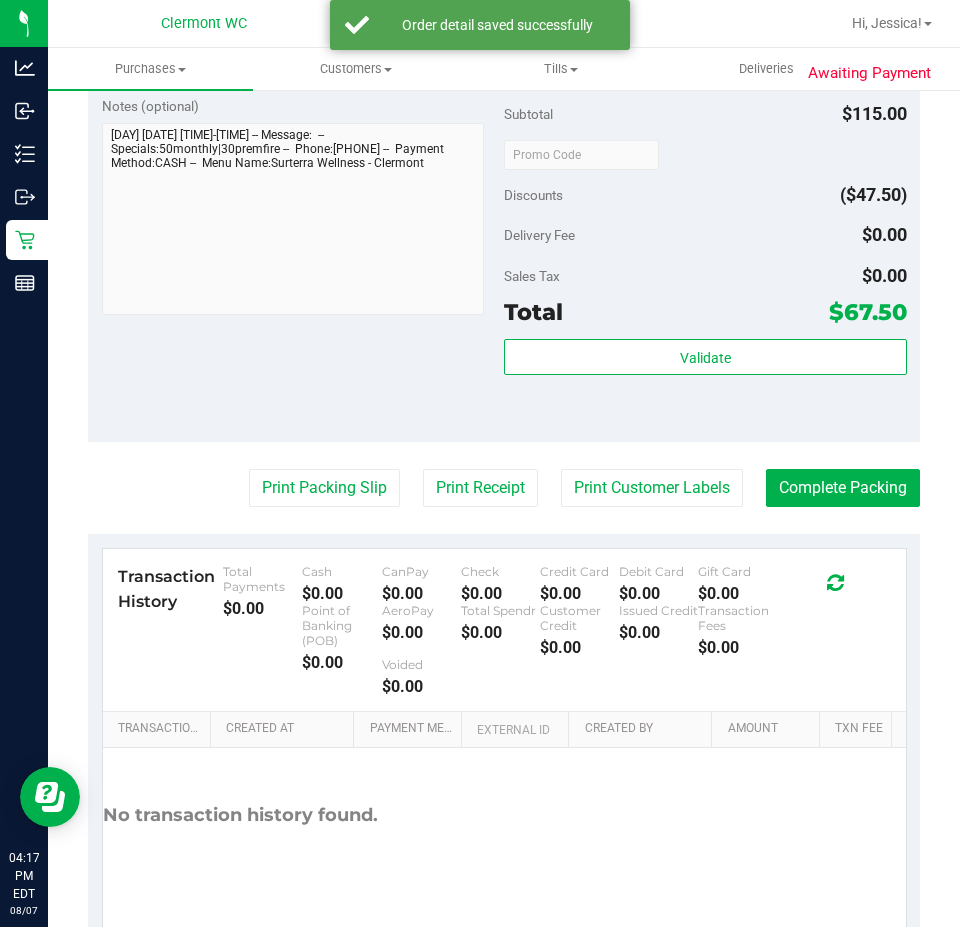 click on "Validate" at bounding box center [705, 384] 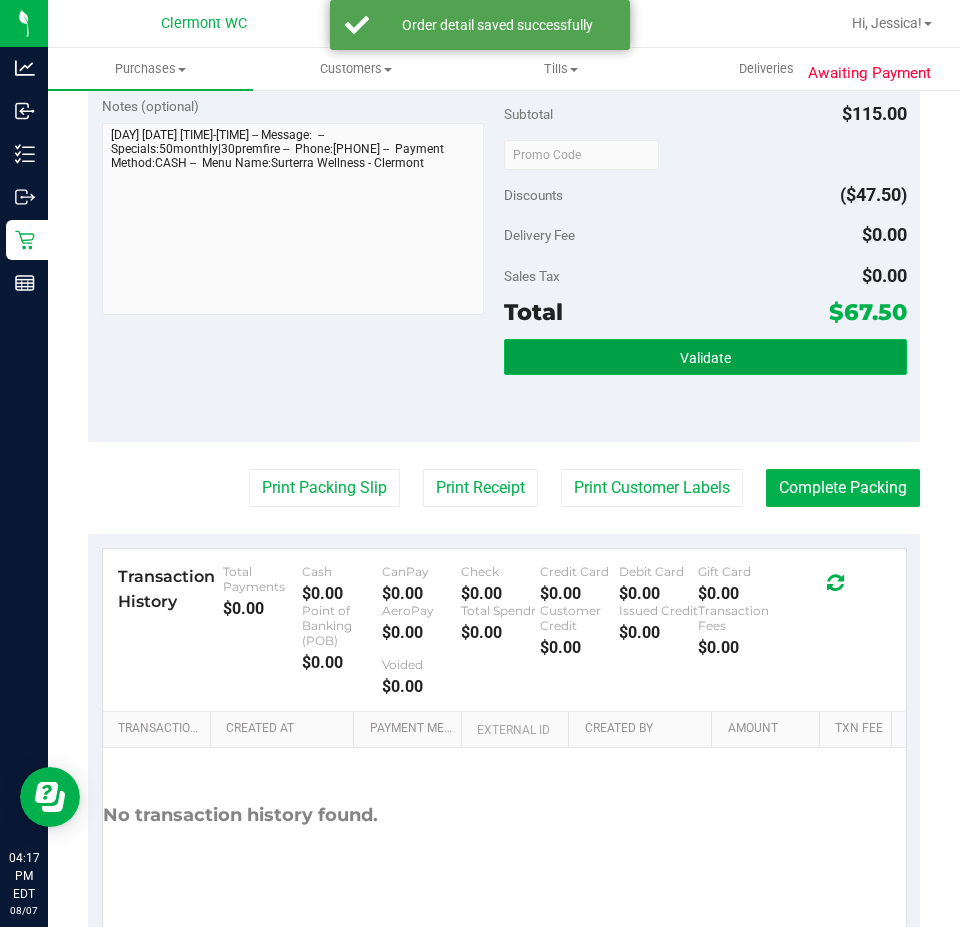 click on "Validate" at bounding box center [705, 357] 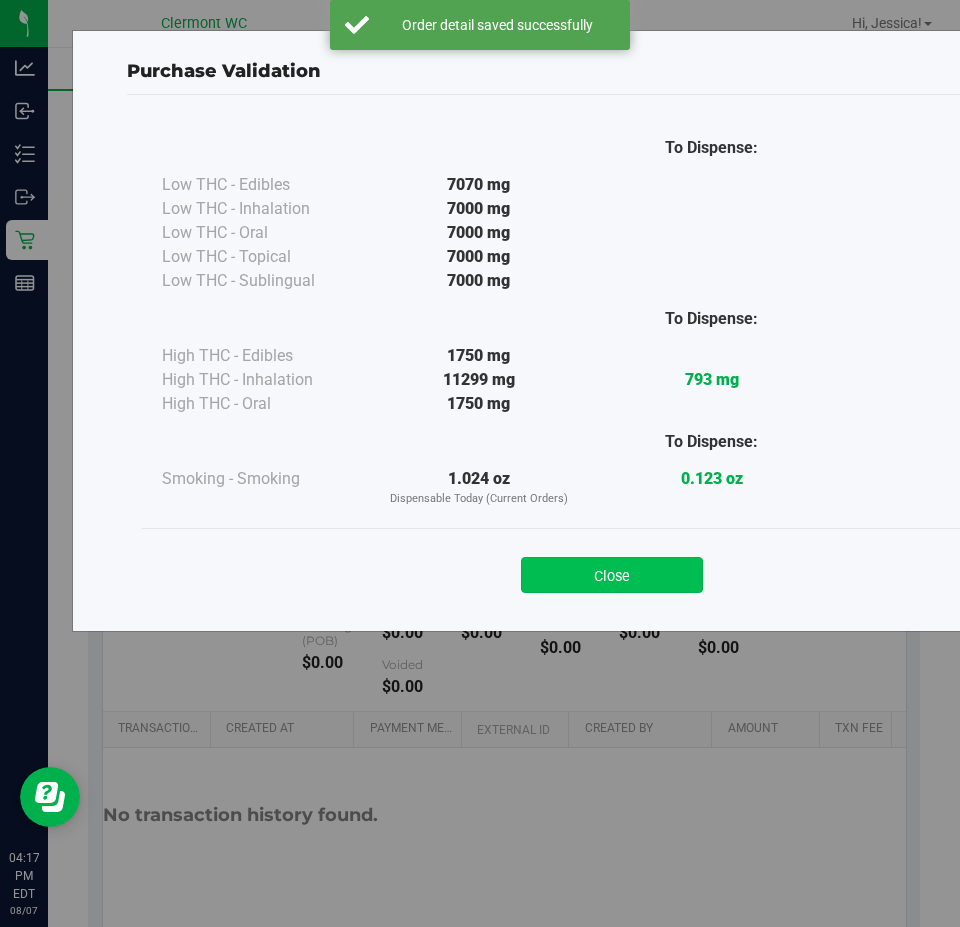 click on "Close" at bounding box center (612, 575) 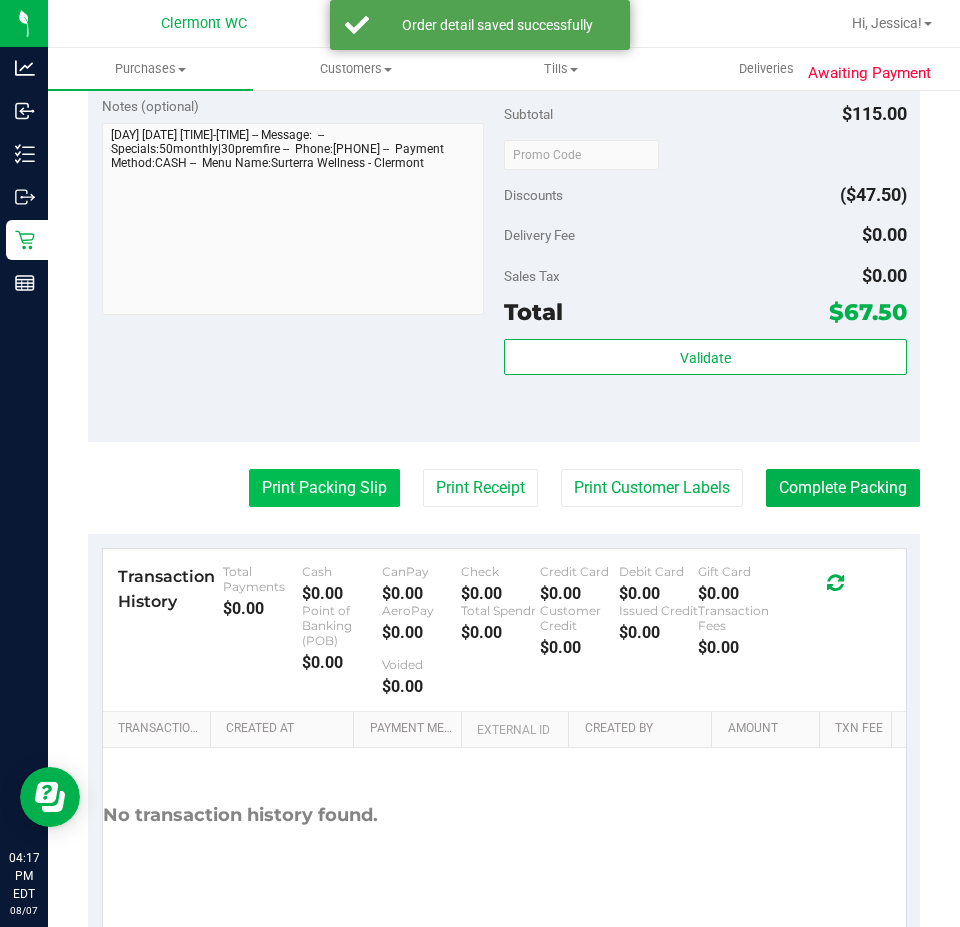 click on "Print Packing Slip" at bounding box center (324, 488) 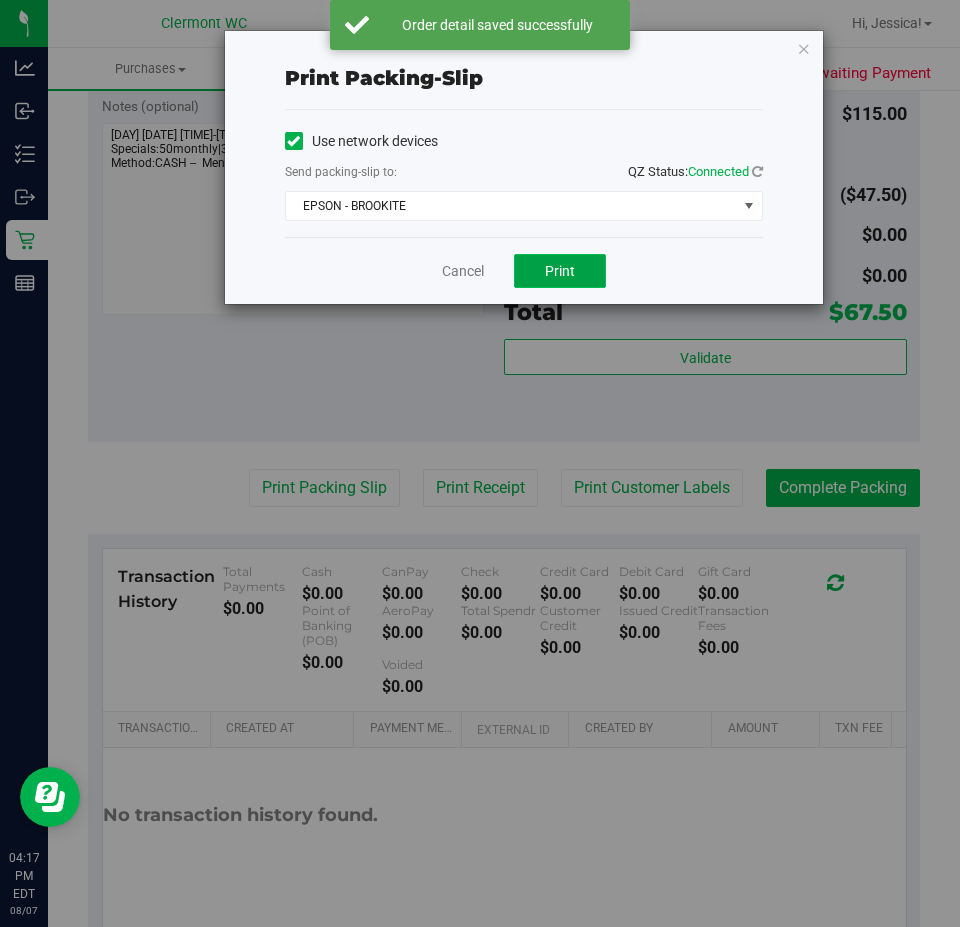 click on "Print" at bounding box center [560, 271] 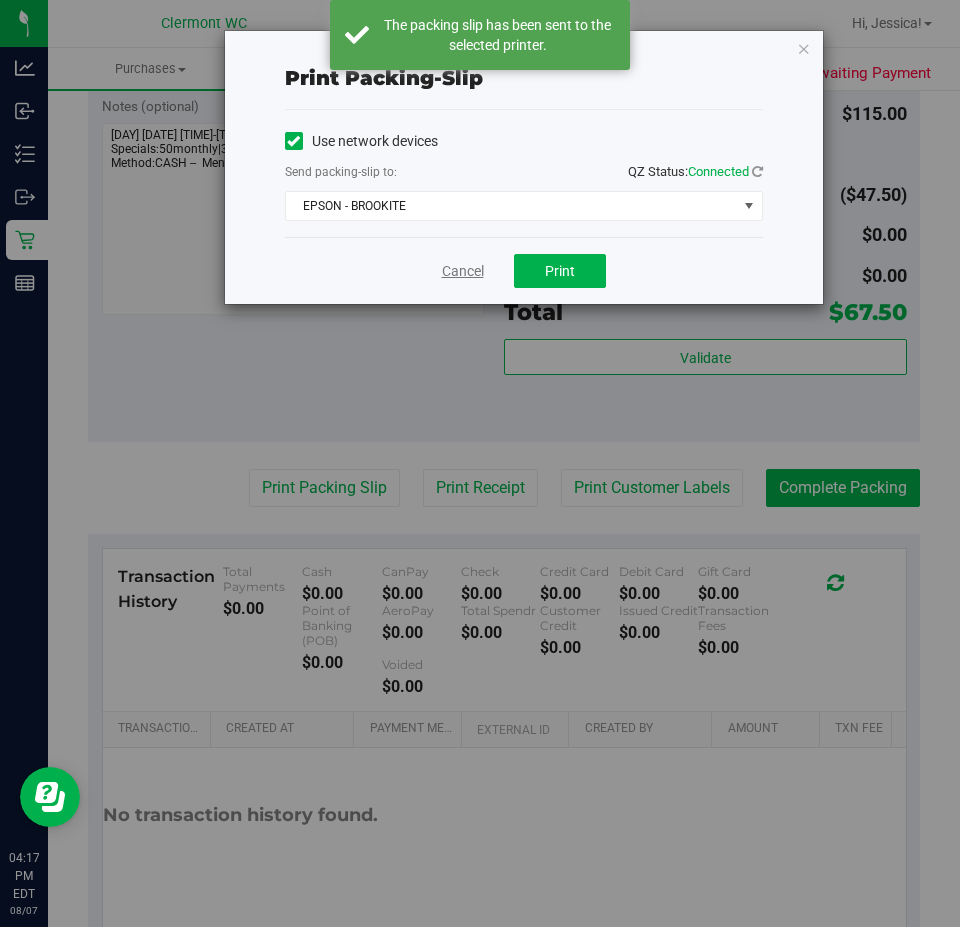 click on "Cancel" at bounding box center (463, 271) 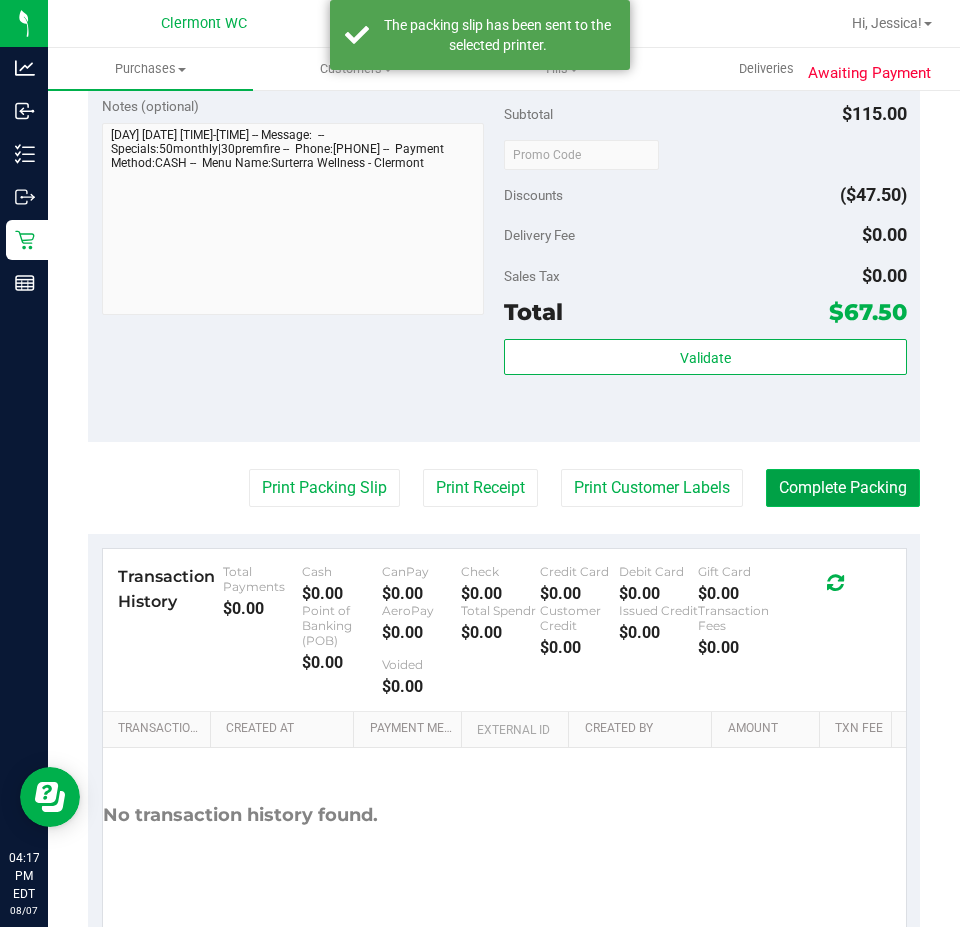 click on "Complete Packing" at bounding box center [843, 488] 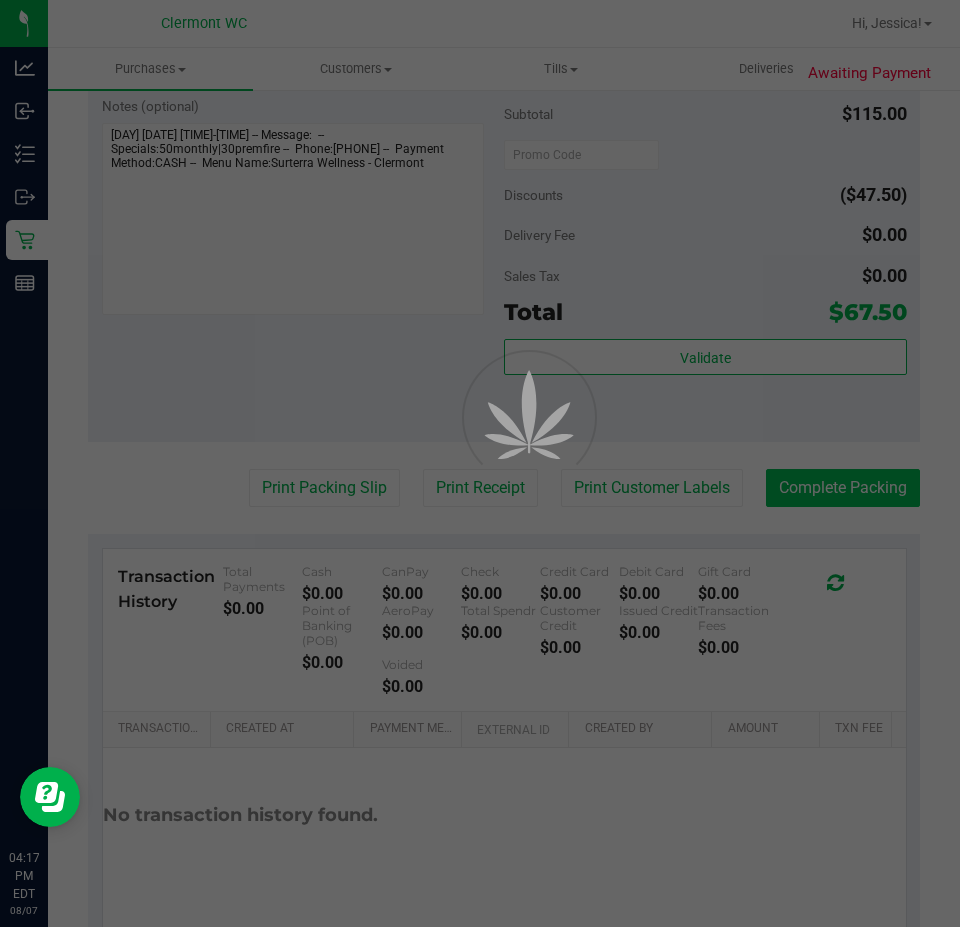 scroll, scrollTop: 0, scrollLeft: 0, axis: both 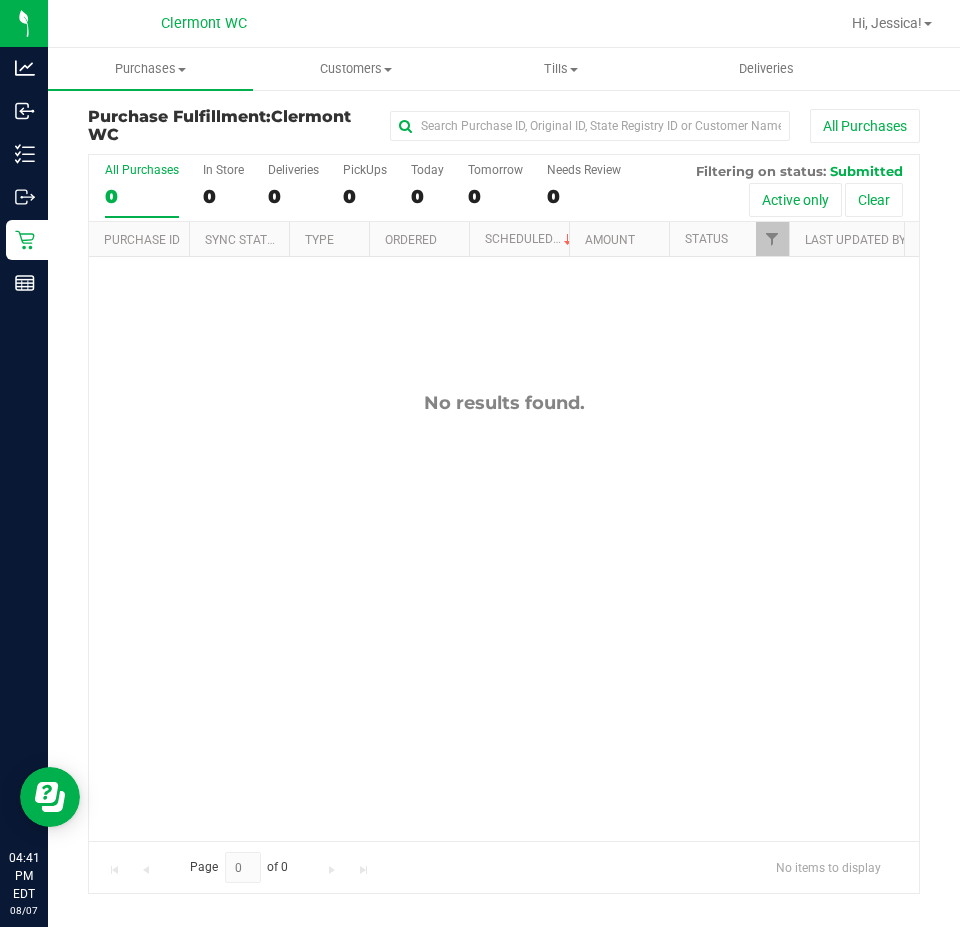 click on "No results found." at bounding box center [504, 403] 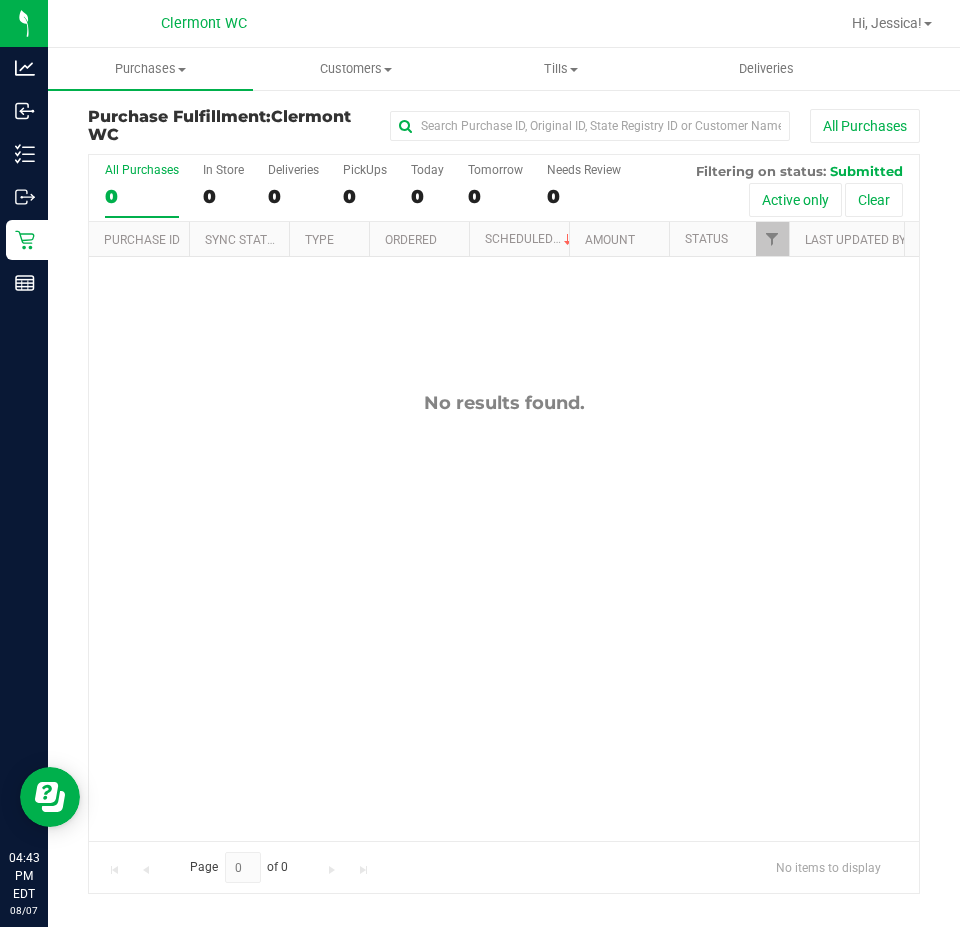 click on "No results found." at bounding box center (504, 616) 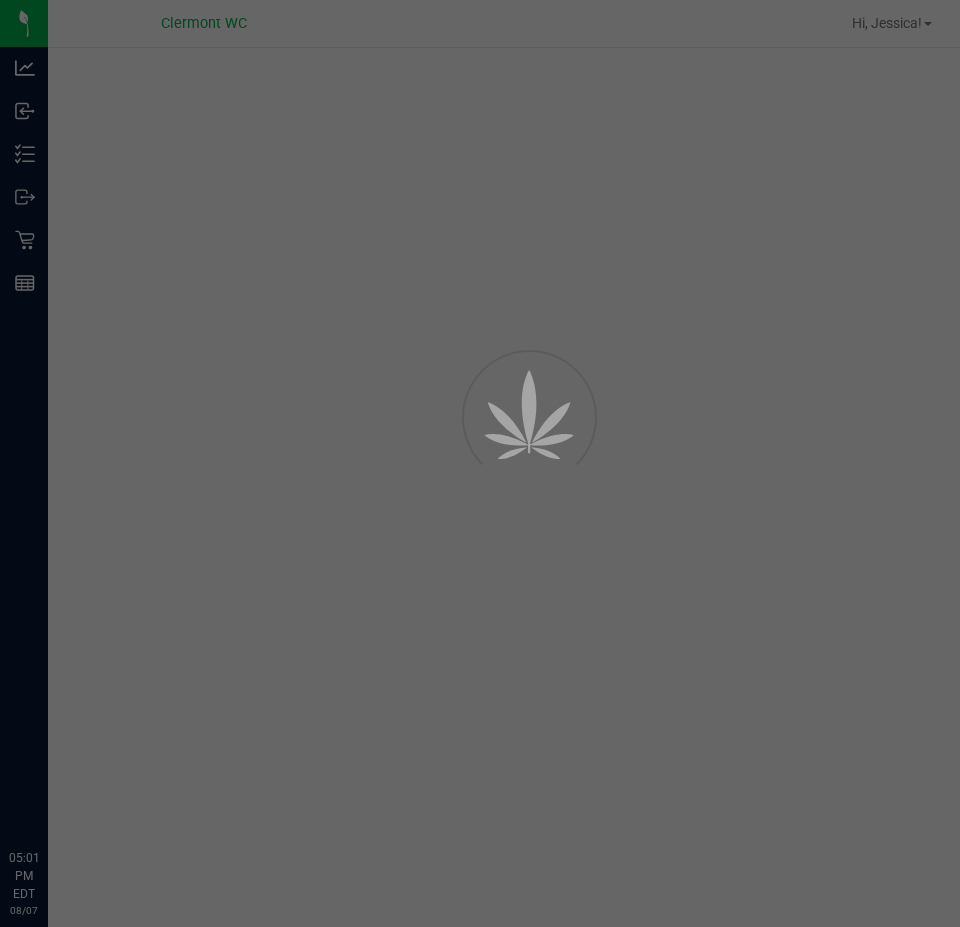 scroll, scrollTop: 0, scrollLeft: 0, axis: both 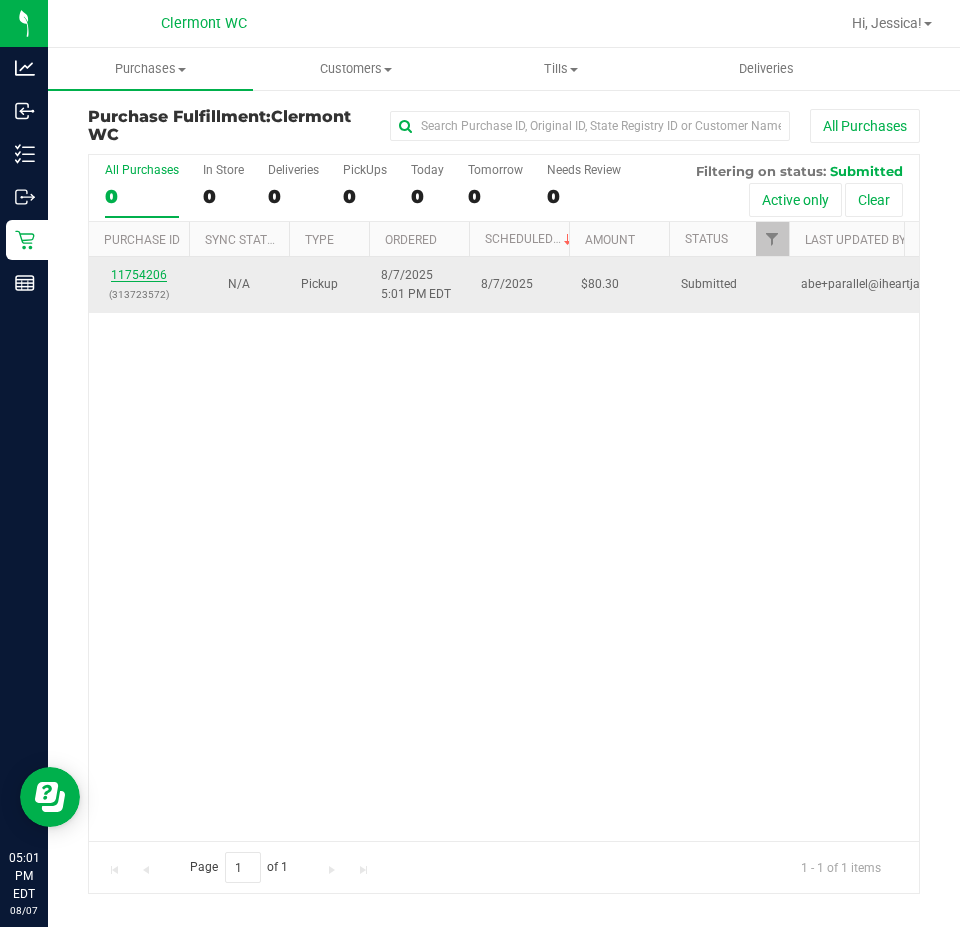 click on "11754206" at bounding box center [139, 275] 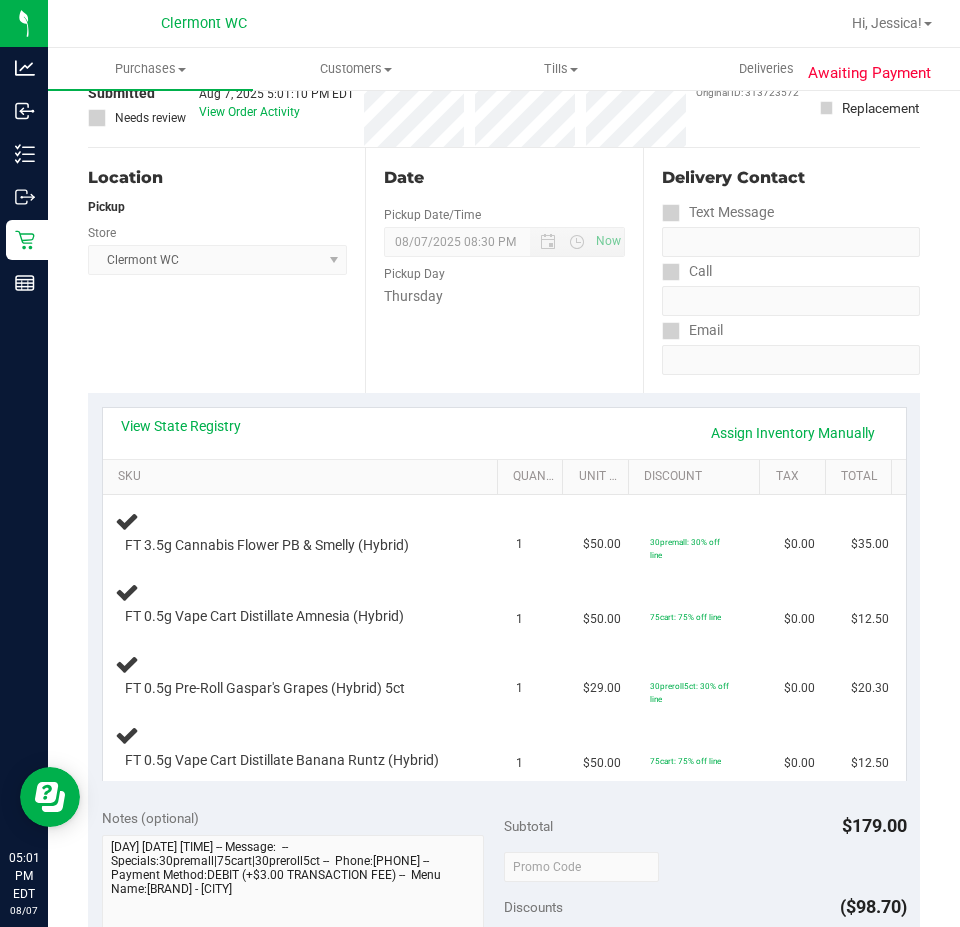 scroll, scrollTop: 146, scrollLeft: 0, axis: vertical 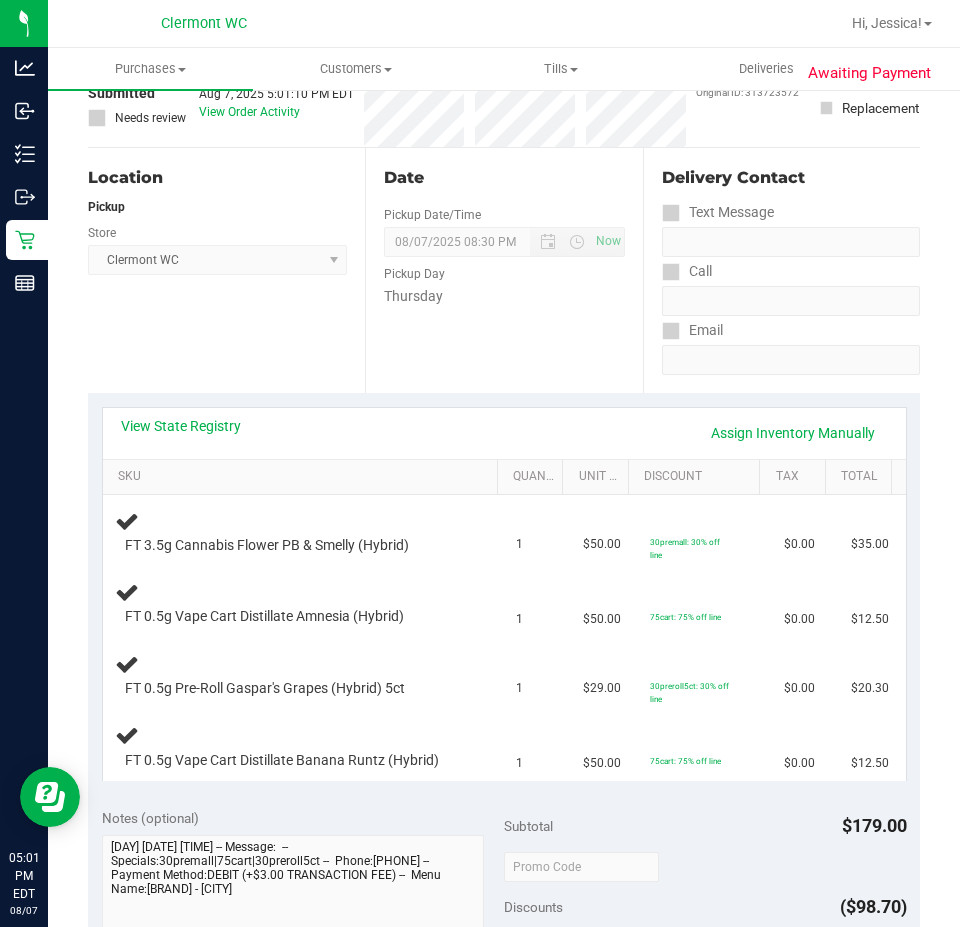click on "View State Registry" at bounding box center [181, 426] 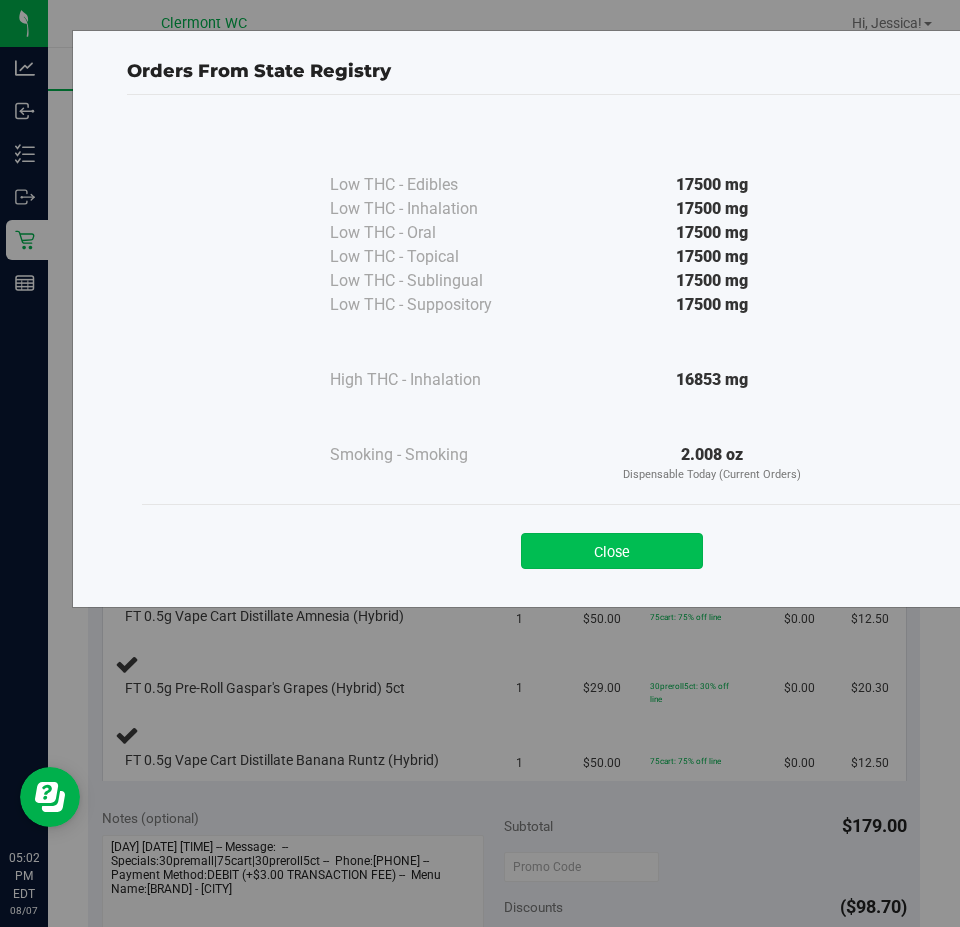 click on "Close" at bounding box center (612, 551) 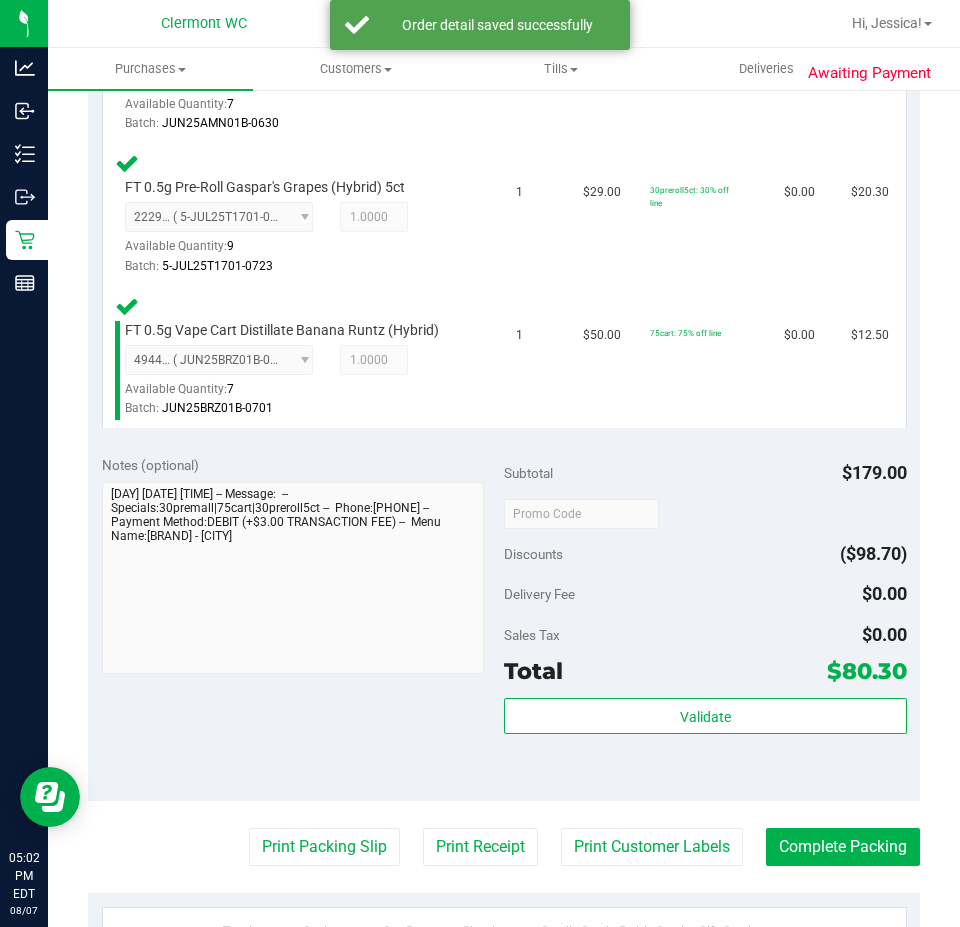 scroll, scrollTop: 1058, scrollLeft: 0, axis: vertical 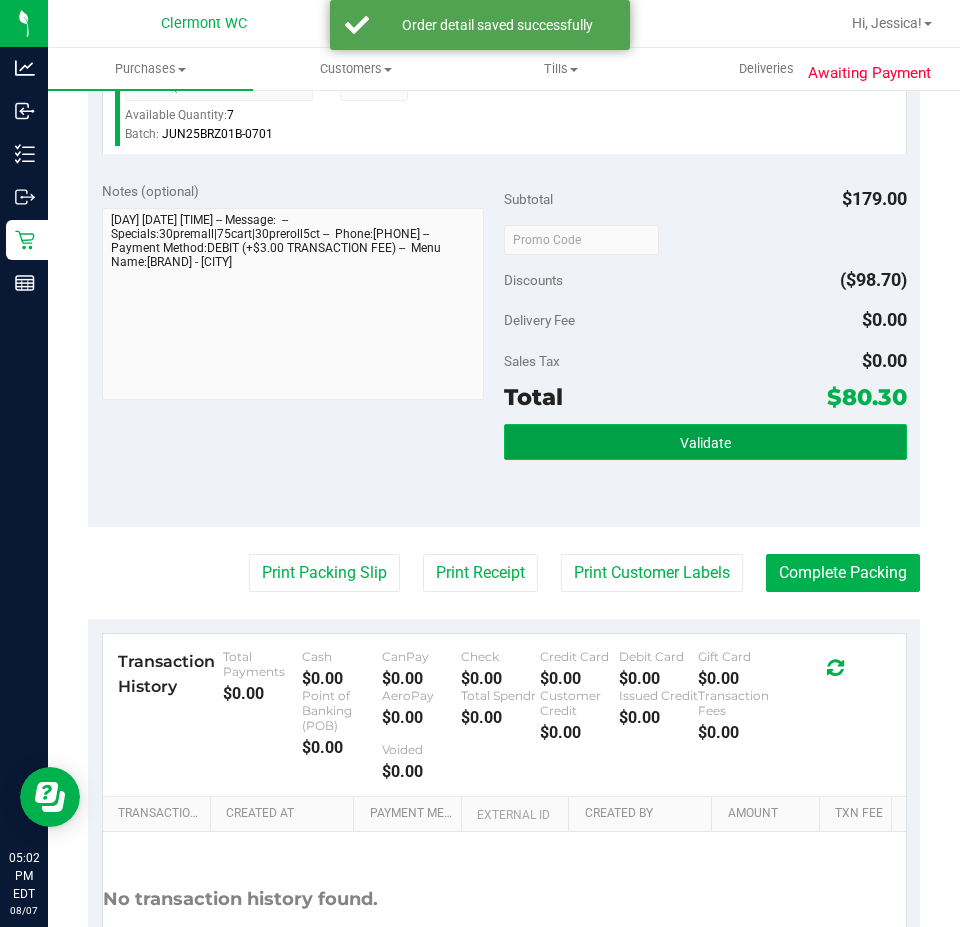 click on "Validate" at bounding box center [705, 442] 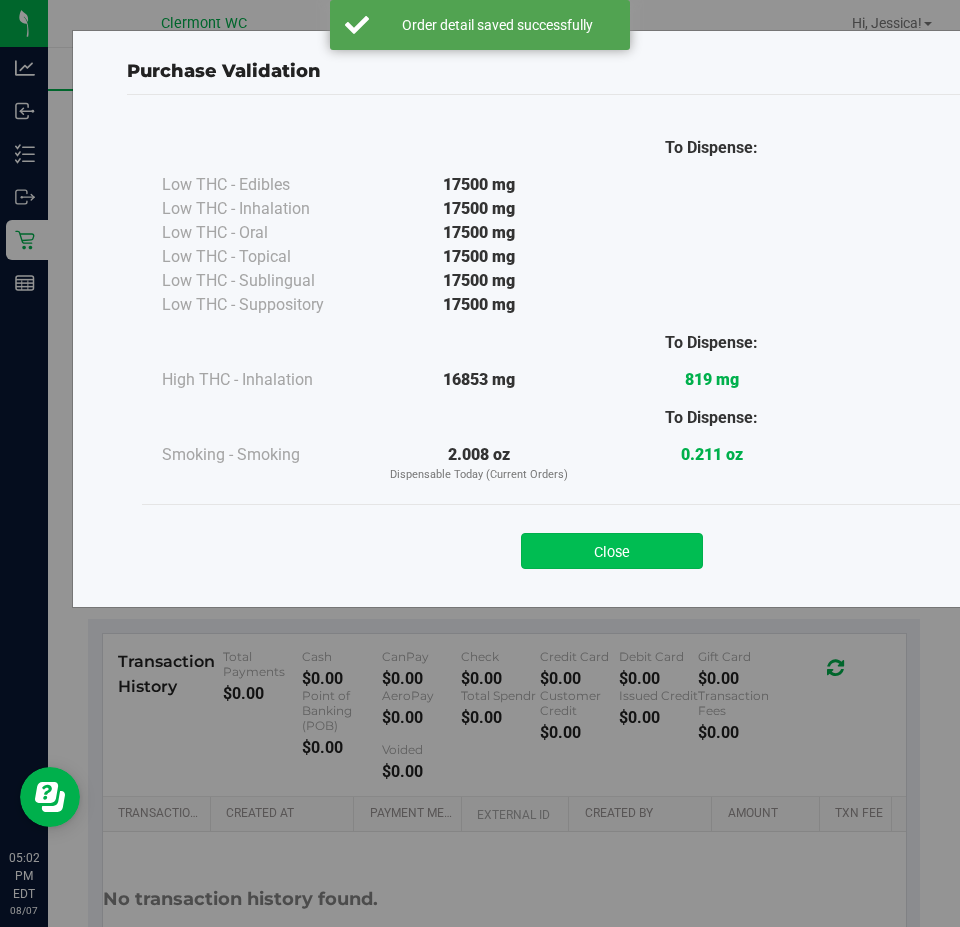 click on "Close" at bounding box center (612, 551) 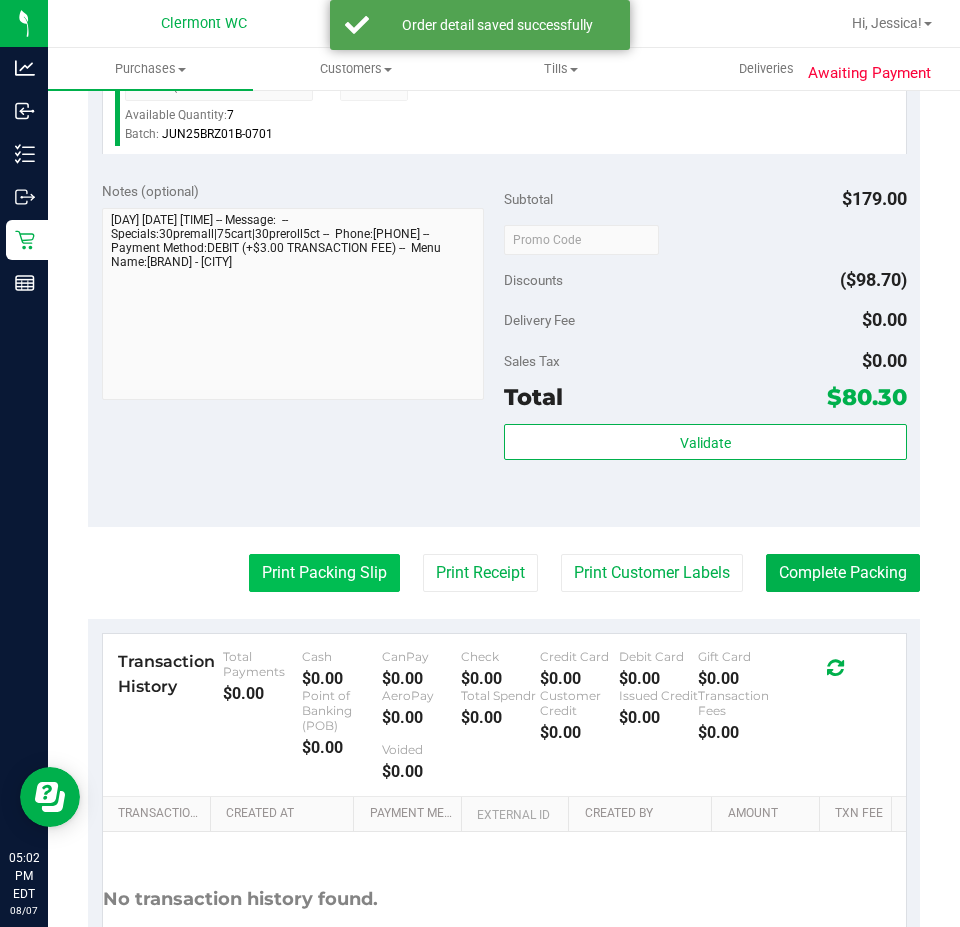 click on "Print Packing Slip" at bounding box center [324, 573] 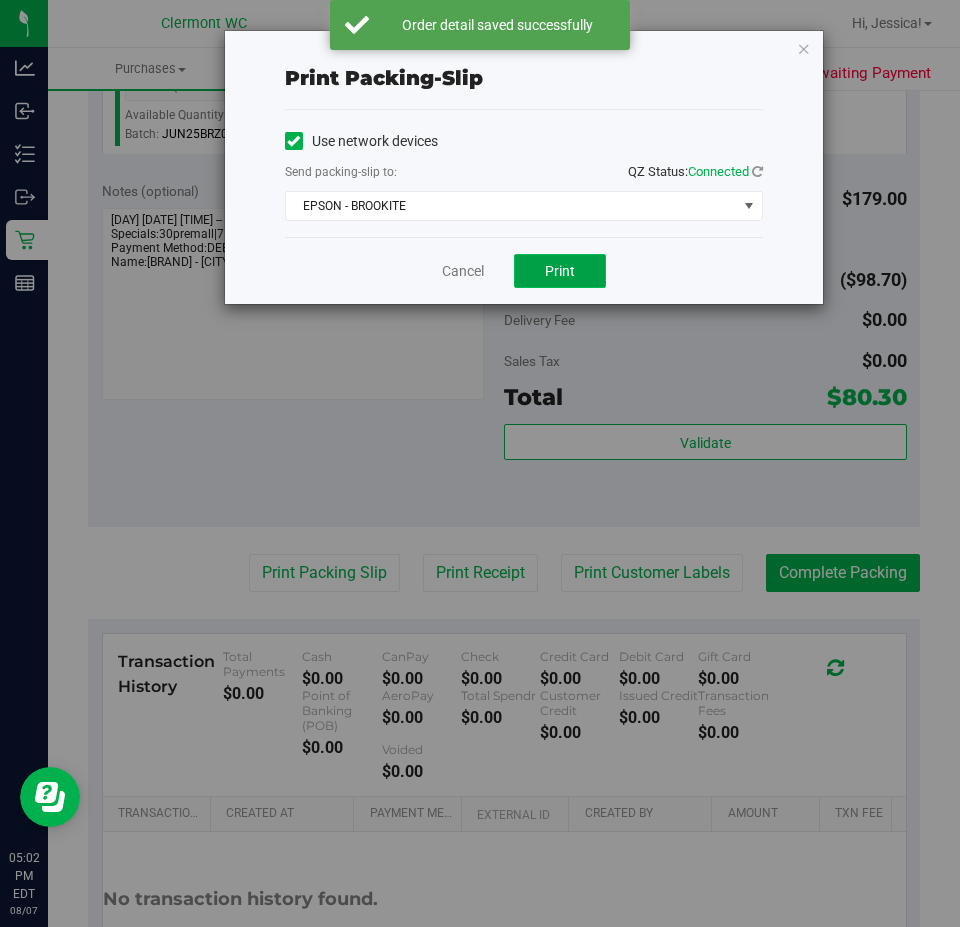 click on "Print" at bounding box center [560, 271] 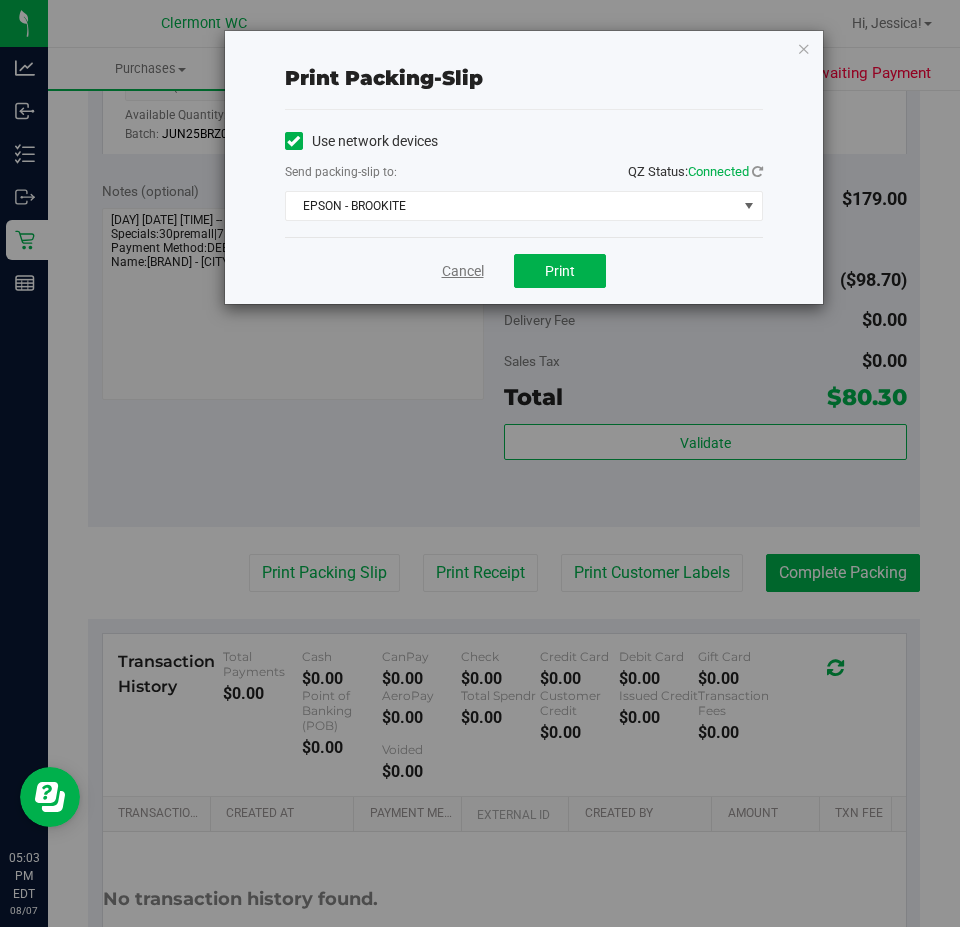 click on "Cancel" at bounding box center [463, 271] 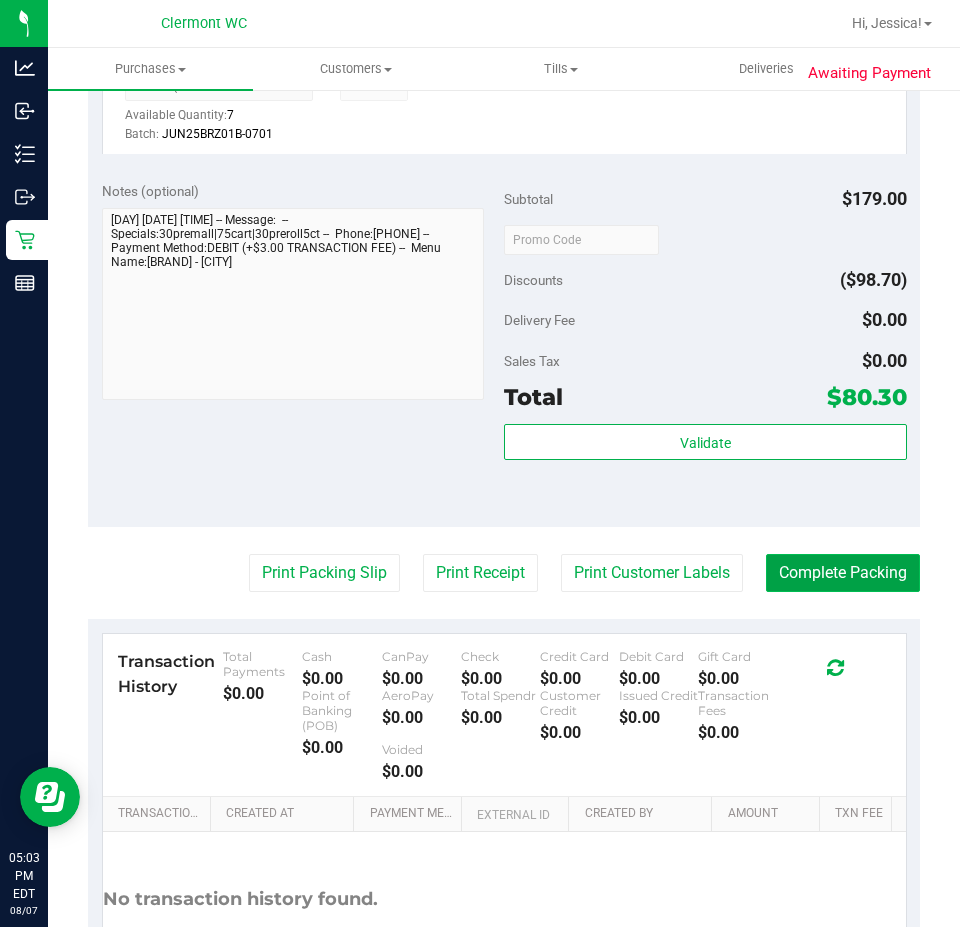 click on "Complete Packing" at bounding box center [843, 573] 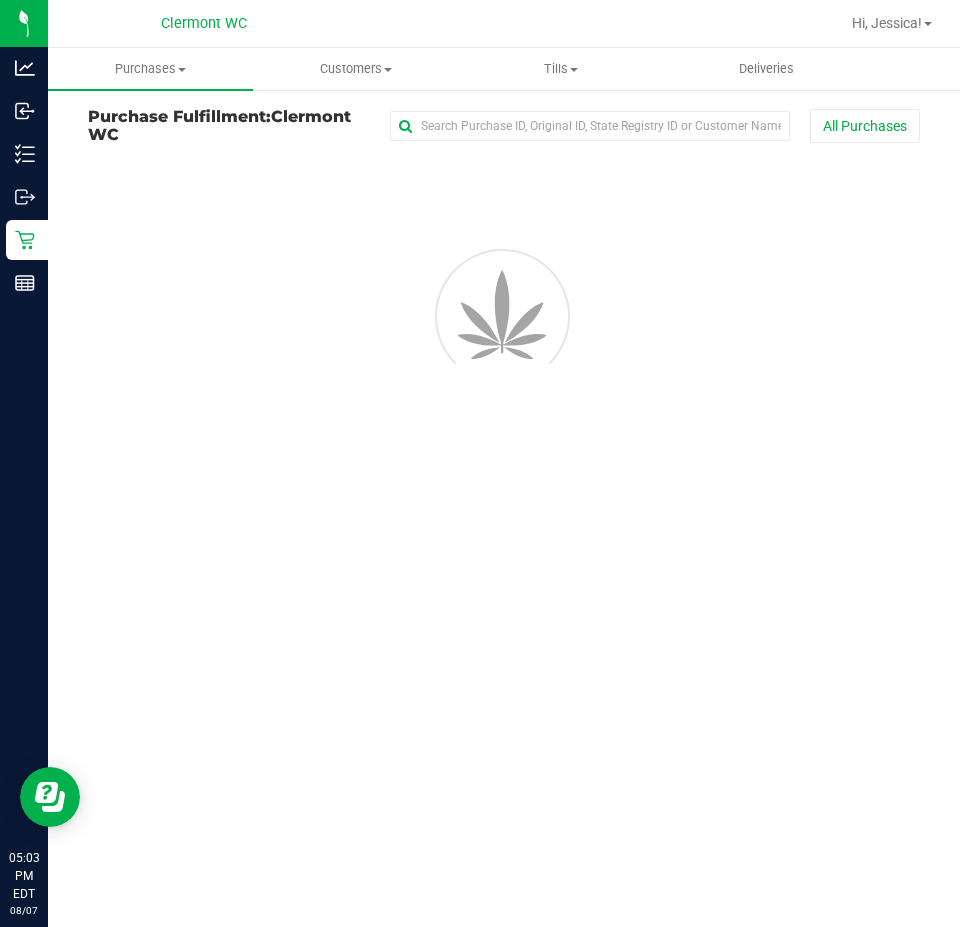 scroll, scrollTop: 0, scrollLeft: 0, axis: both 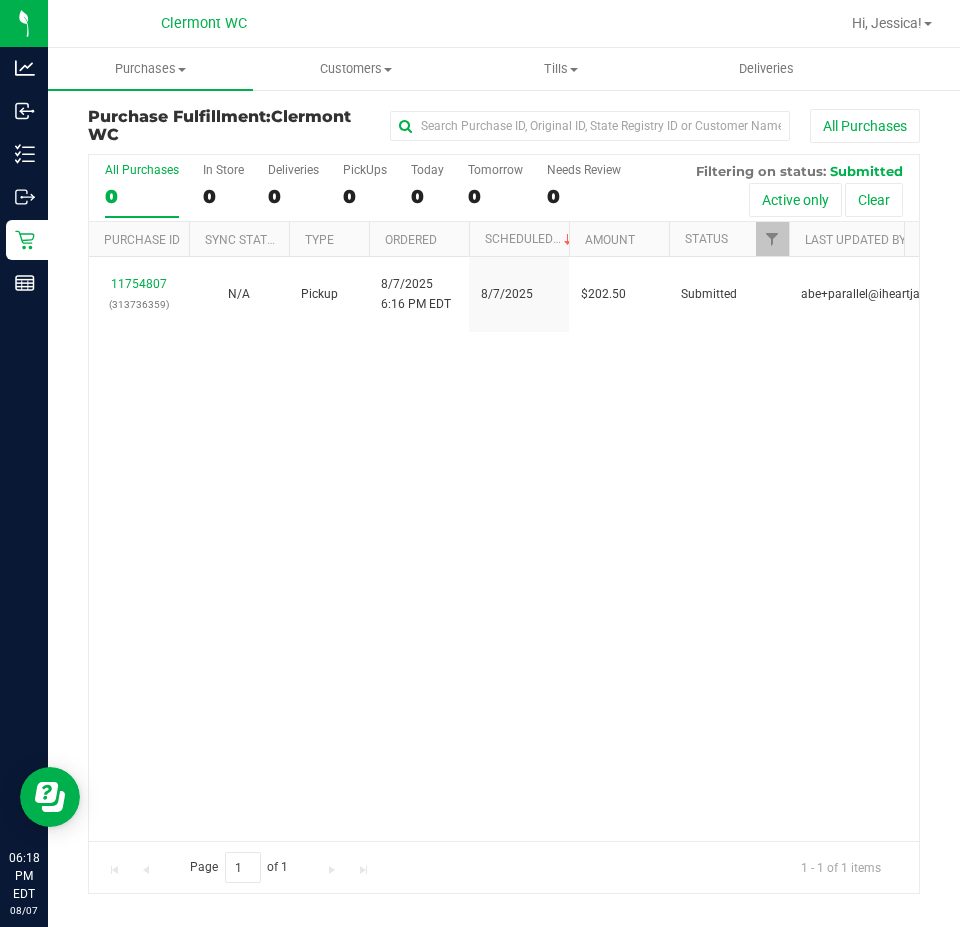 click on "11754807
(313736359)
N/A
Pickup 8/7/2025 6:16 PM EDT 8/7/2025
$202.50
Submitted abe+parallel@iheartjane.com" at bounding box center [504, 549] 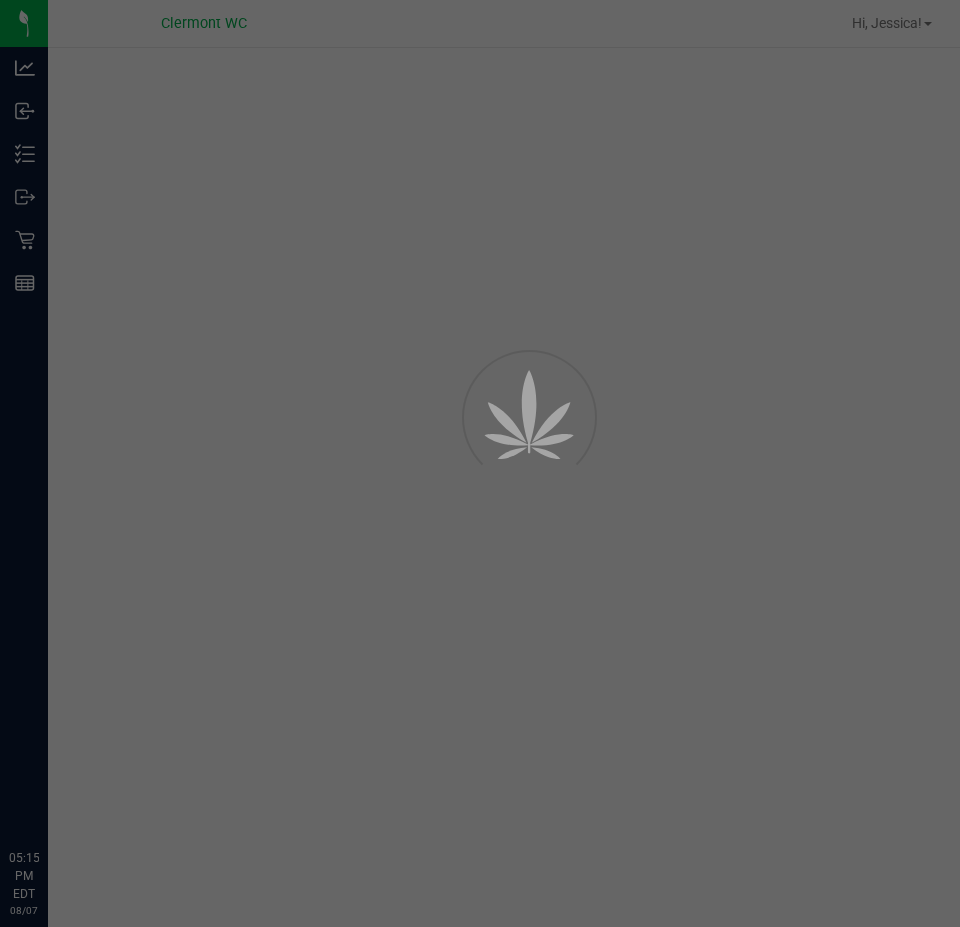 scroll, scrollTop: 0, scrollLeft: 0, axis: both 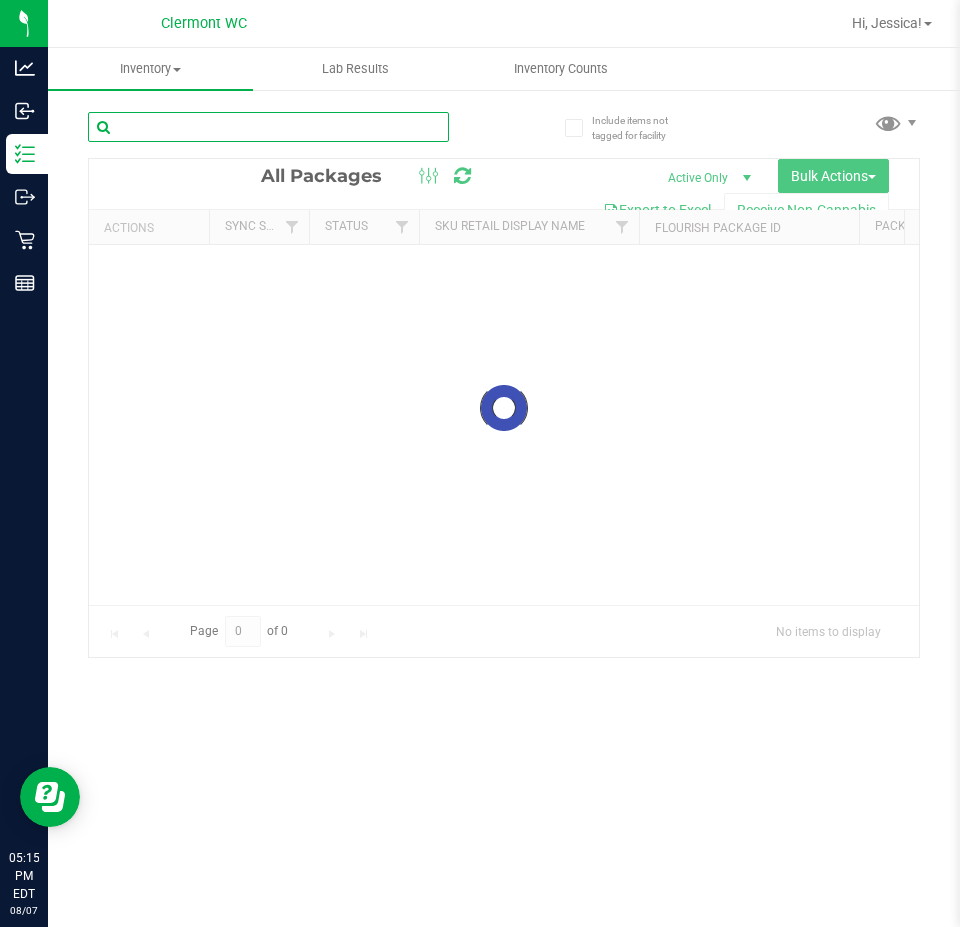 click at bounding box center (268, 127) 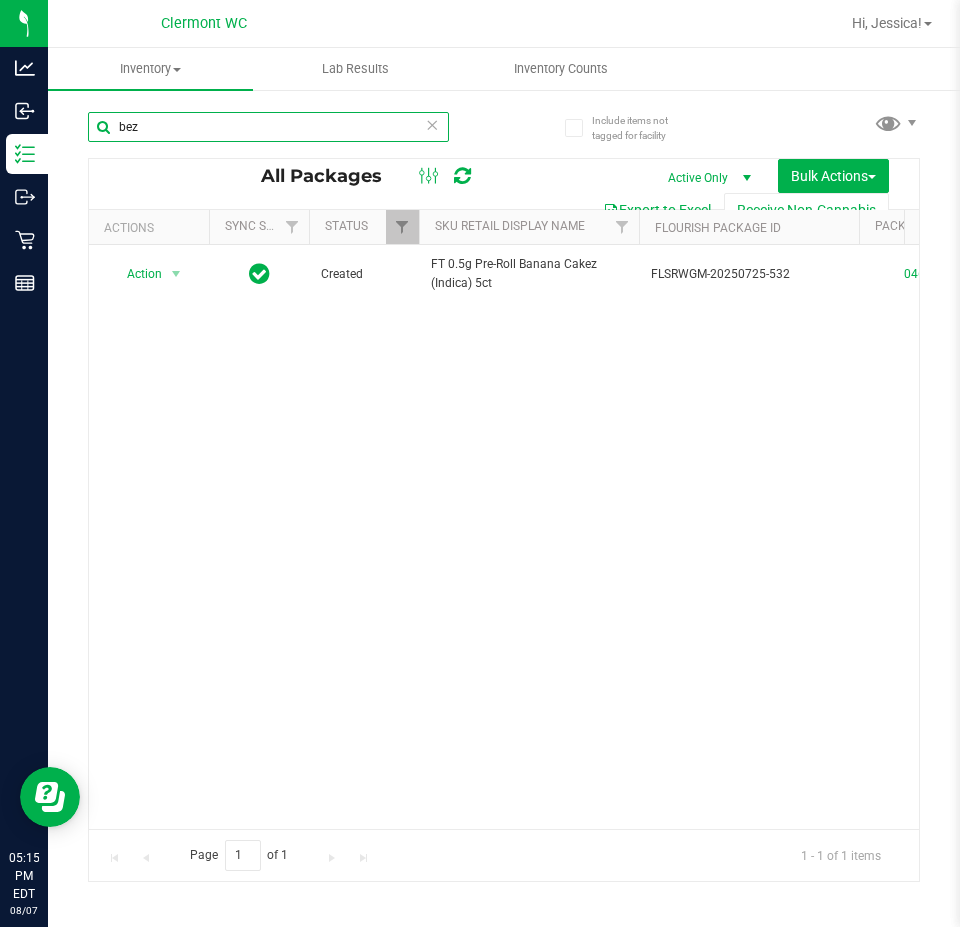 scroll, scrollTop: 0, scrollLeft: 212, axis: horizontal 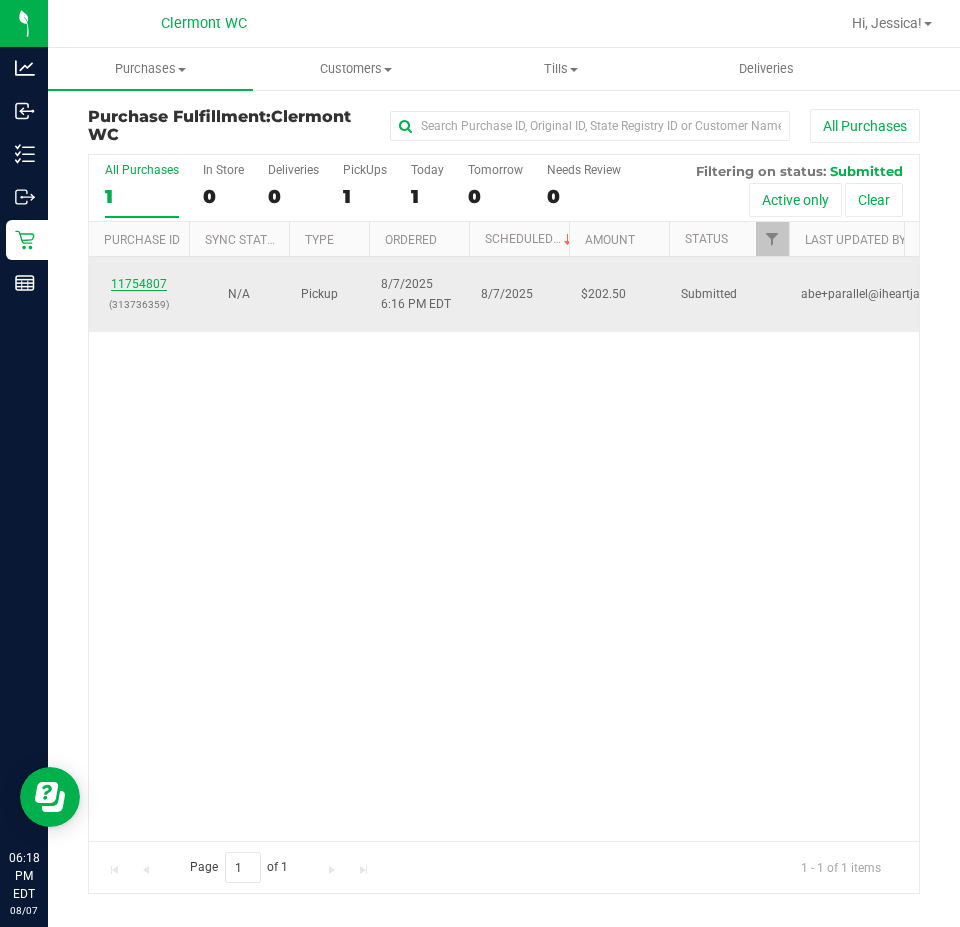 click on "11754807" at bounding box center (139, 284) 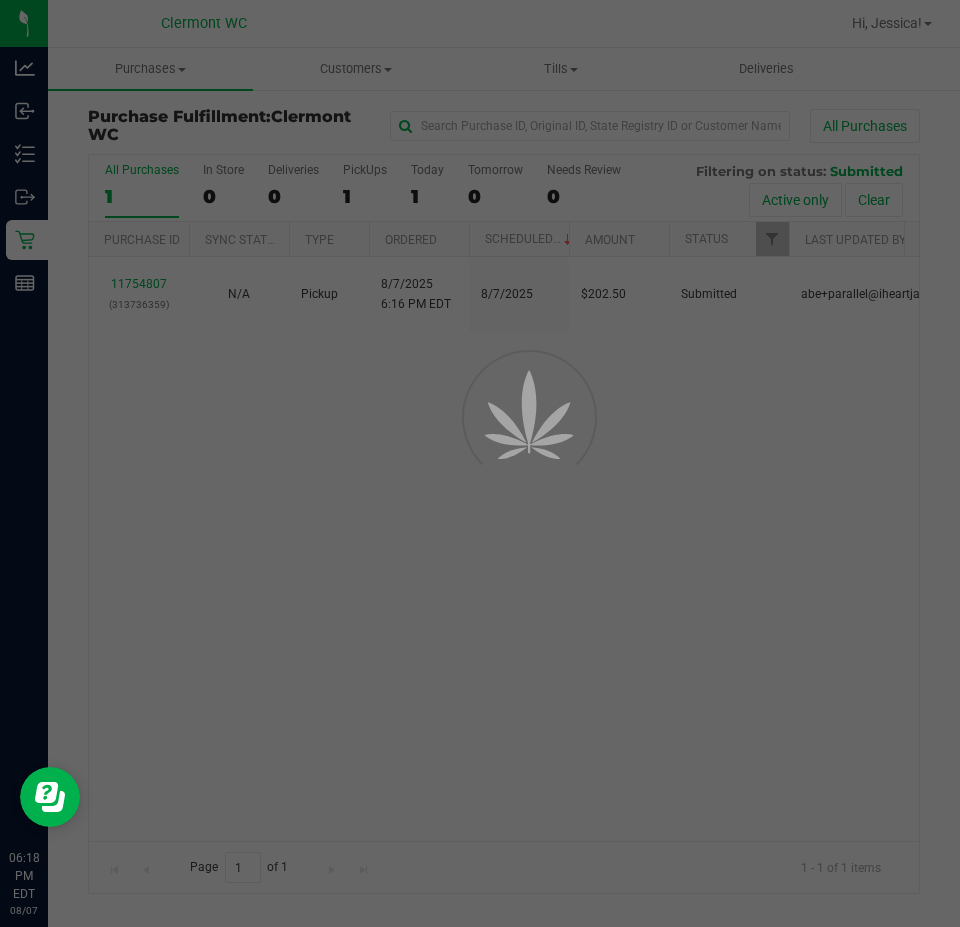click at bounding box center [480, 463] 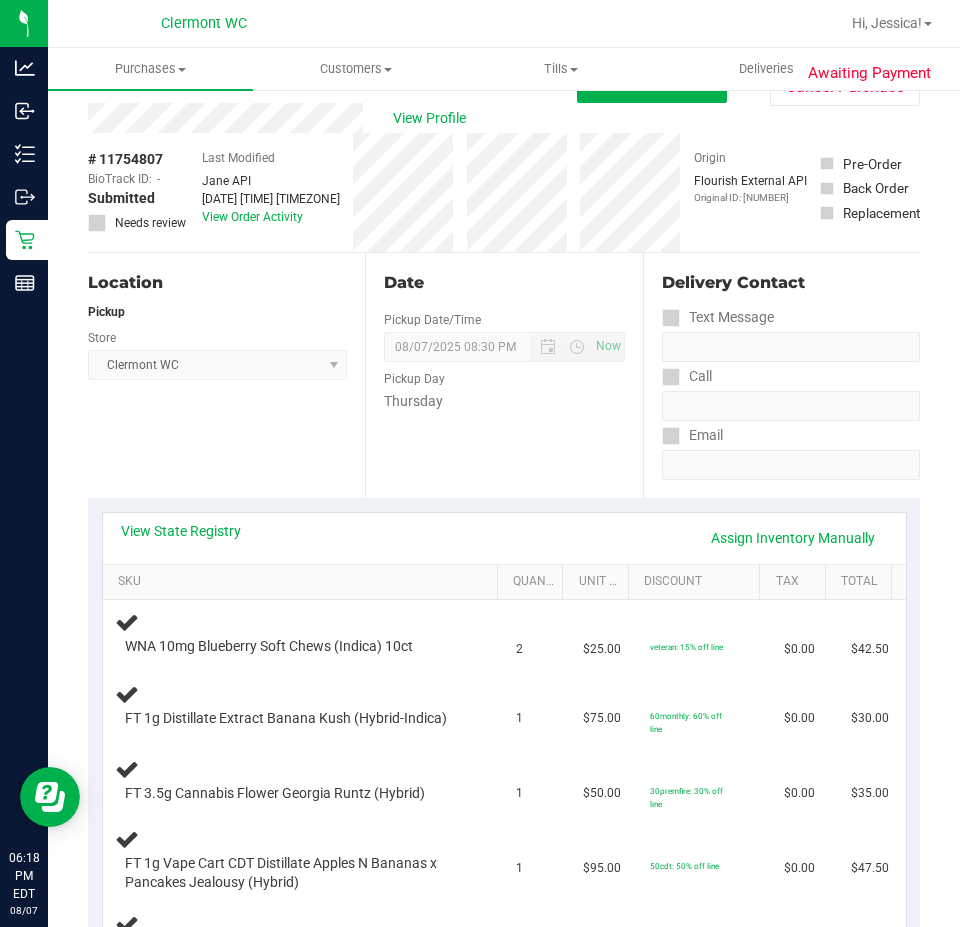 scroll, scrollTop: 63, scrollLeft: 0, axis: vertical 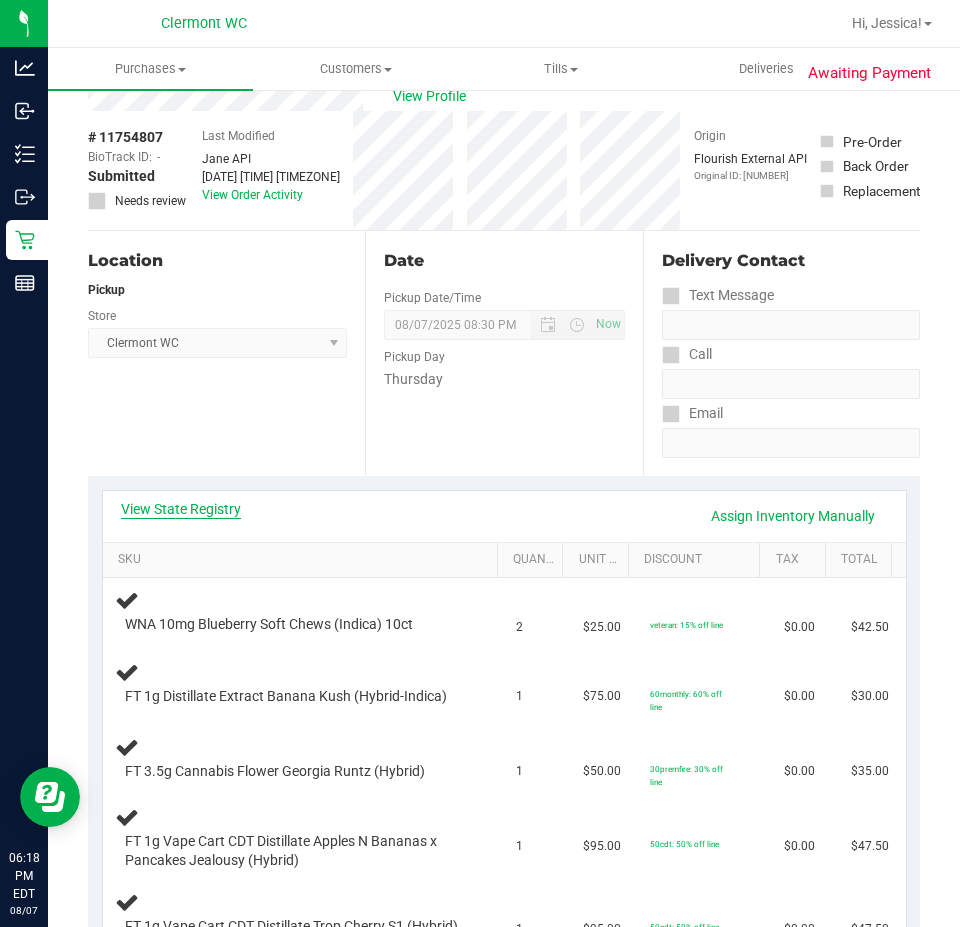 click on "View State Registry" at bounding box center [181, 509] 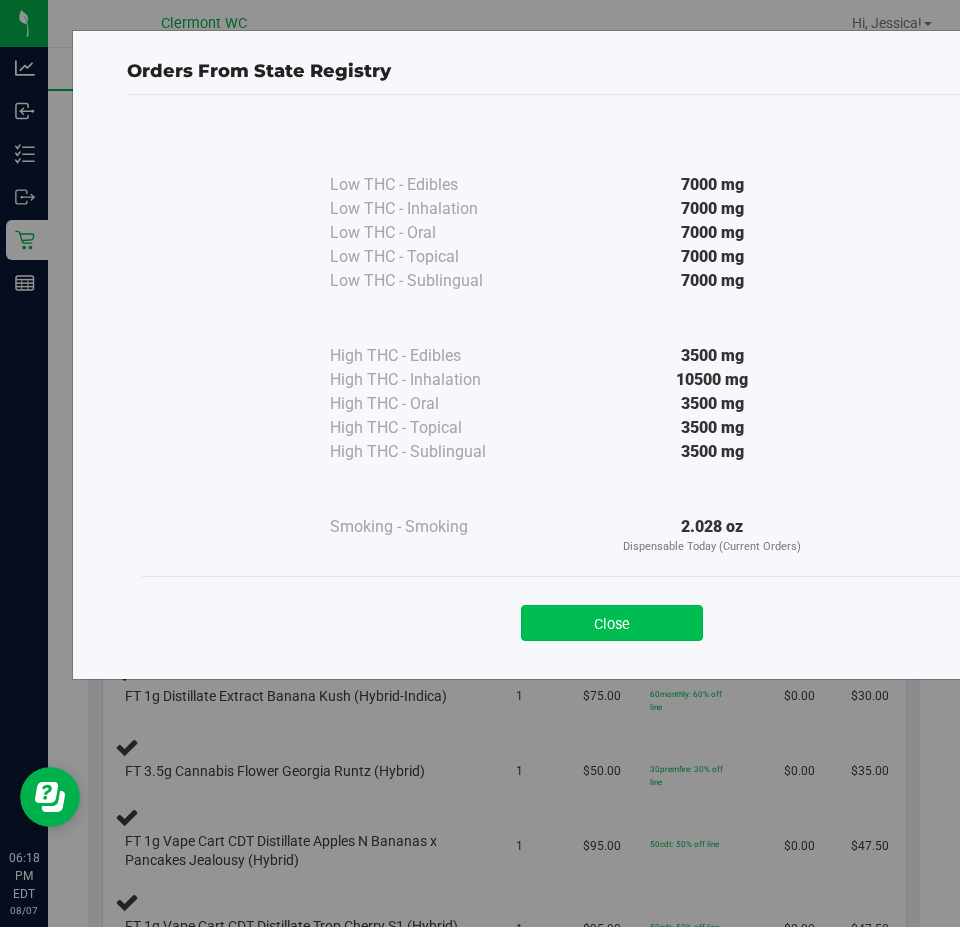 click on "Close" at bounding box center (612, 623) 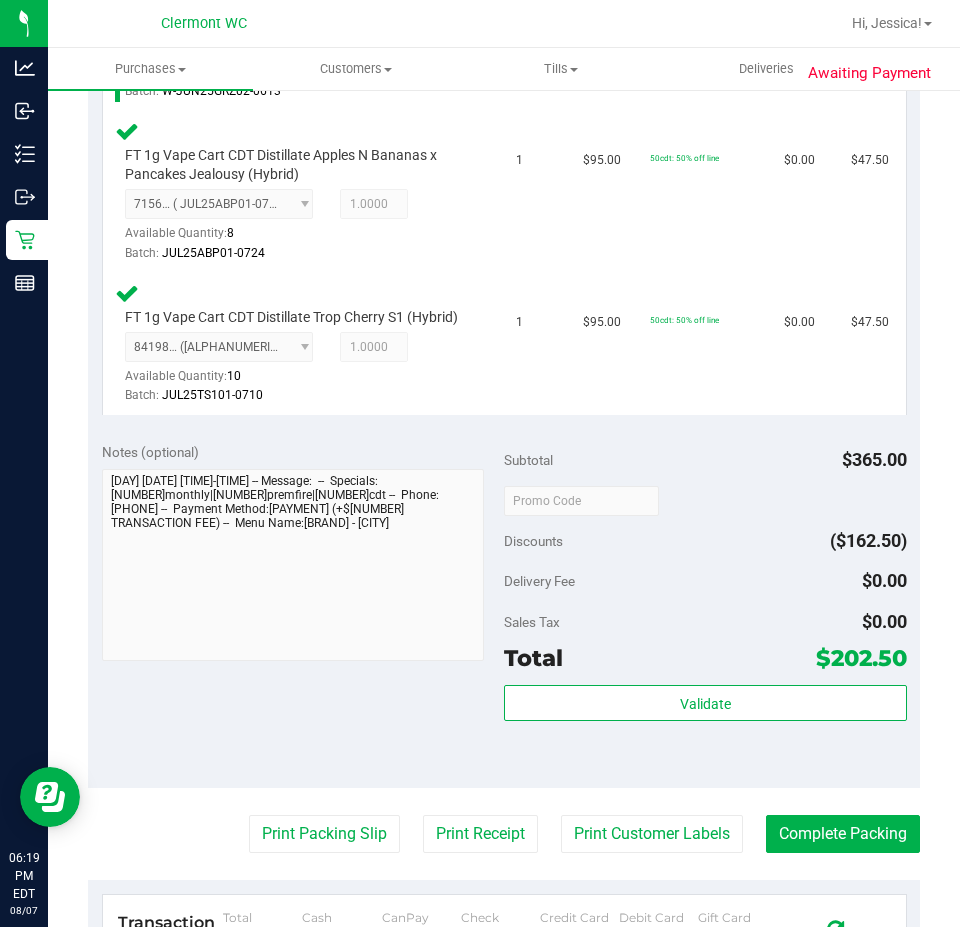 scroll, scrollTop: 952, scrollLeft: 0, axis: vertical 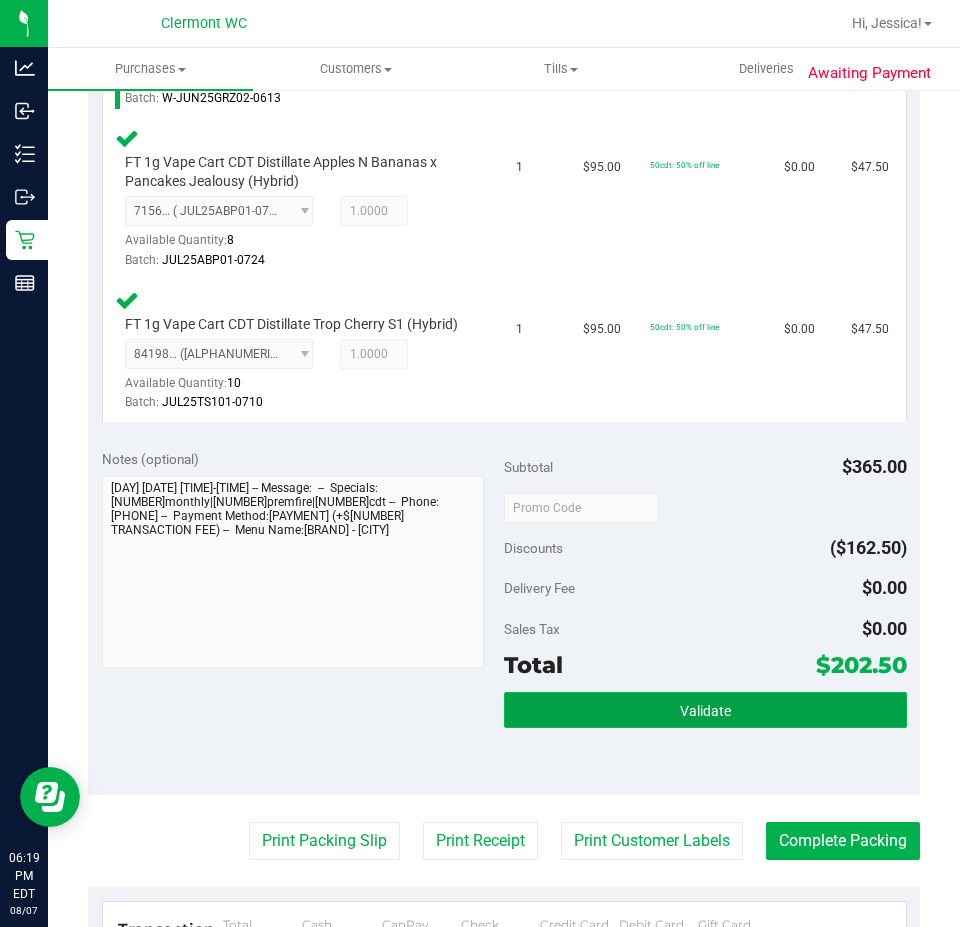 click on "Validate" at bounding box center (705, 710) 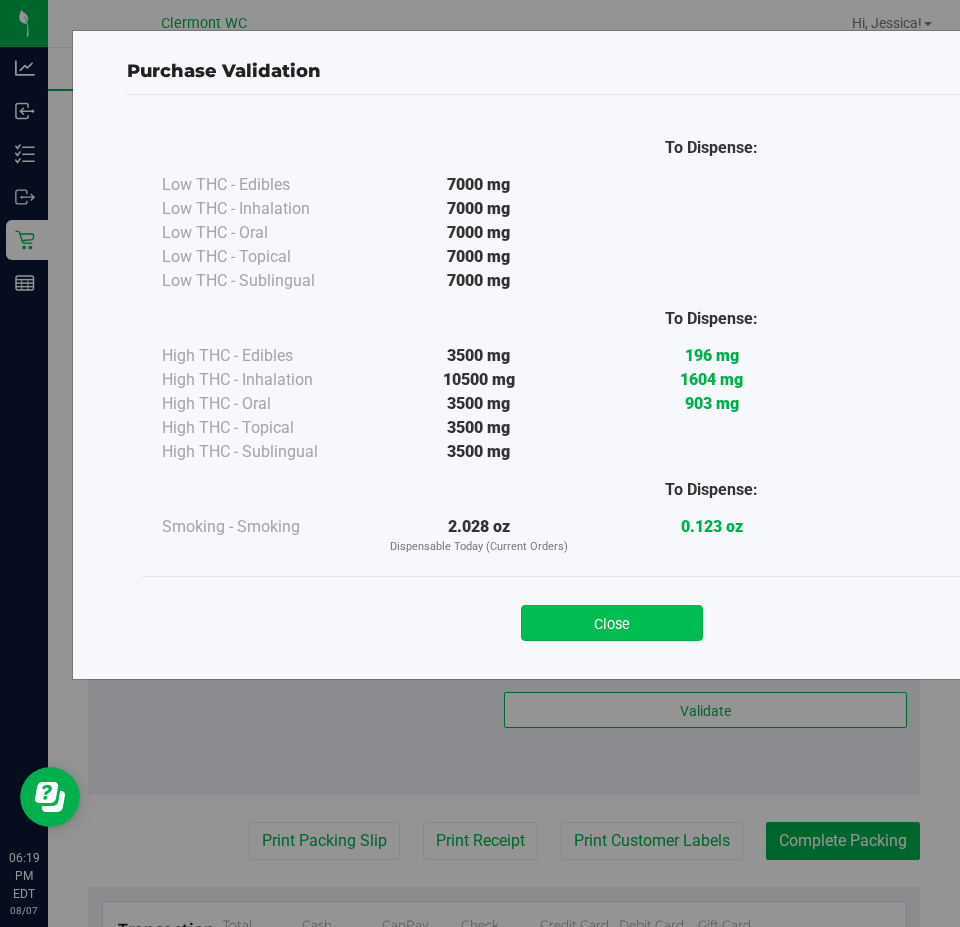 click on "Close" at bounding box center (612, 623) 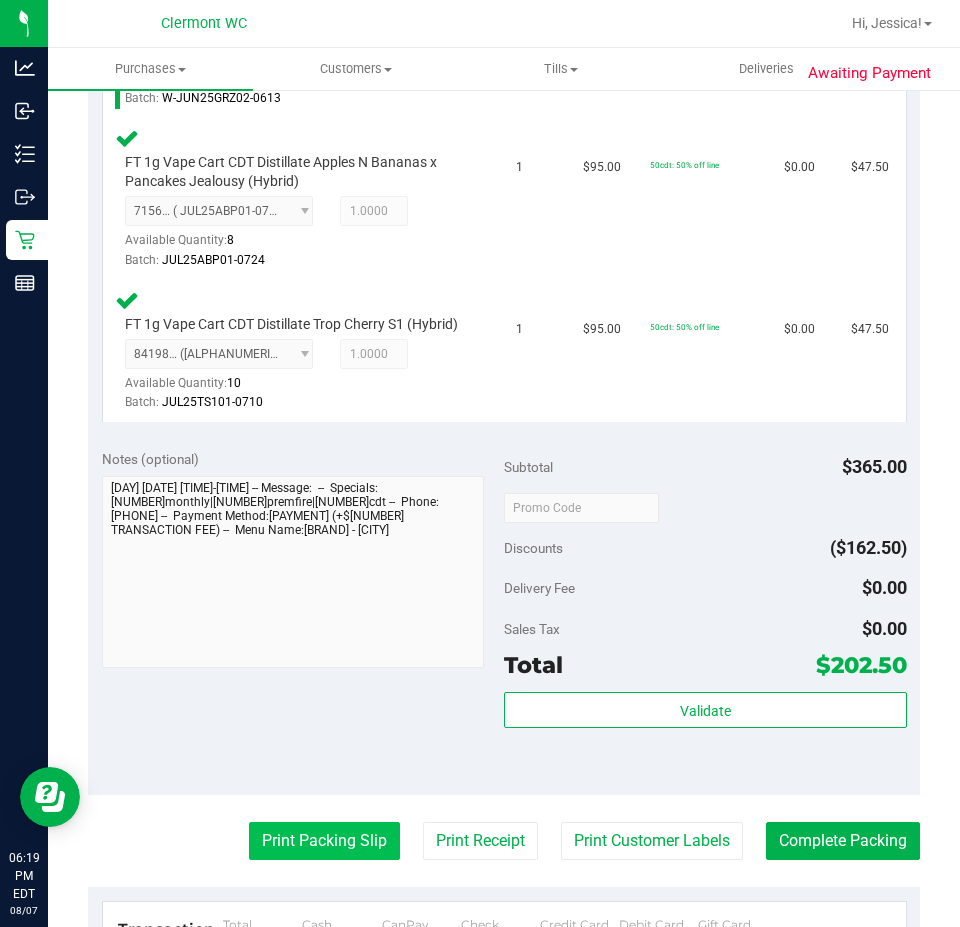 click on "Print Packing Slip" at bounding box center [324, 841] 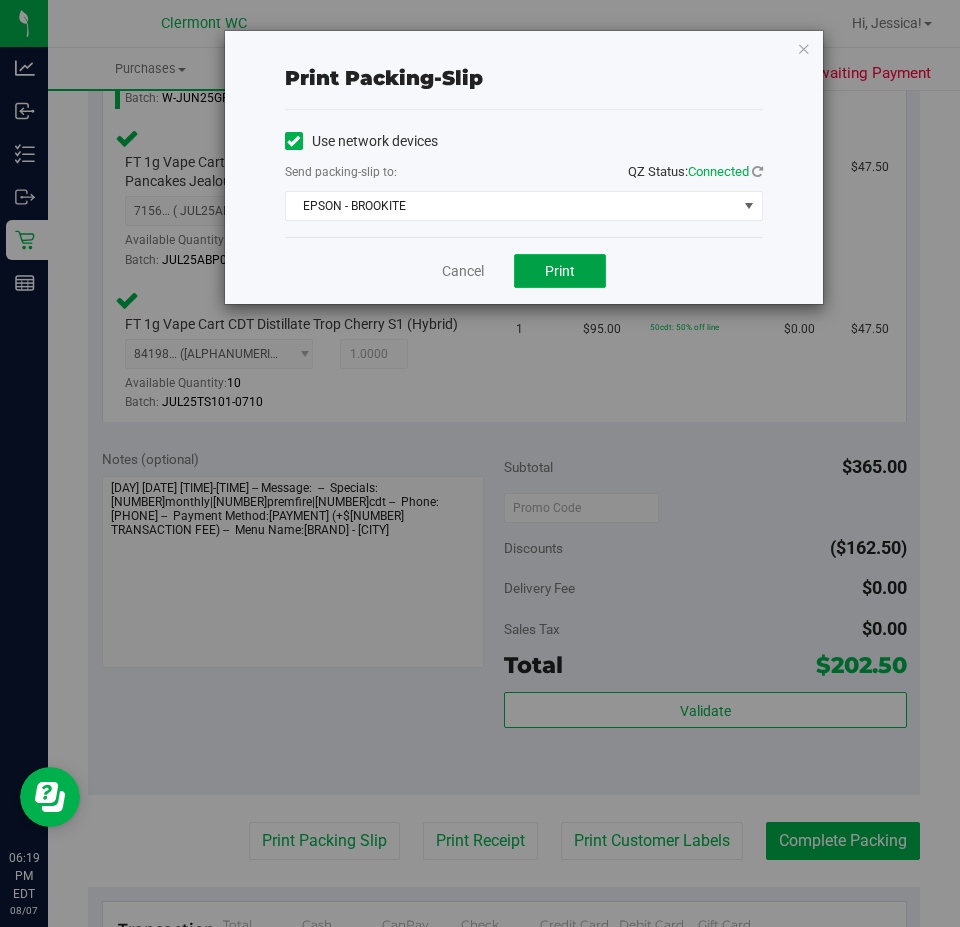 click on "Print" at bounding box center [560, 271] 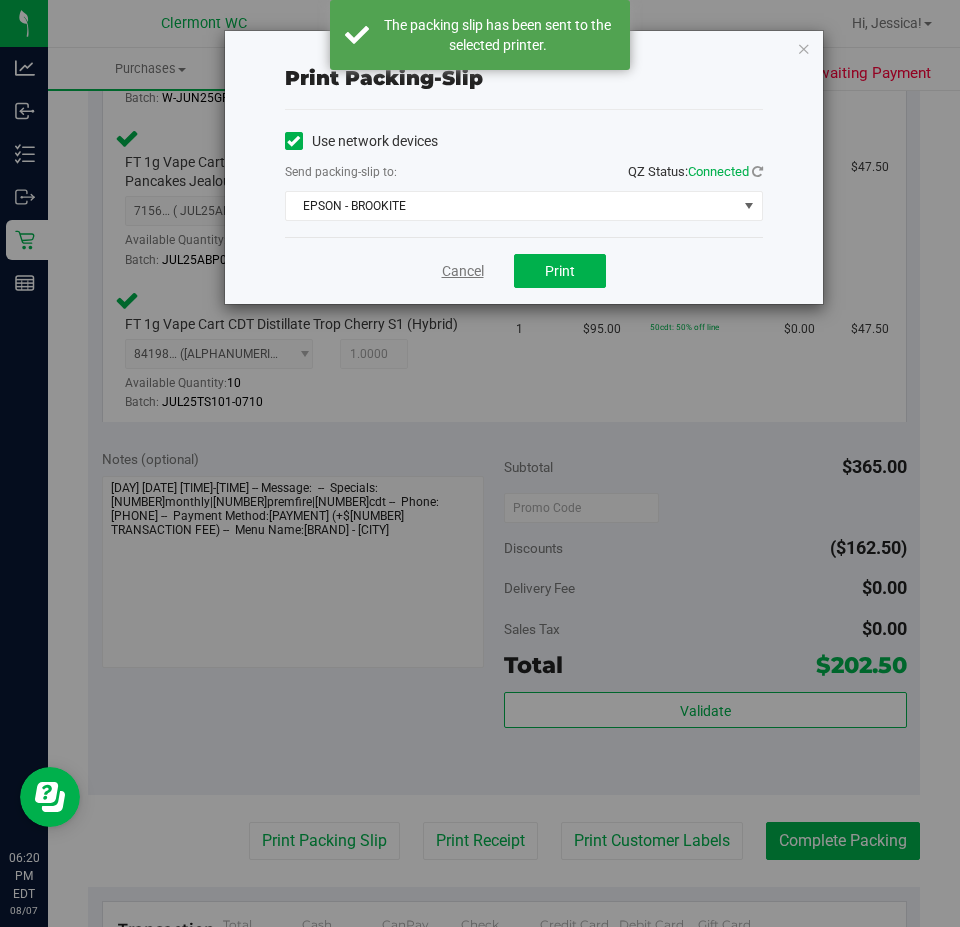 click on "Cancel" at bounding box center [463, 271] 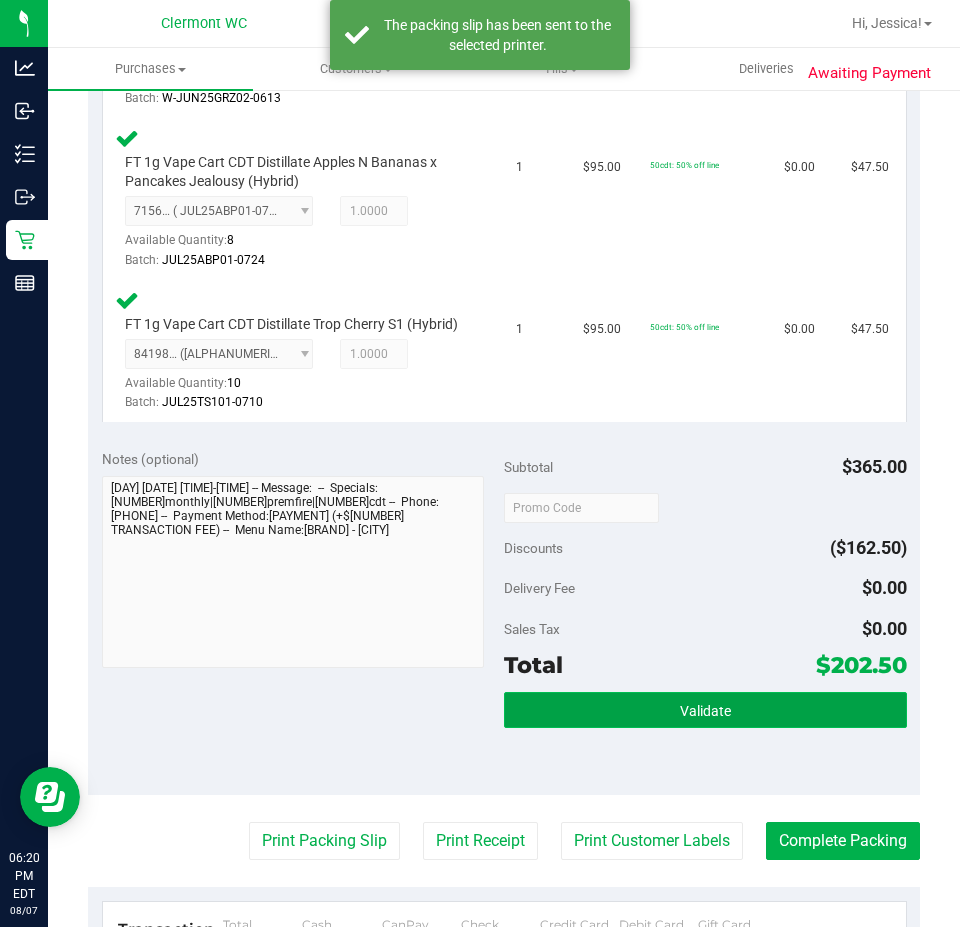 click on "Validate" at bounding box center [705, 710] 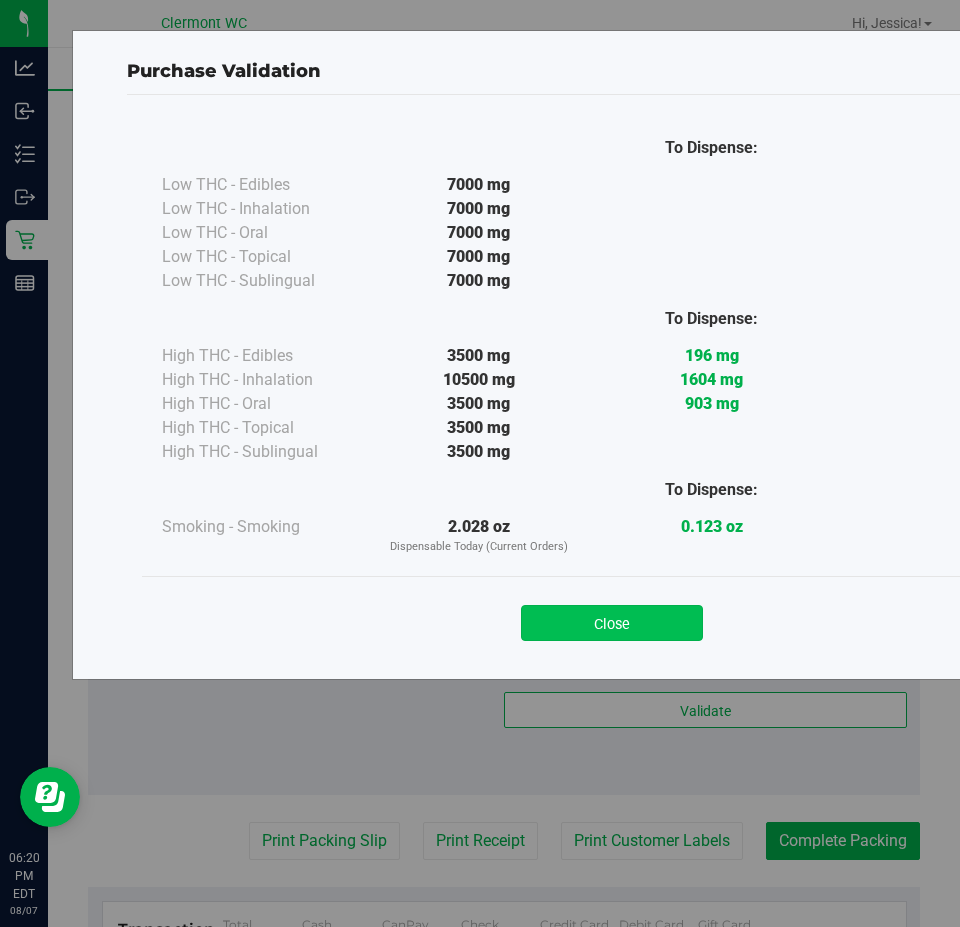 click on "Close" at bounding box center [612, 623] 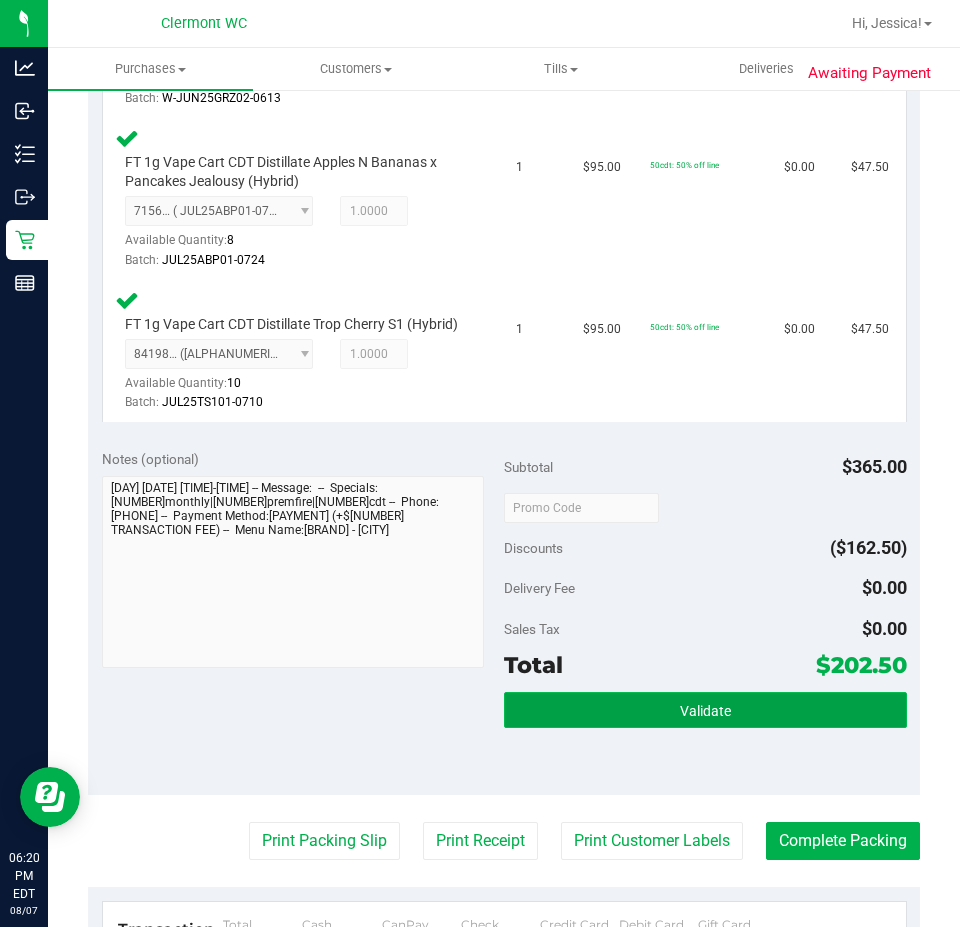 click on "Validate" at bounding box center (705, 710) 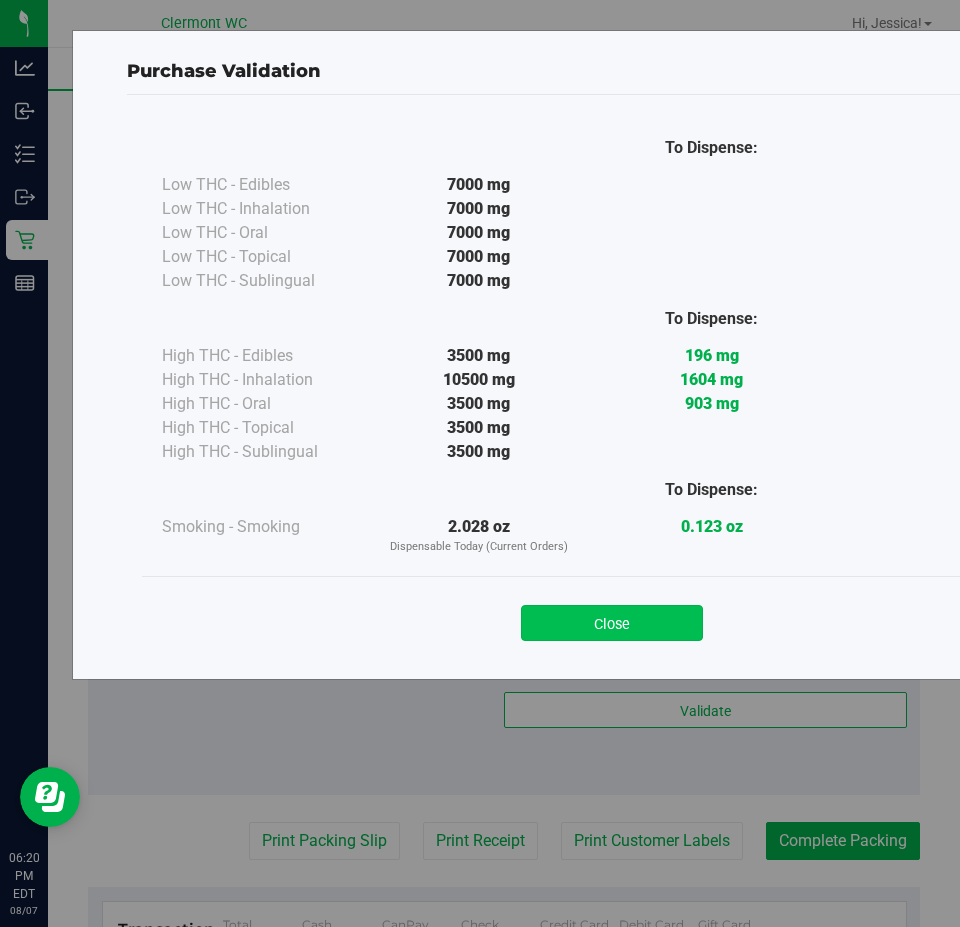 click on "Close" at bounding box center (612, 623) 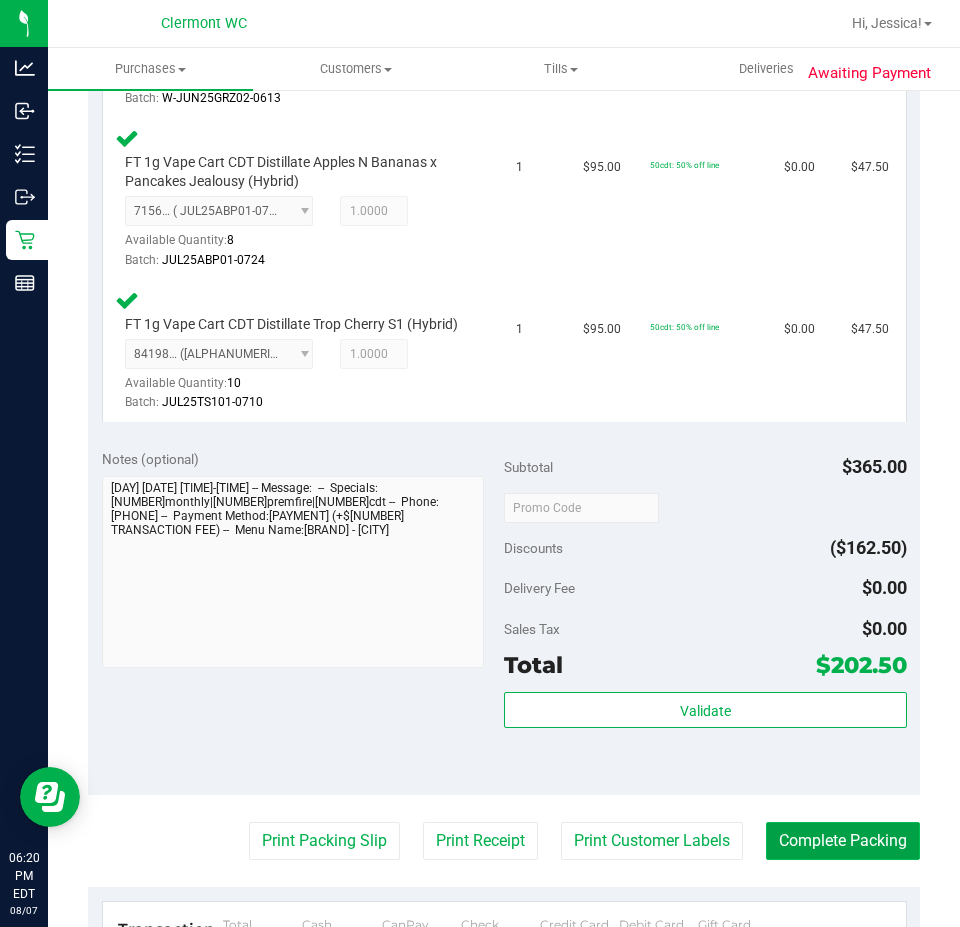 click on "Complete Packing" at bounding box center (843, 841) 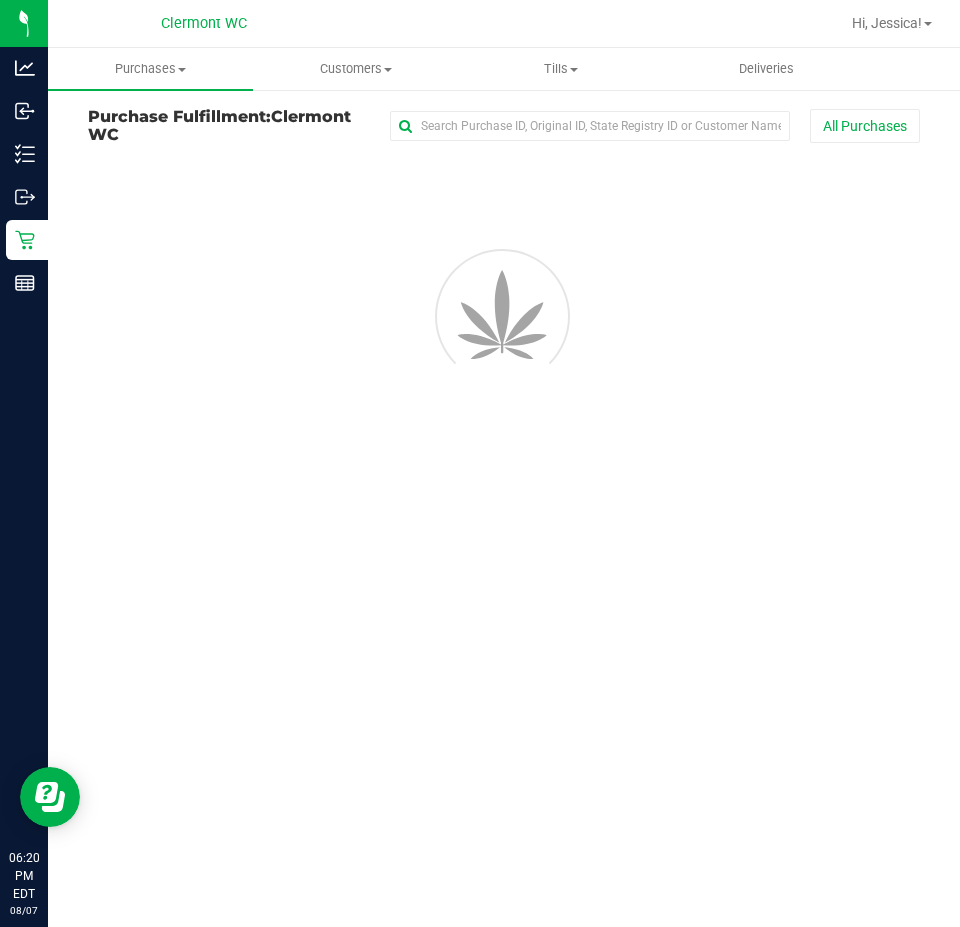 scroll, scrollTop: 0, scrollLeft: 0, axis: both 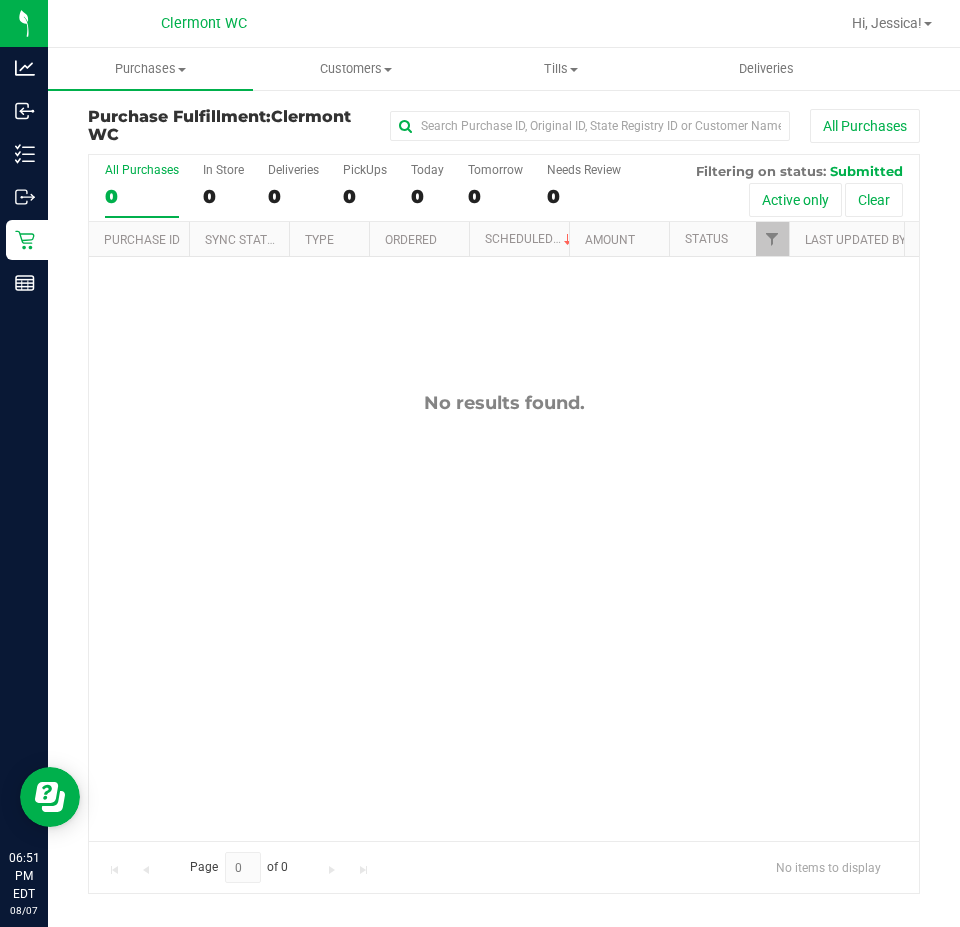click on "No results found." at bounding box center (504, 616) 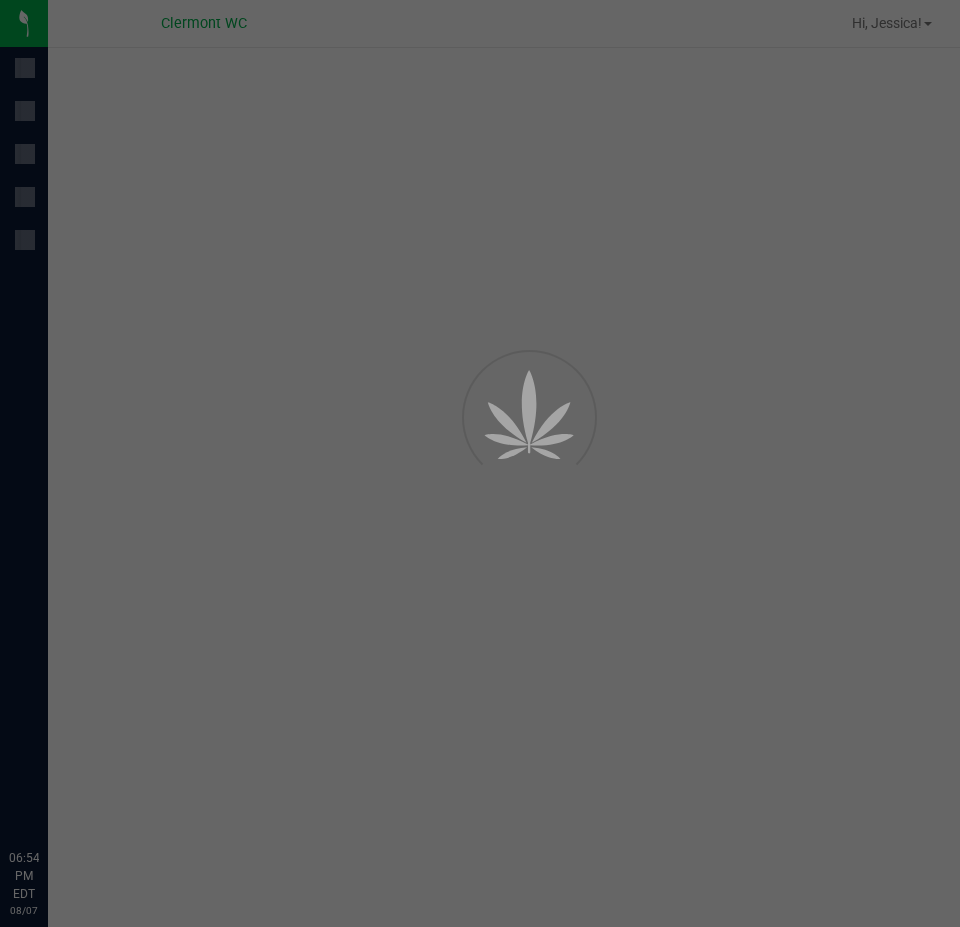 scroll, scrollTop: 0, scrollLeft: 0, axis: both 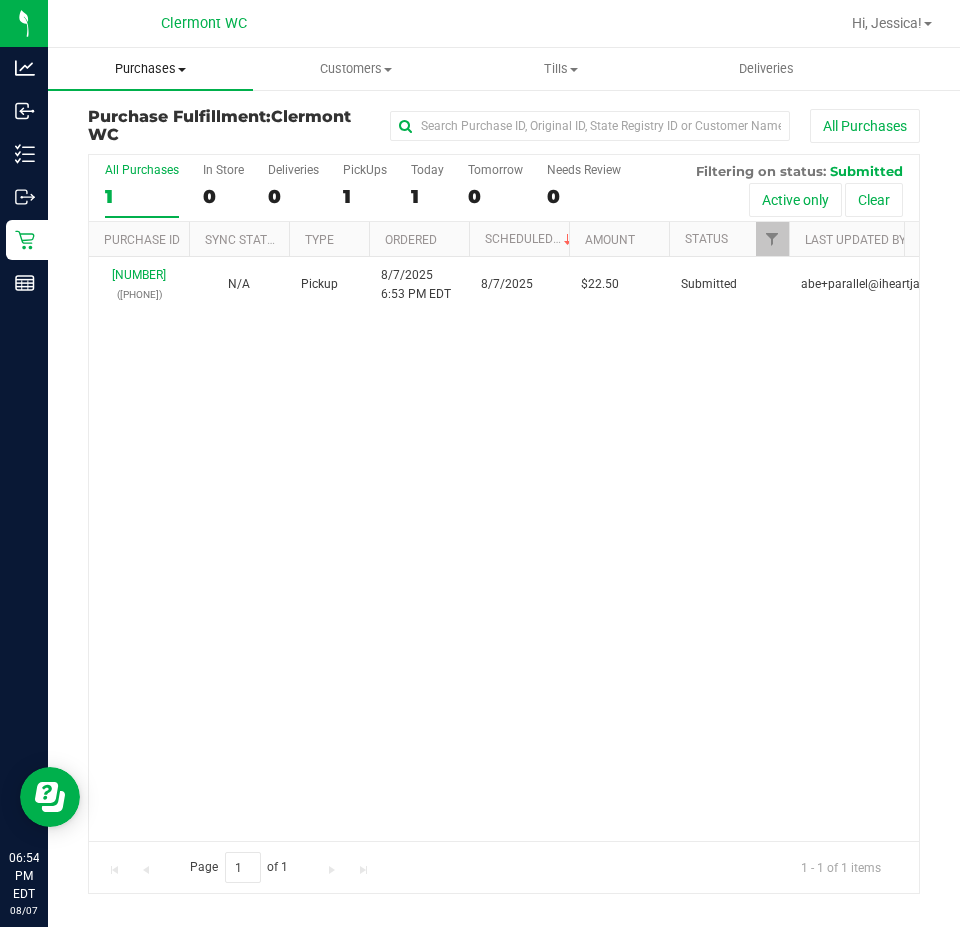 click at bounding box center (182, 70) 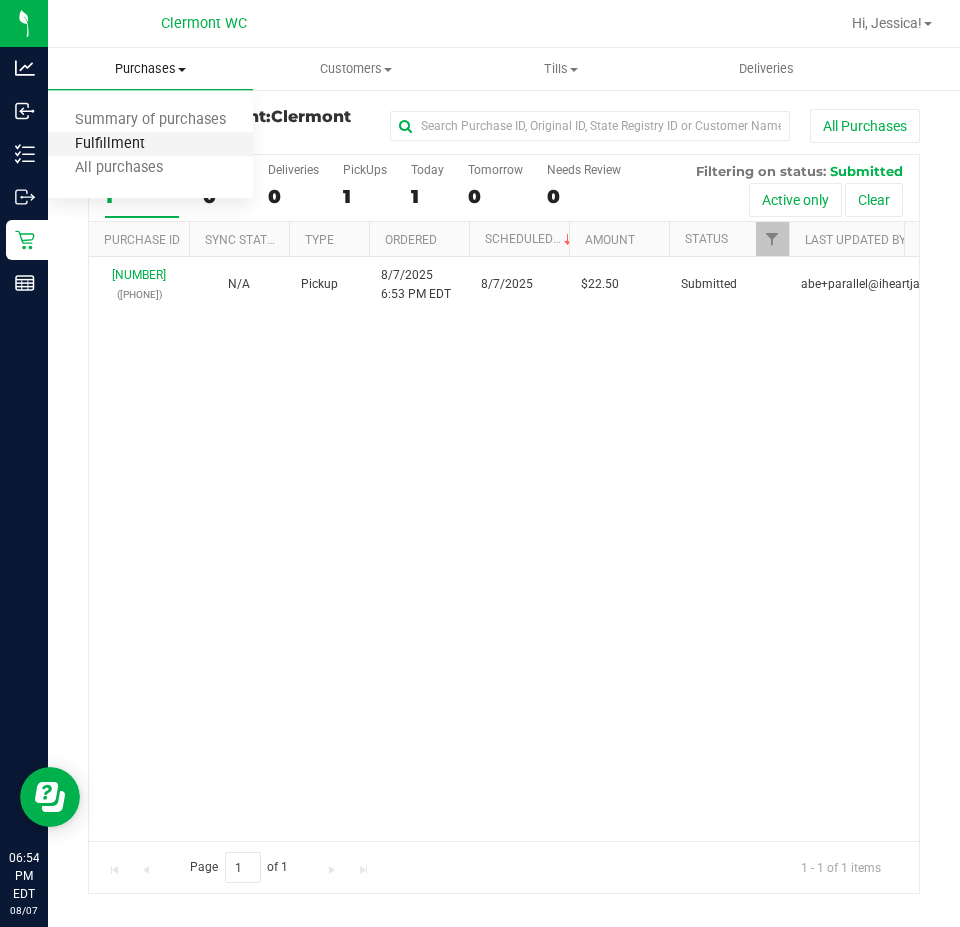 click on "Fulfillment" at bounding box center [110, 144] 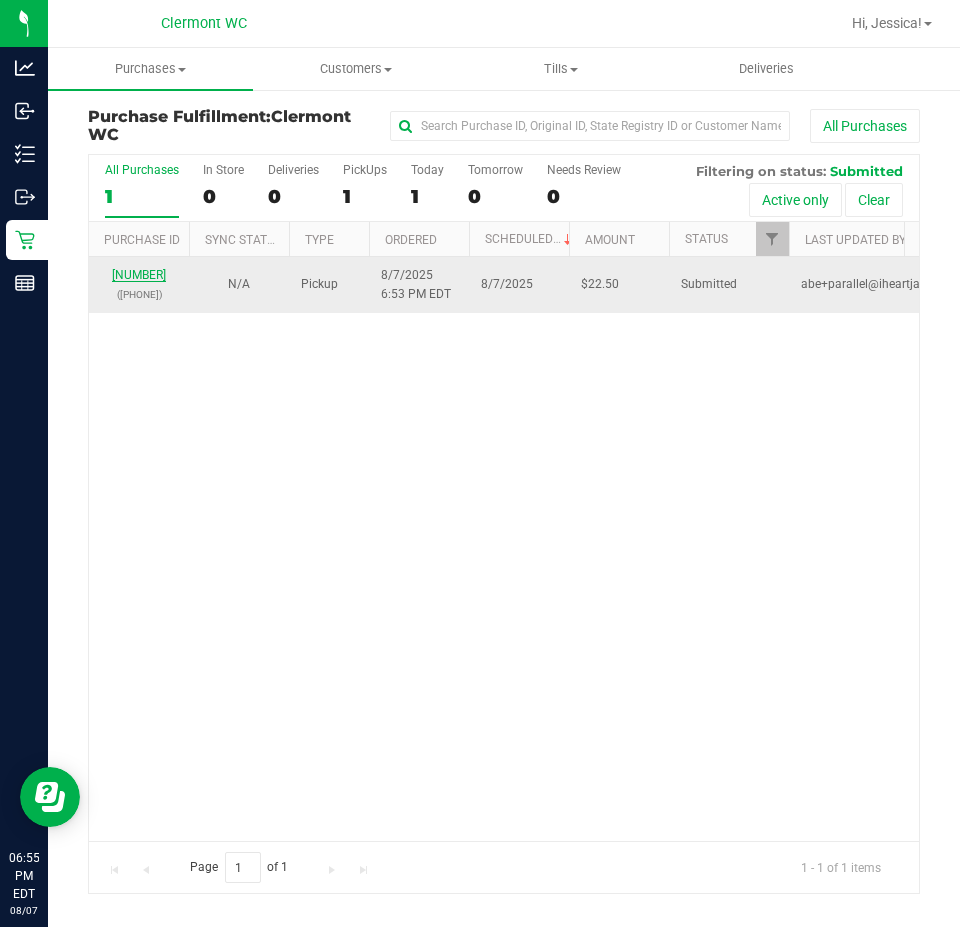 click on "[NUMBER]" at bounding box center (139, 275) 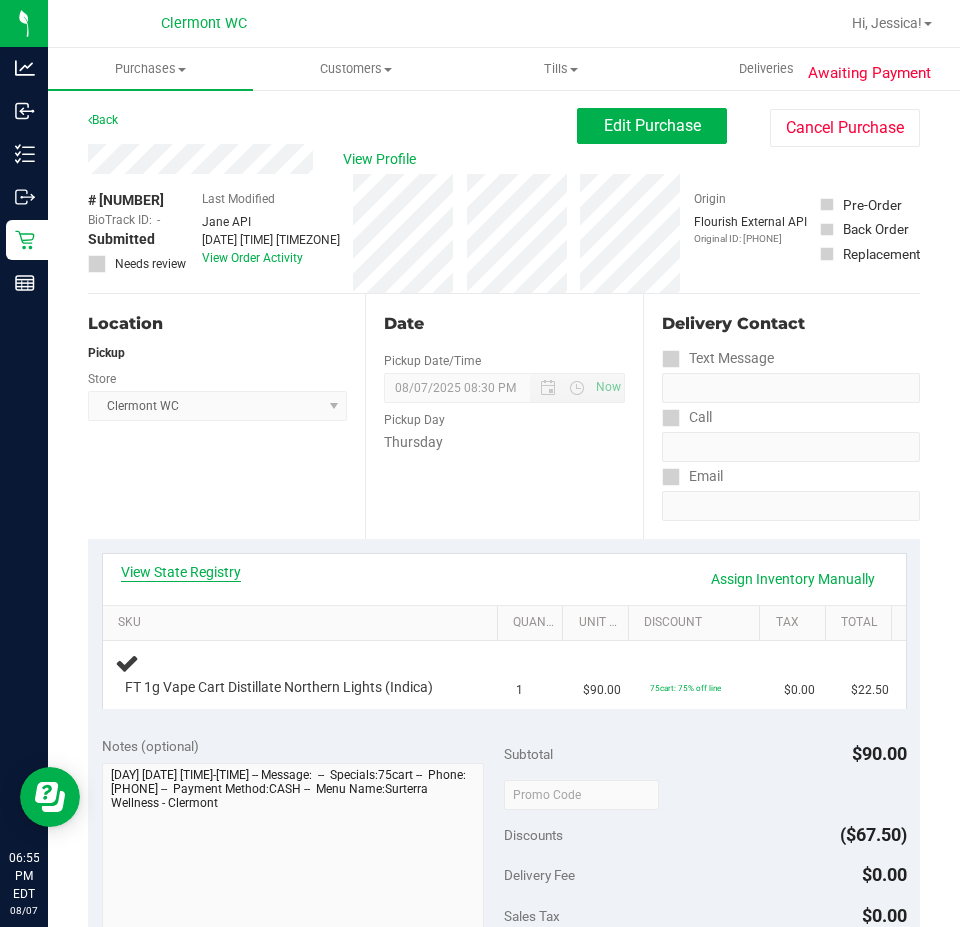 click on "View State Registry" at bounding box center (181, 572) 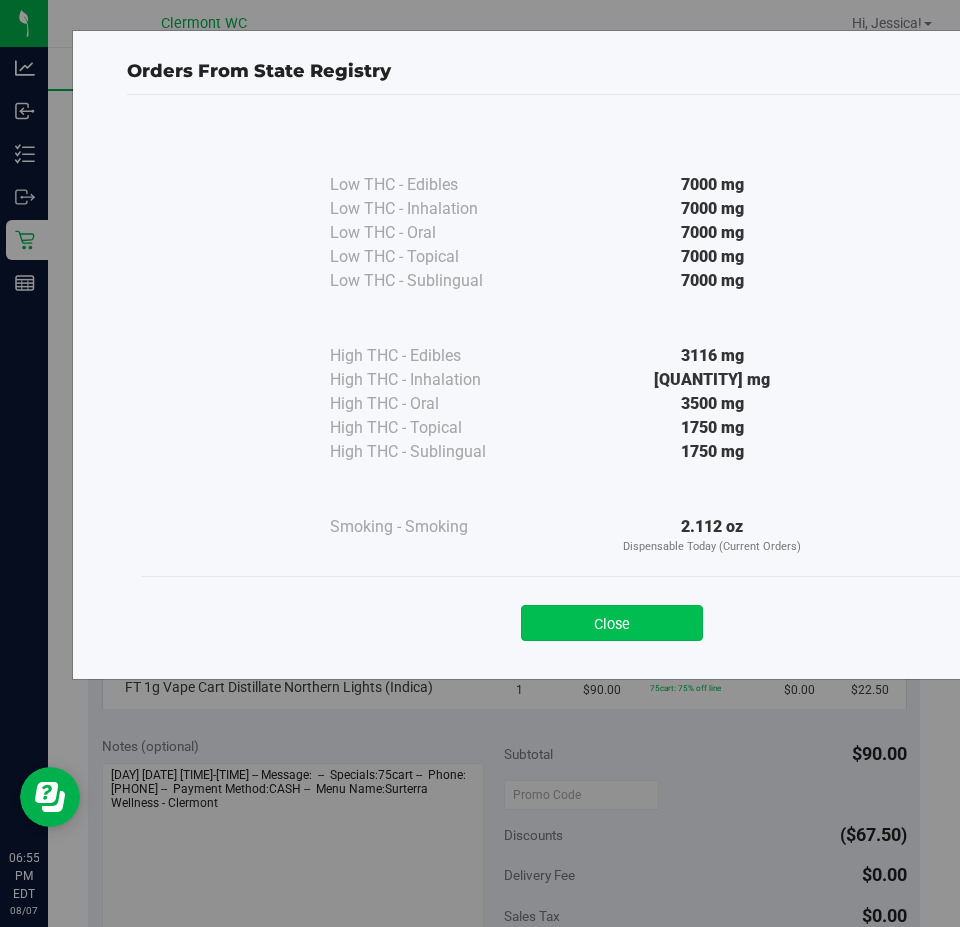 click on "Close" at bounding box center [612, 623] 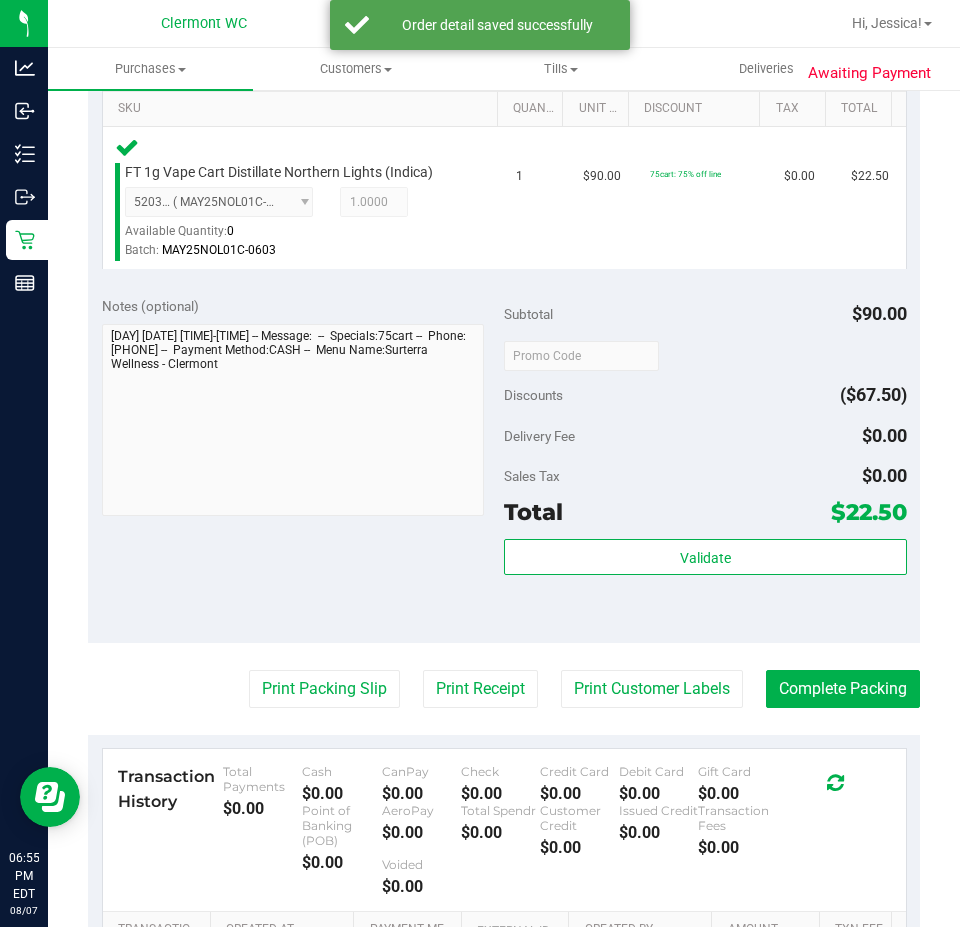 scroll, scrollTop: 523, scrollLeft: 0, axis: vertical 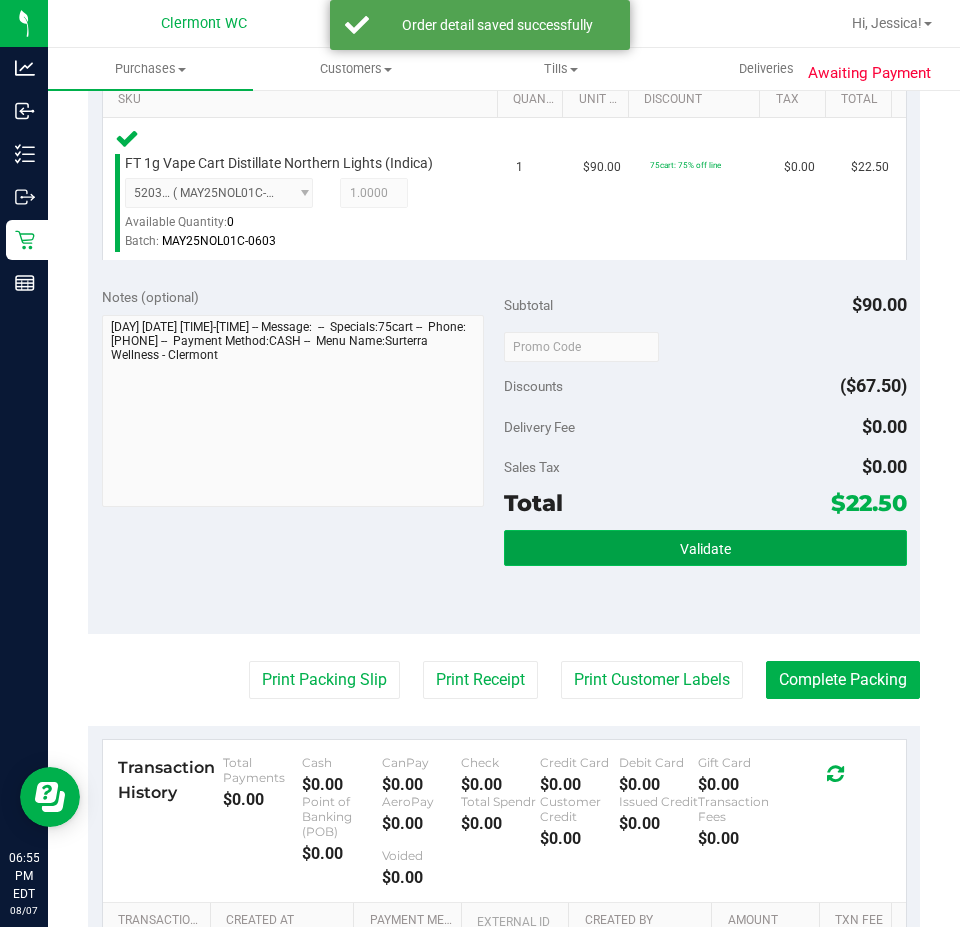 click on "Validate" at bounding box center [705, 549] 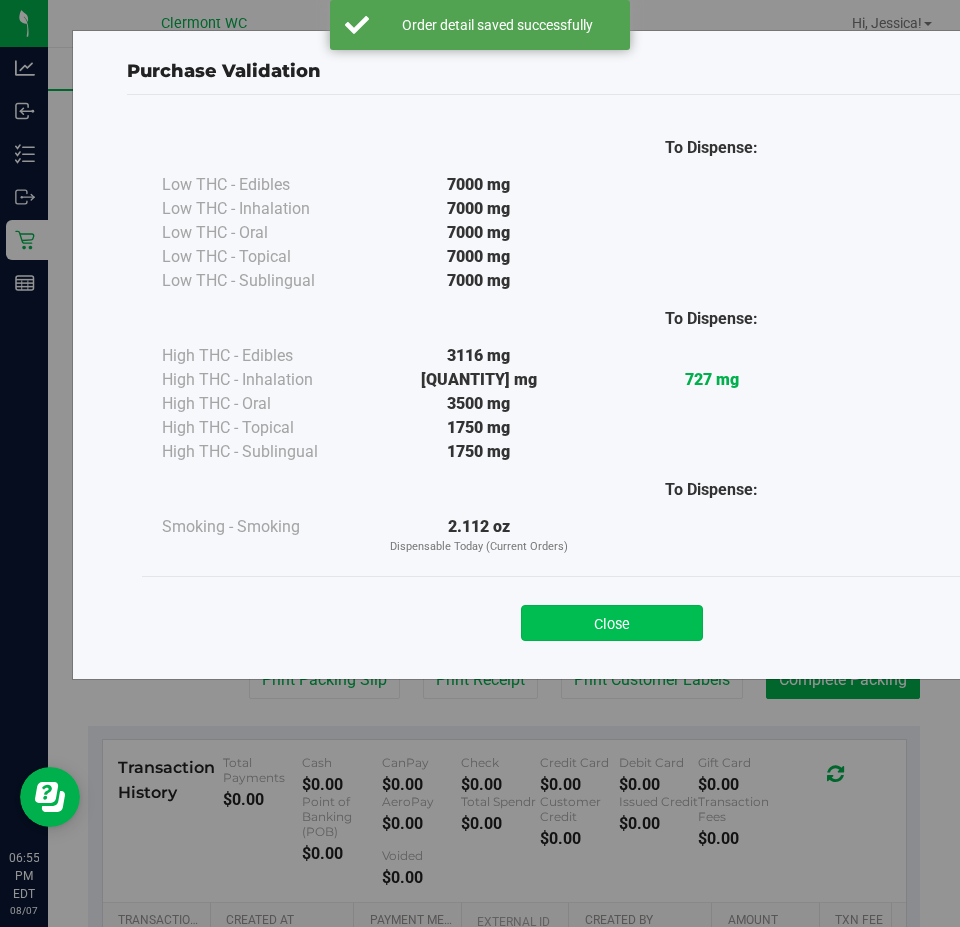 click on "Close" at bounding box center [612, 623] 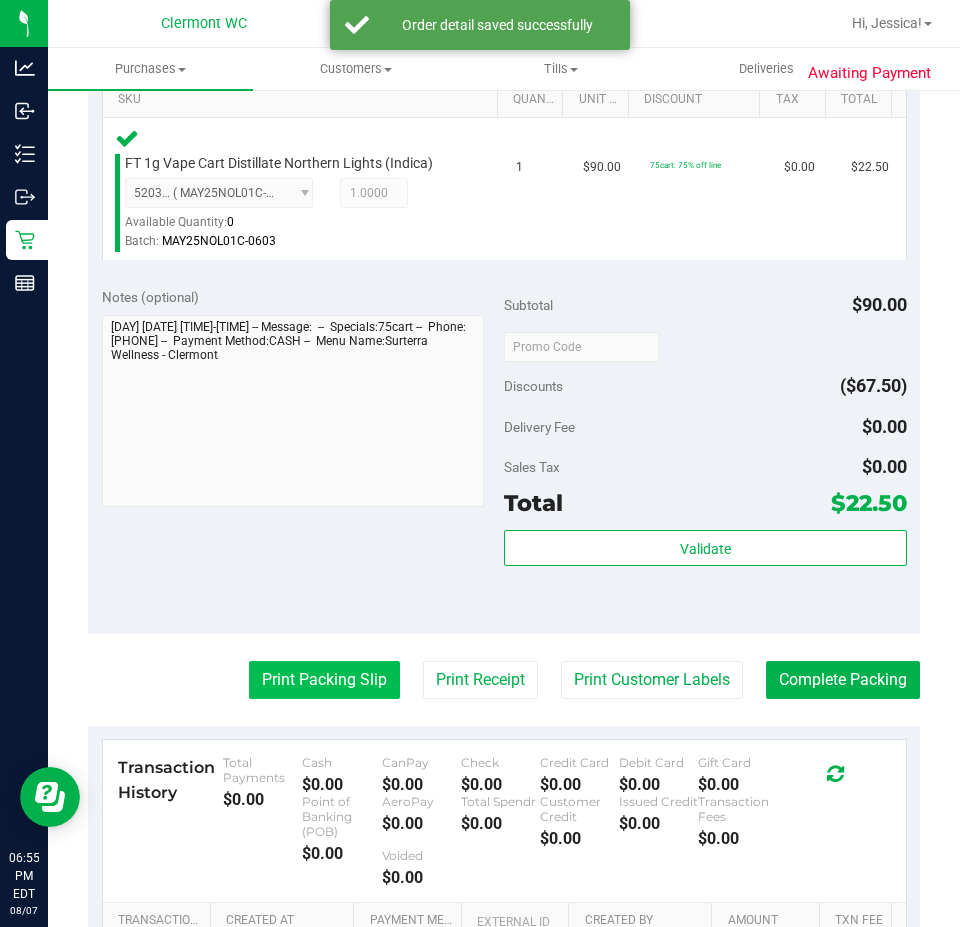 click on "Print Packing Slip" at bounding box center (324, 680) 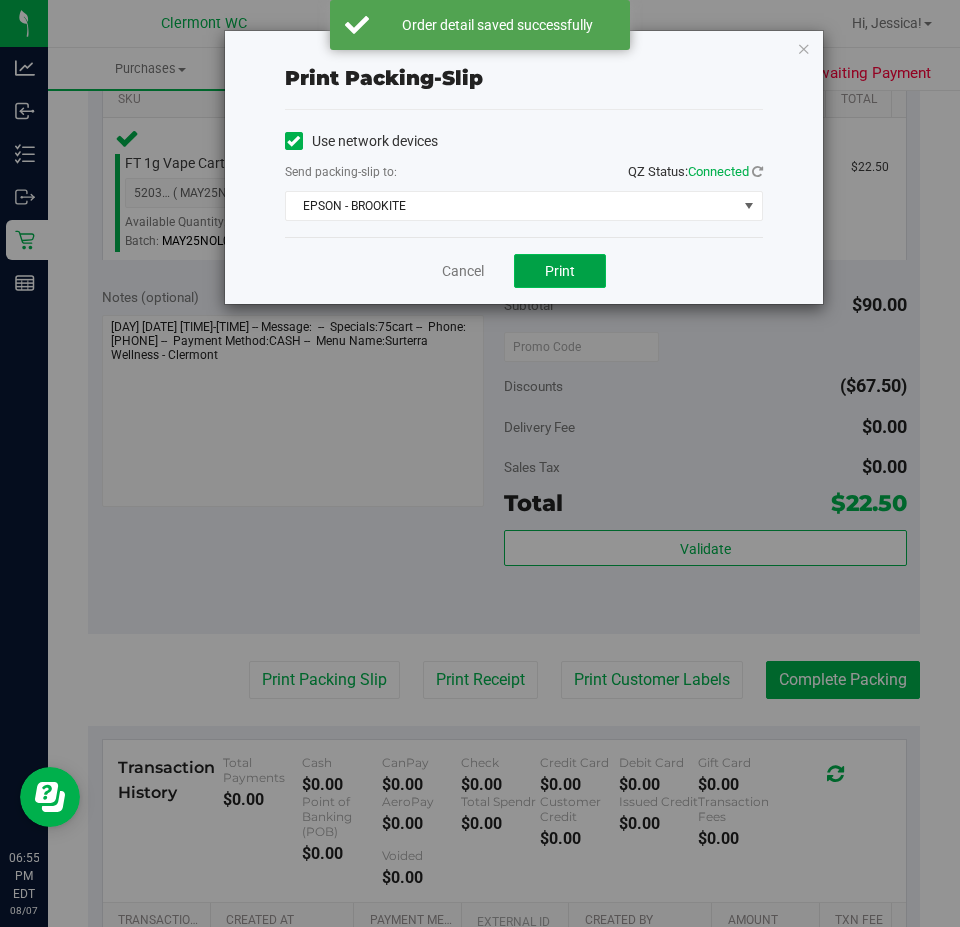 click on "Print" at bounding box center [560, 271] 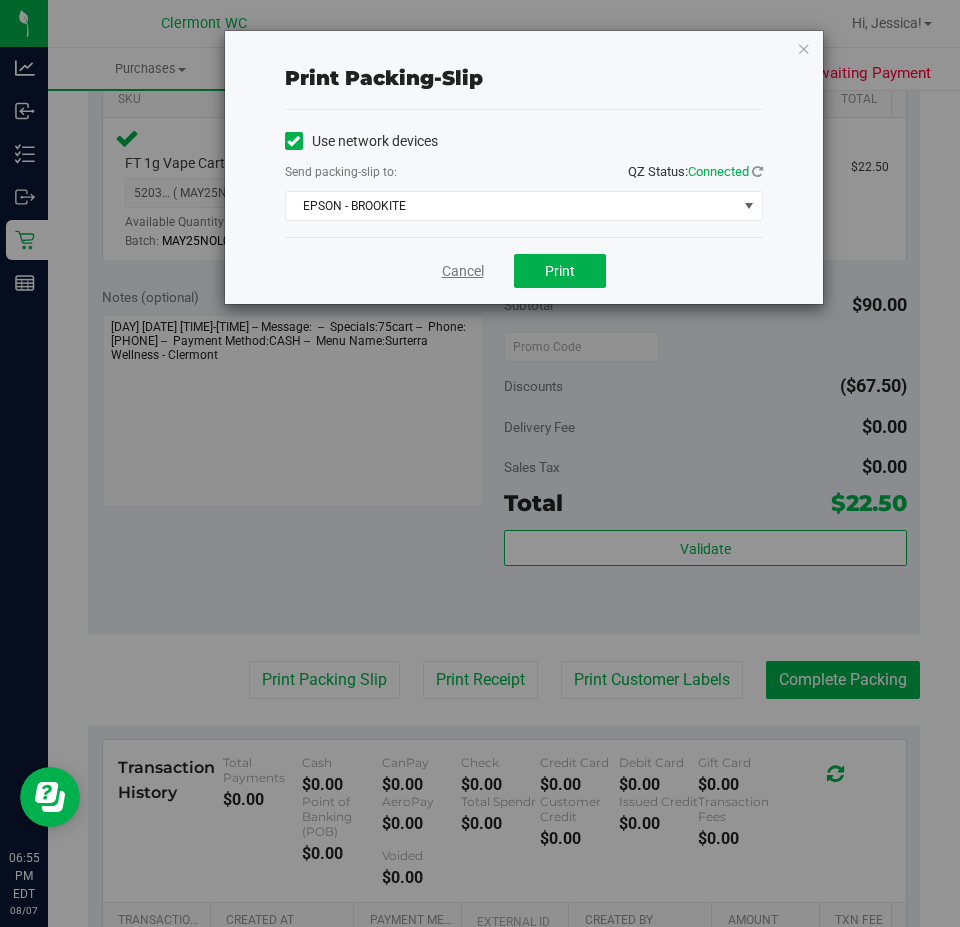click on "Cancel" at bounding box center [463, 271] 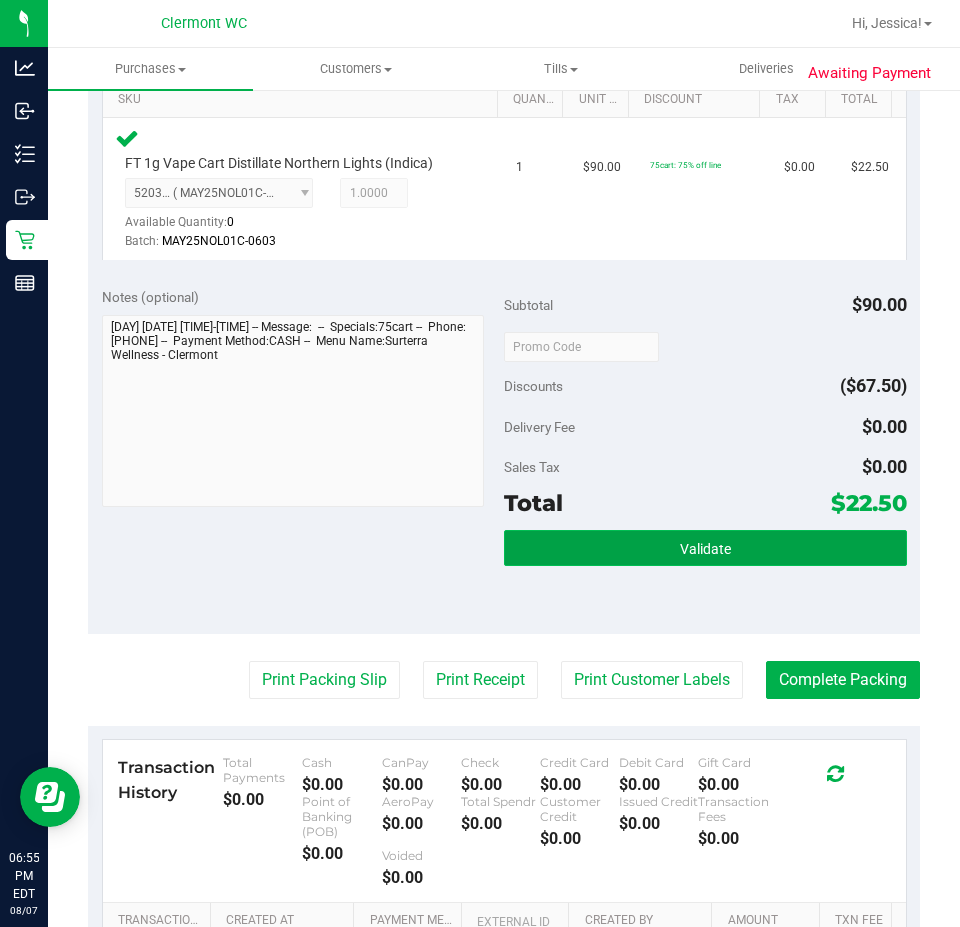 click on "Validate" at bounding box center [705, 548] 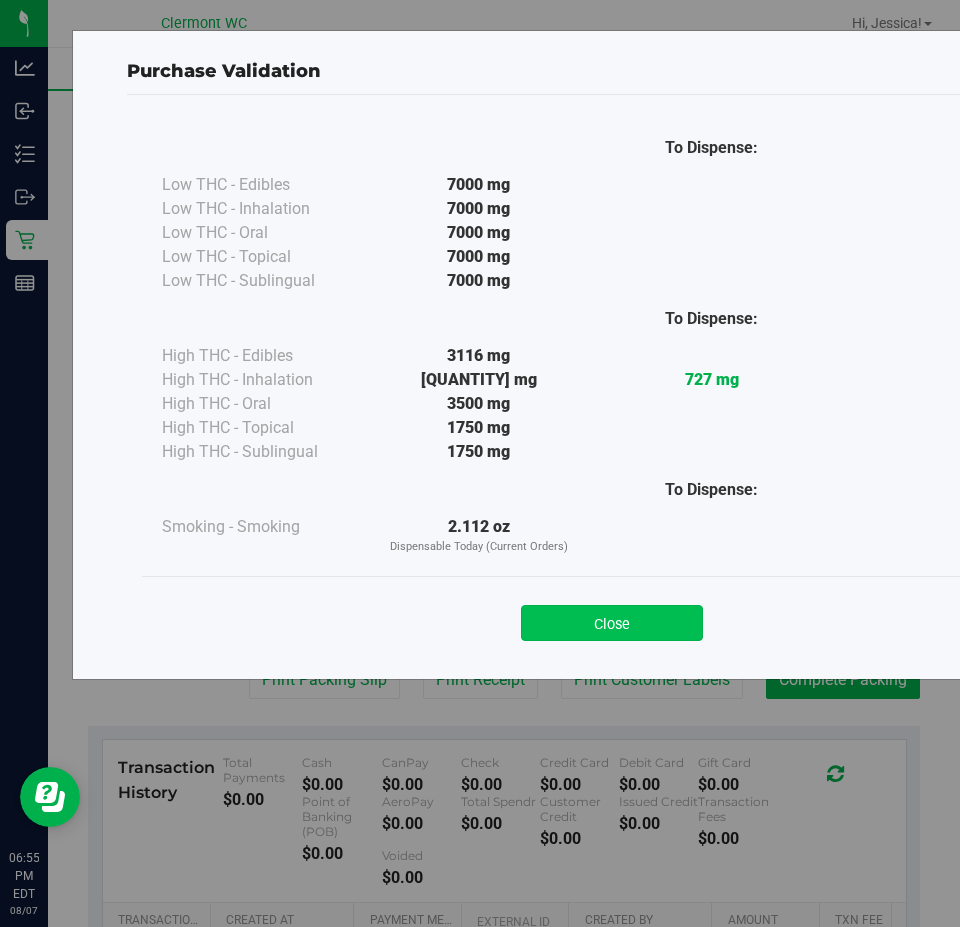 click on "Close" at bounding box center [612, 623] 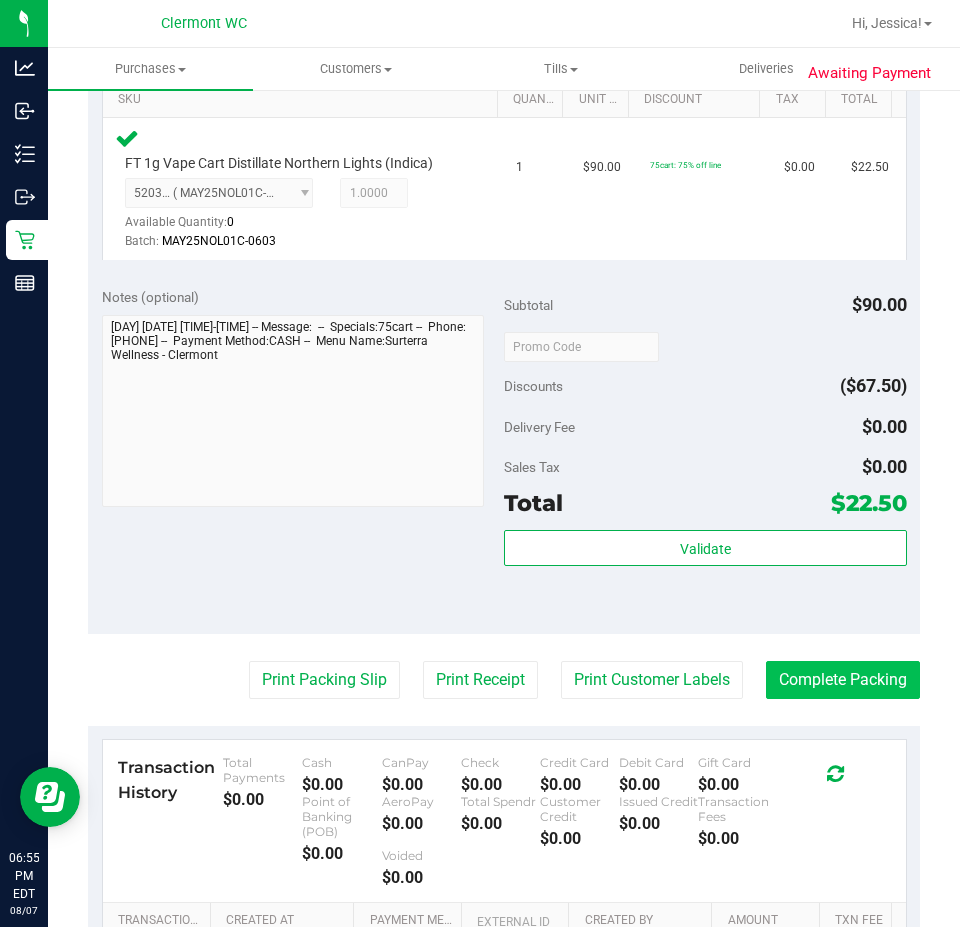 click on "Complete Packing" at bounding box center [843, 680] 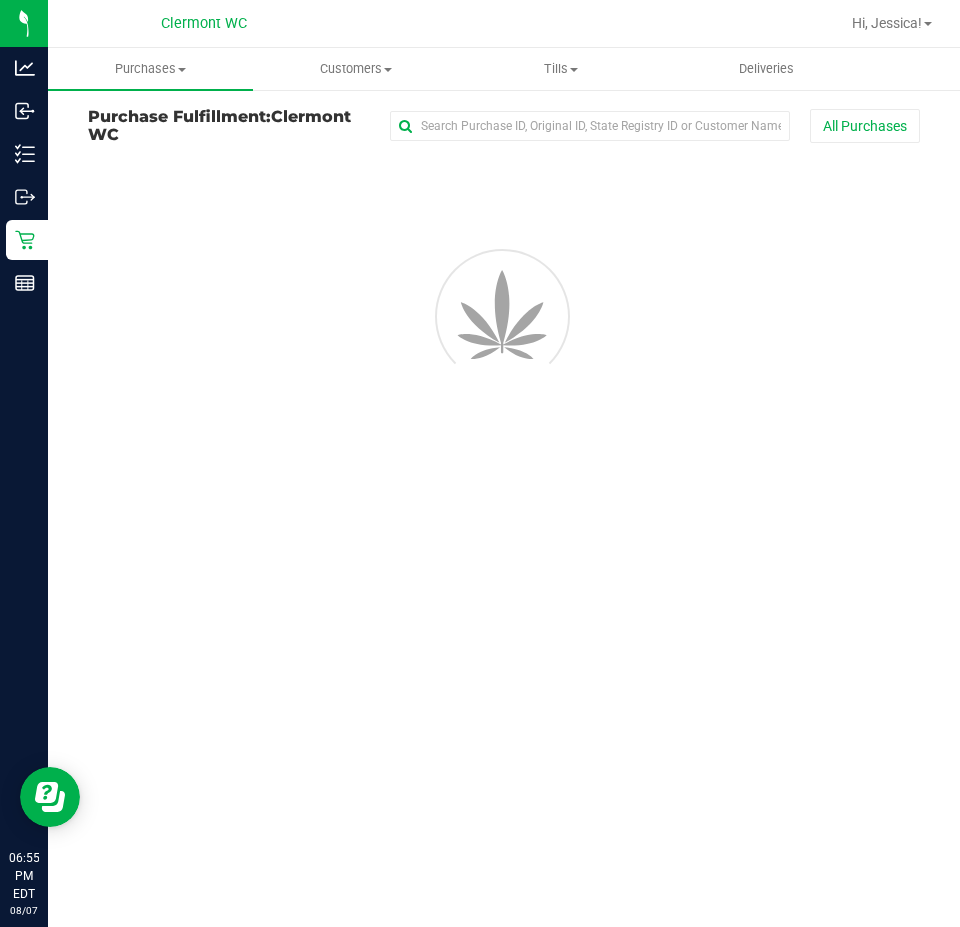 scroll, scrollTop: 0, scrollLeft: 0, axis: both 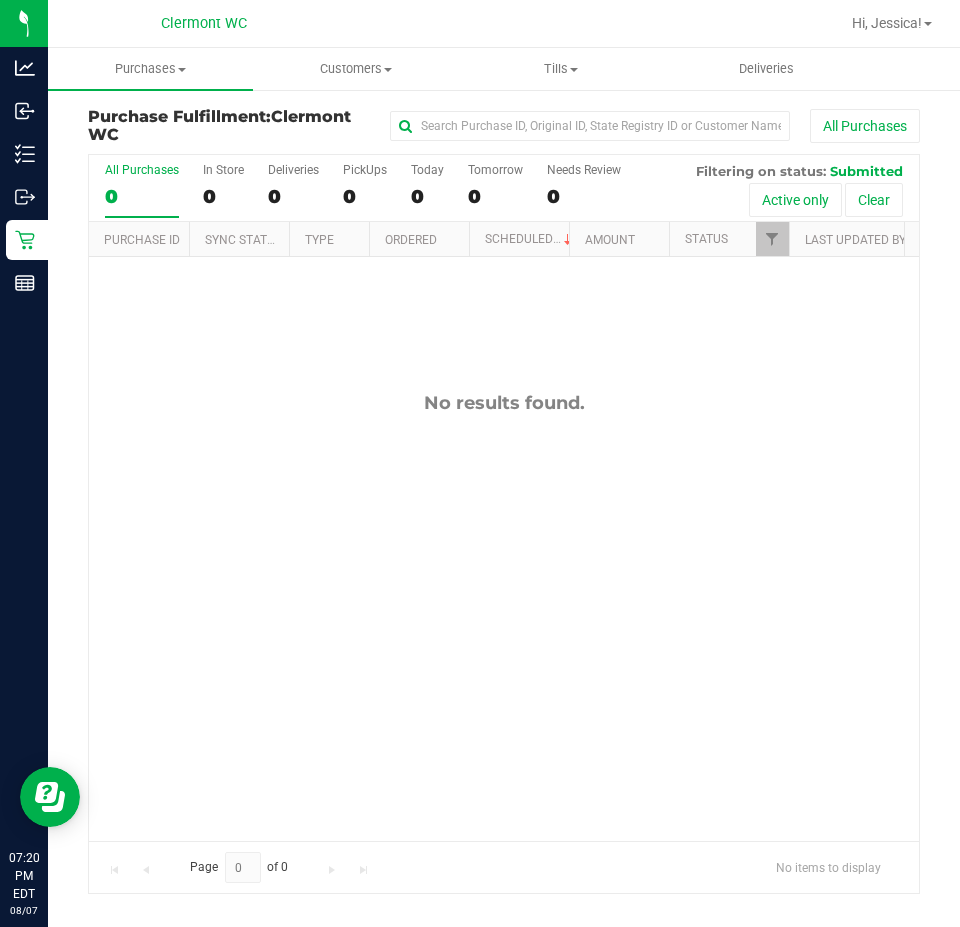 click on "No results found." at bounding box center (504, 616) 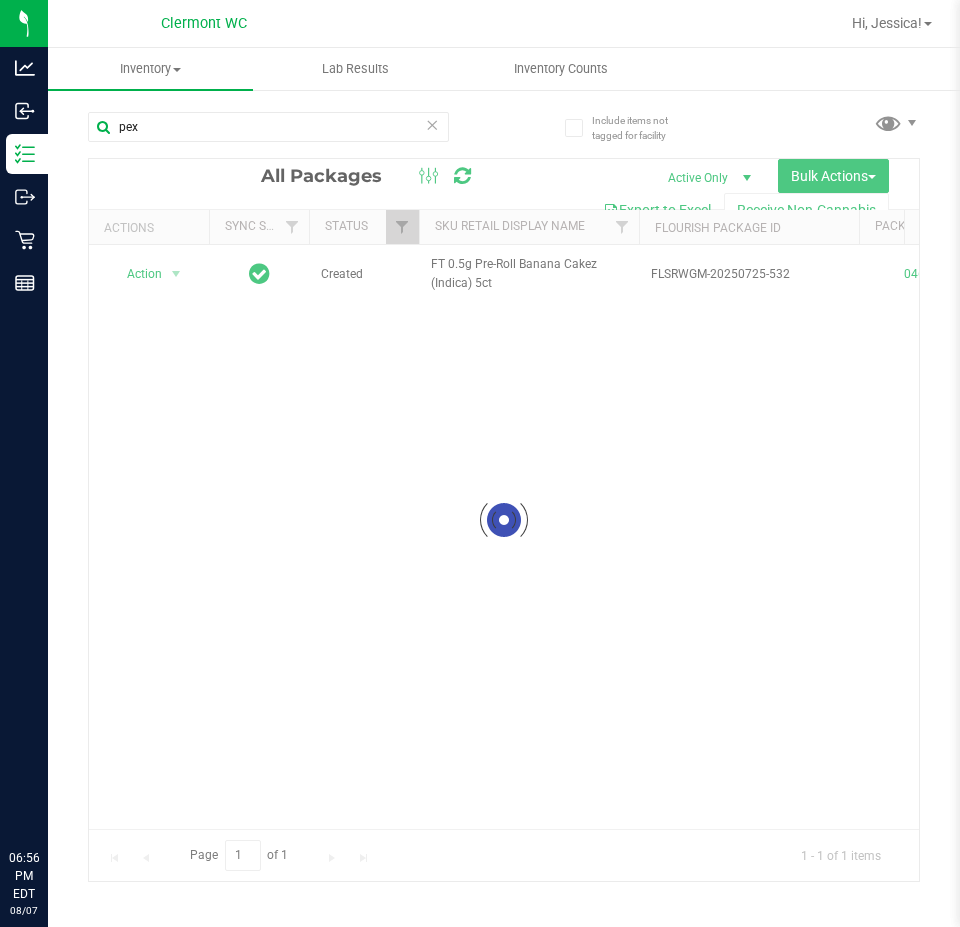 scroll, scrollTop: 0, scrollLeft: 0, axis: both 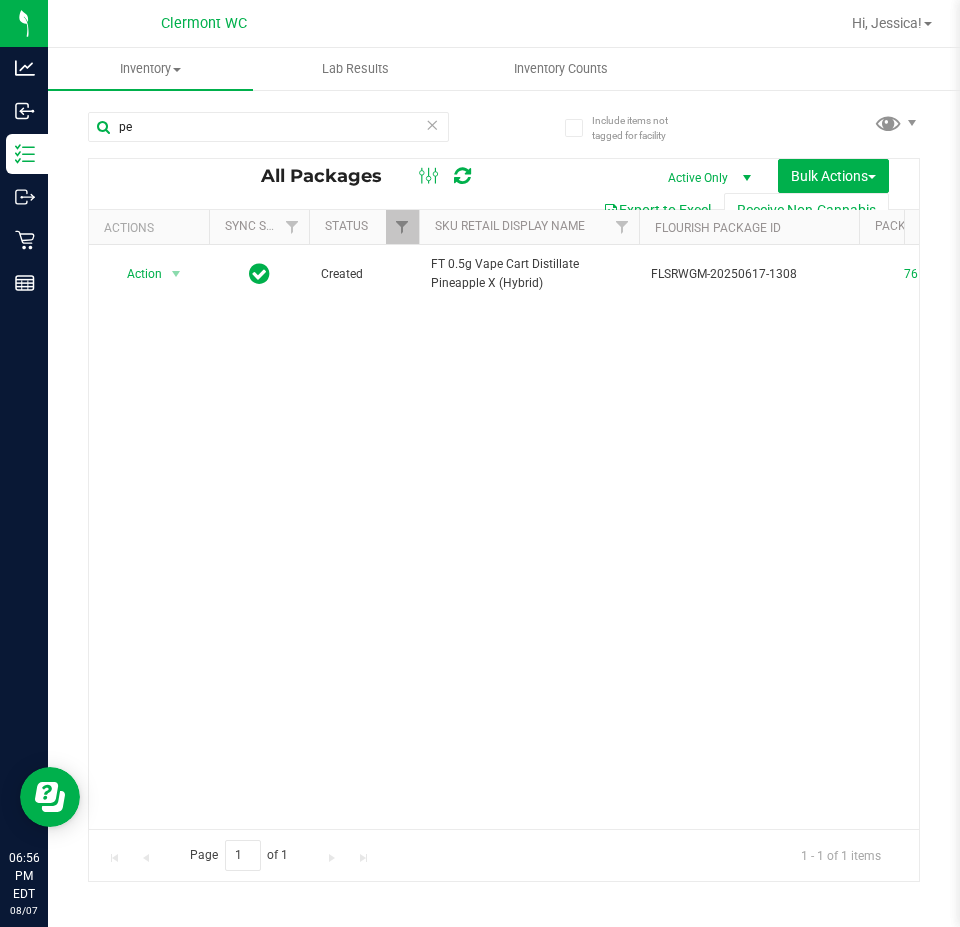 type on "p" 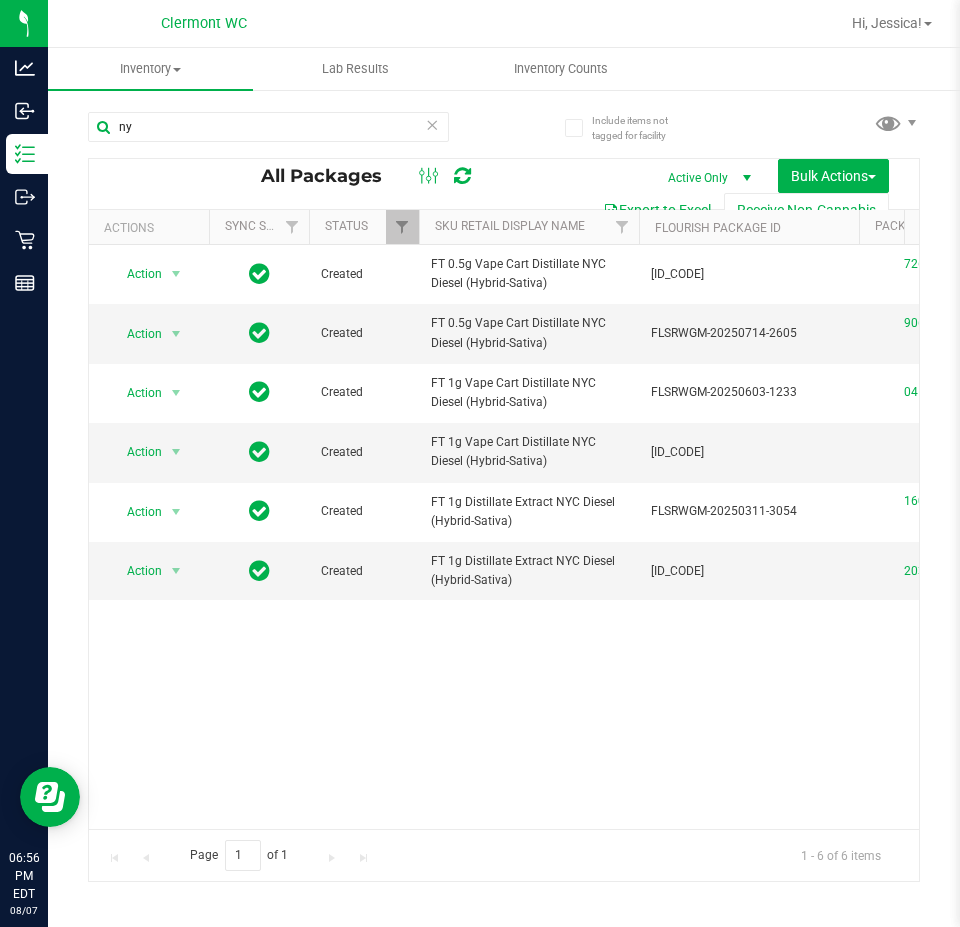 type on "n" 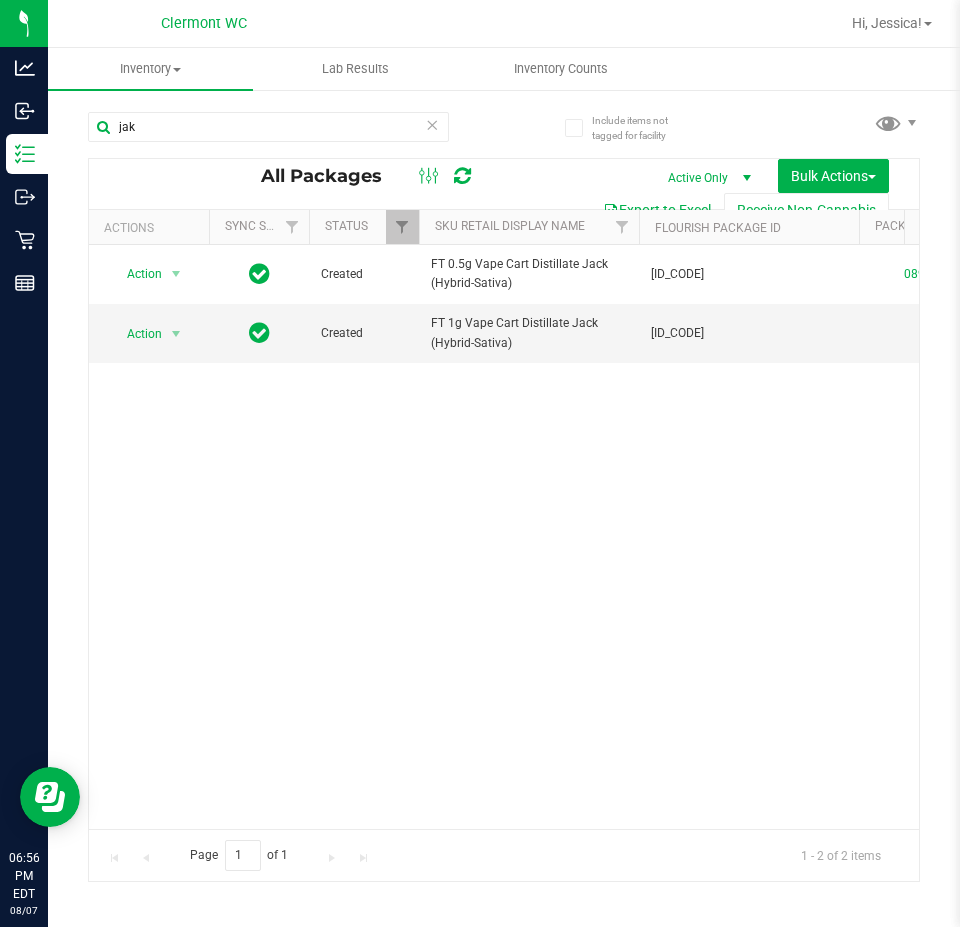 scroll, scrollTop: 0, scrollLeft: 327, axis: horizontal 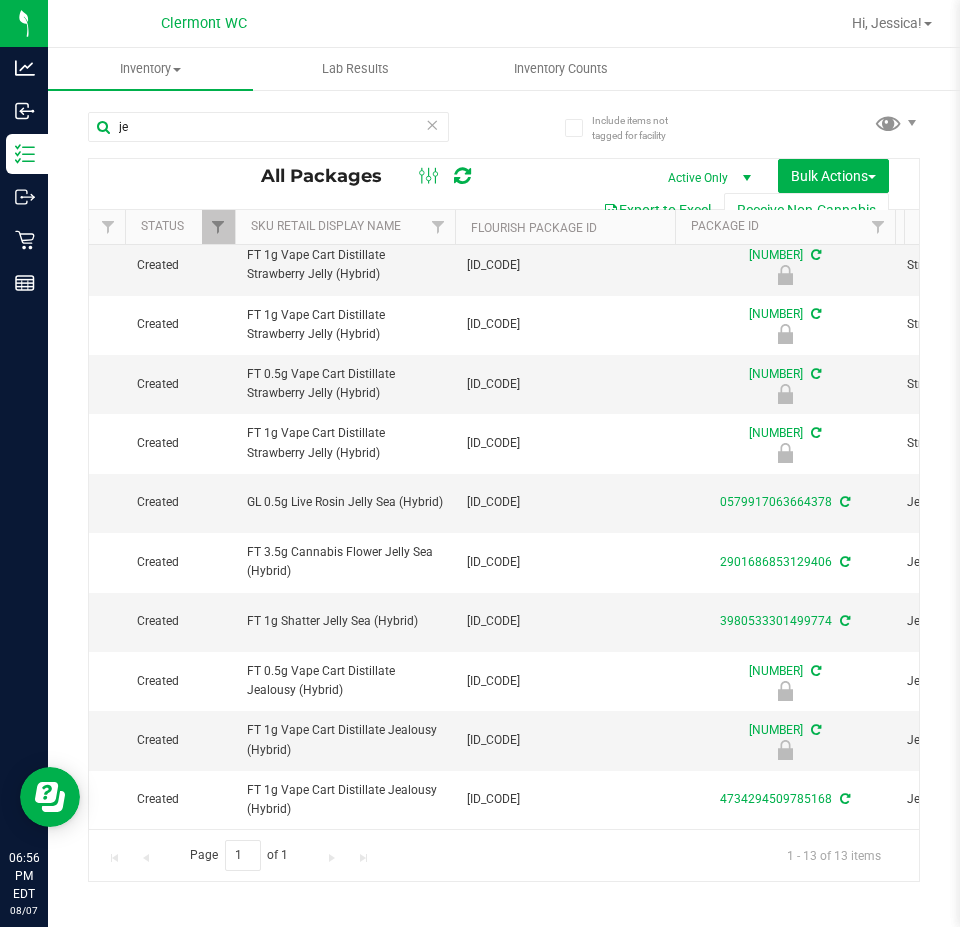 type on "j" 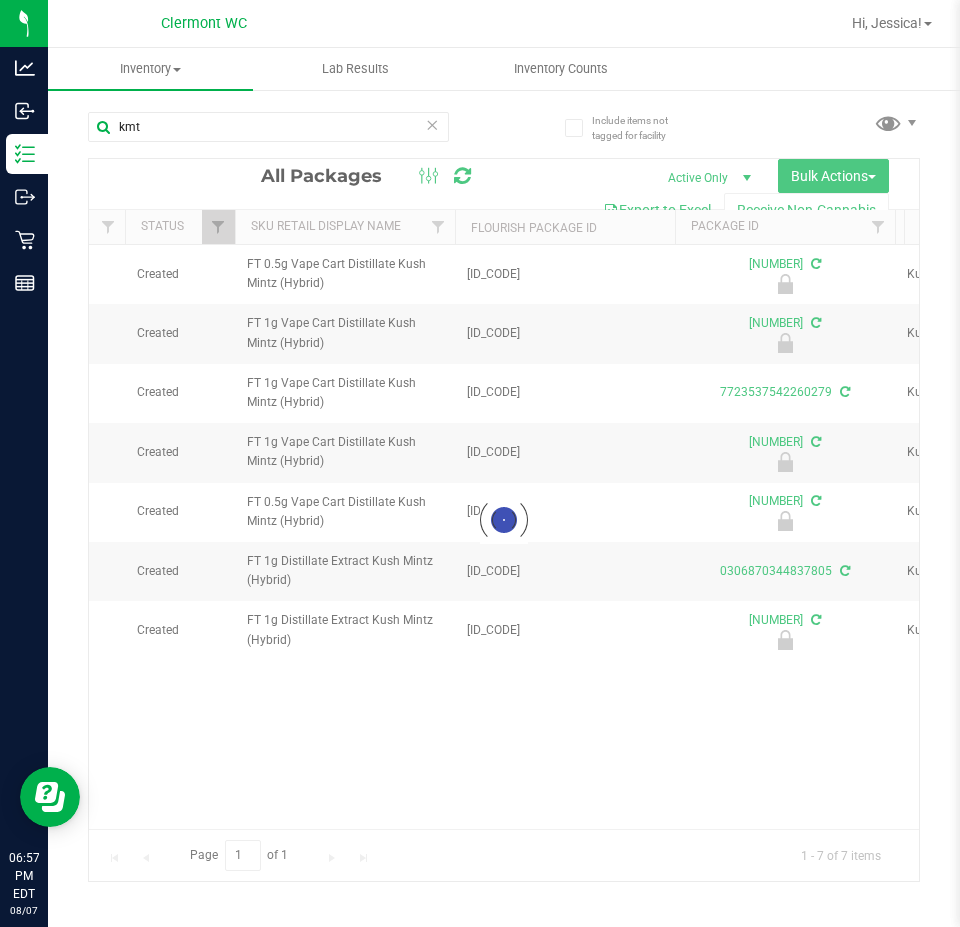 scroll, scrollTop: 0, scrollLeft: 184, axis: horizontal 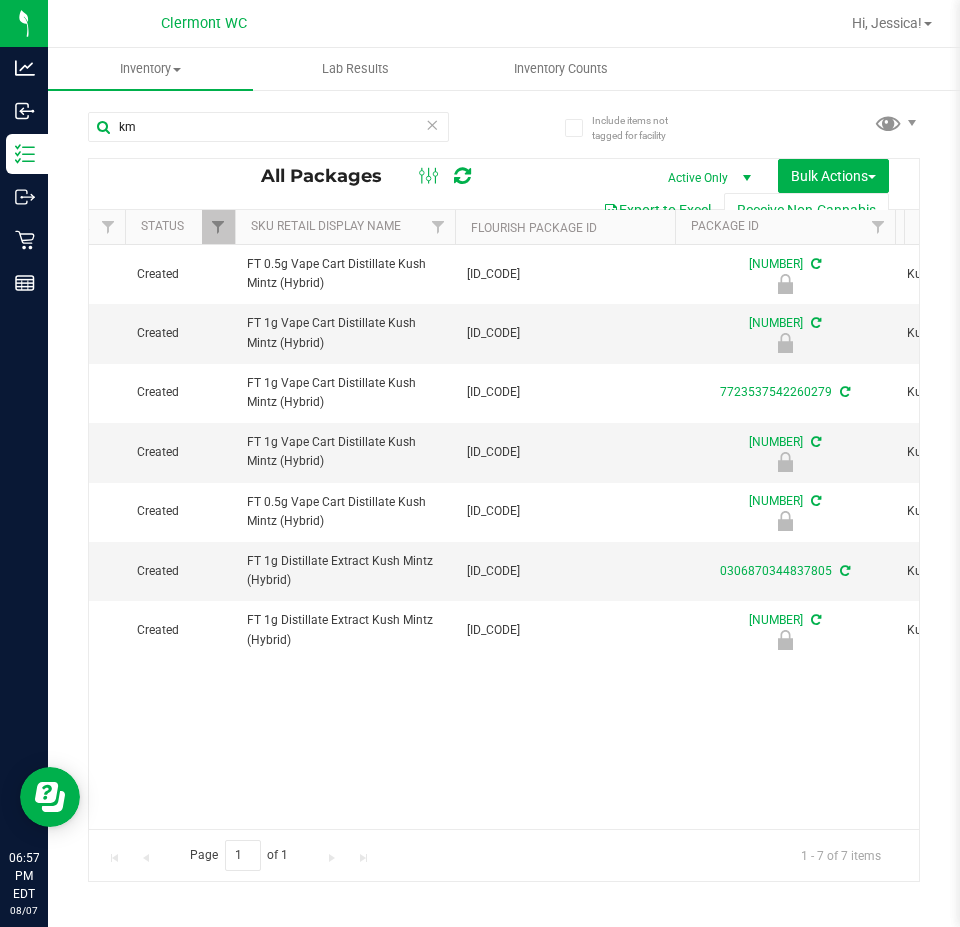 type on "k" 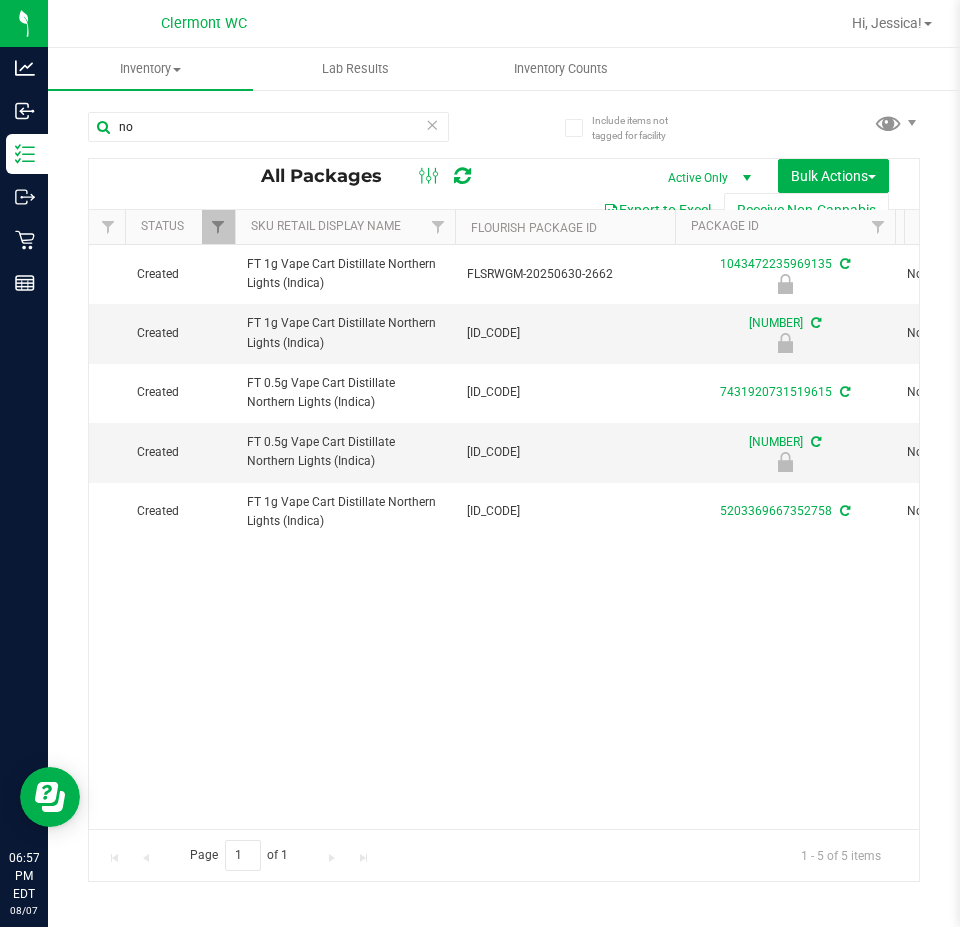 type on "n" 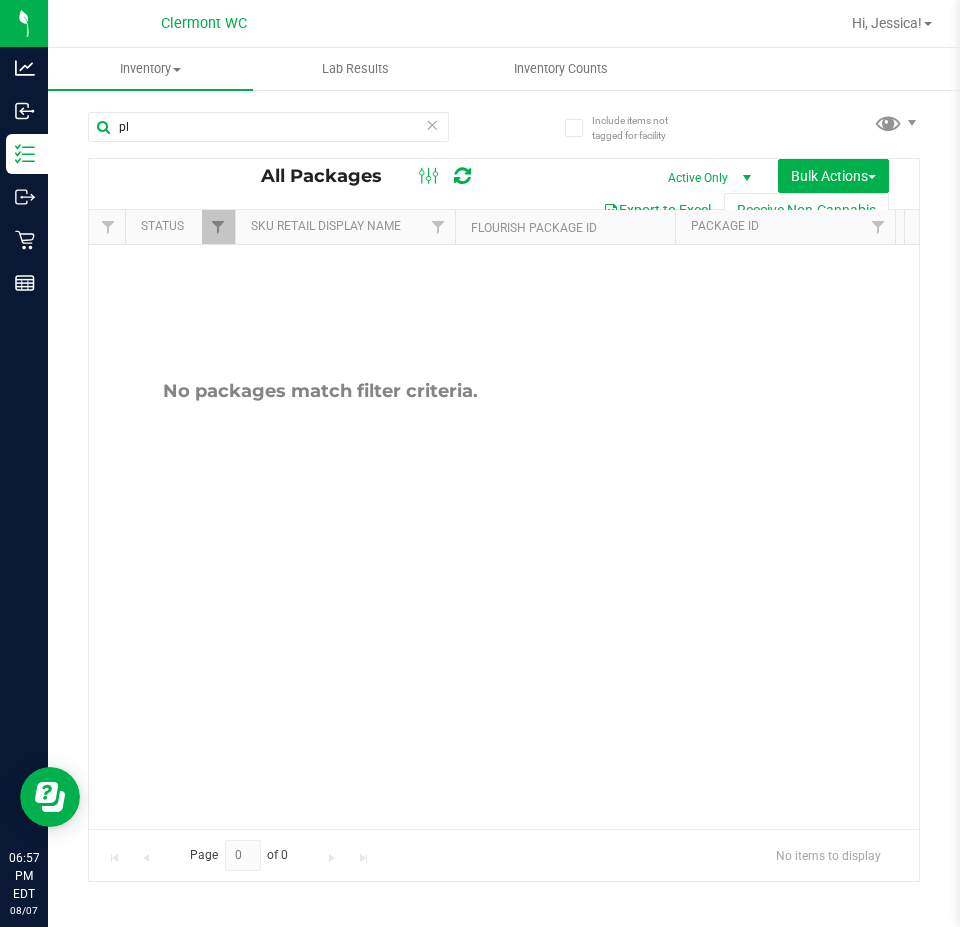 type on "p" 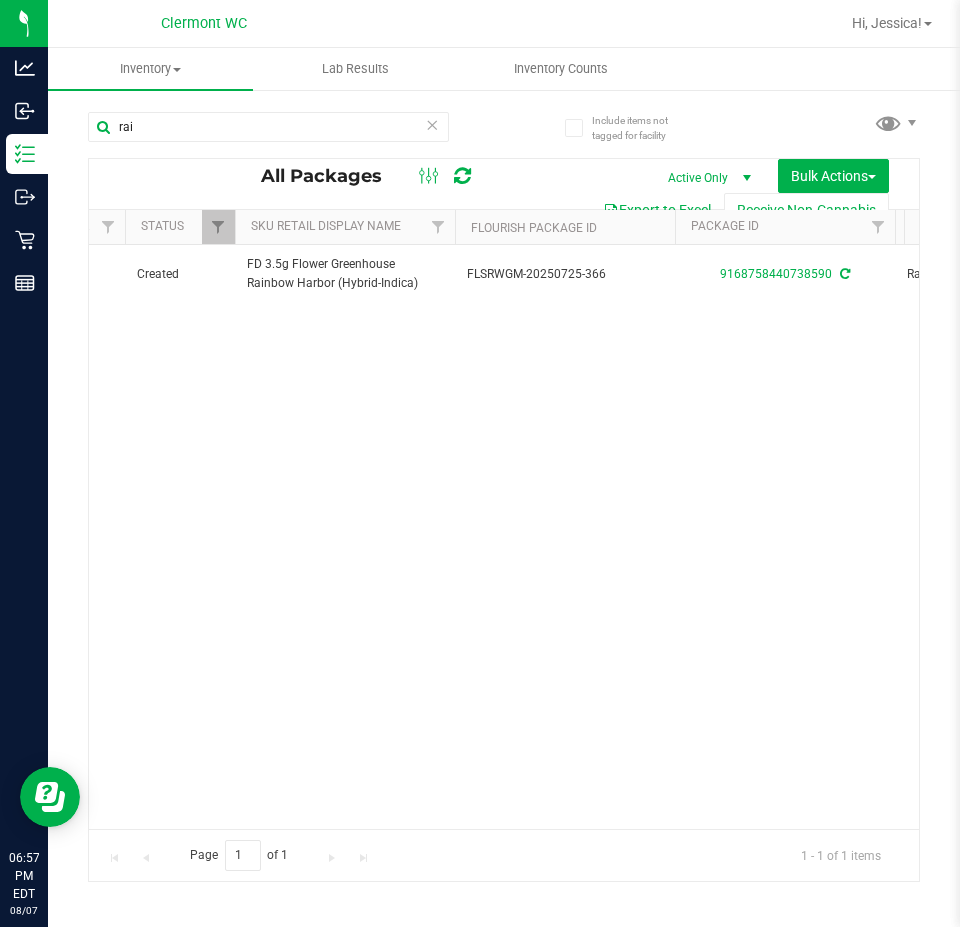 scroll, scrollTop: 0, scrollLeft: 0, axis: both 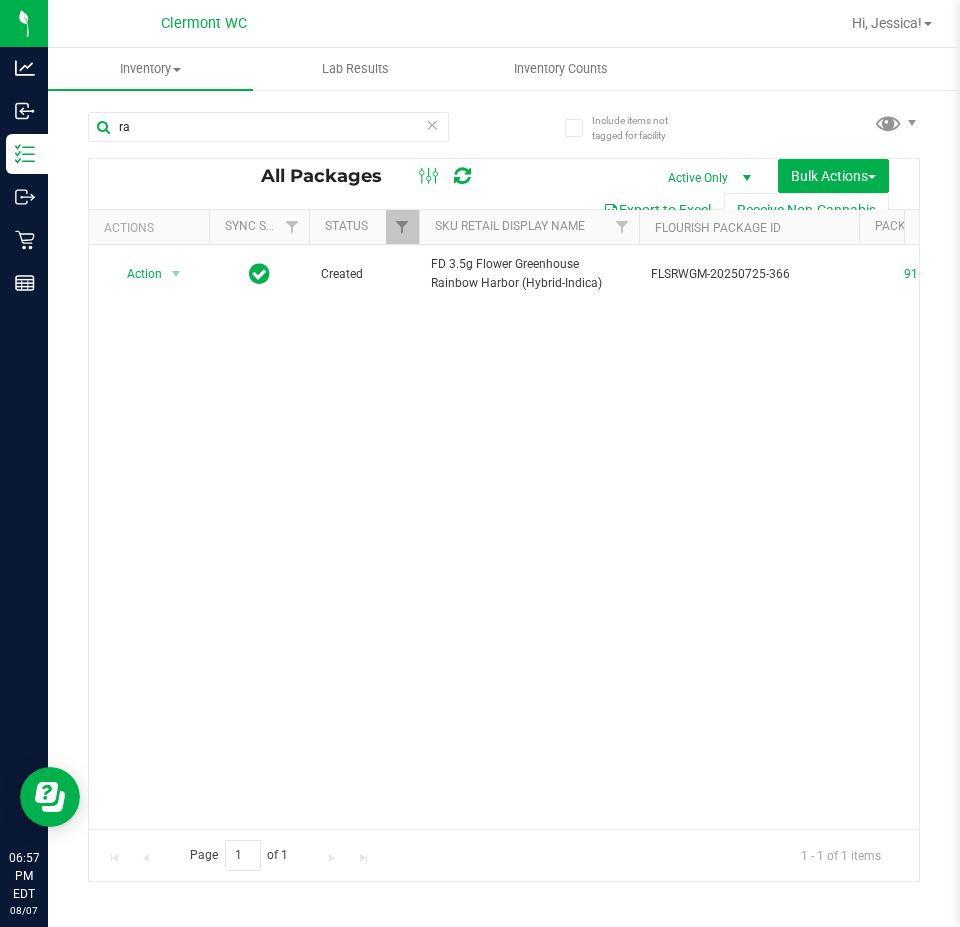 type on "r" 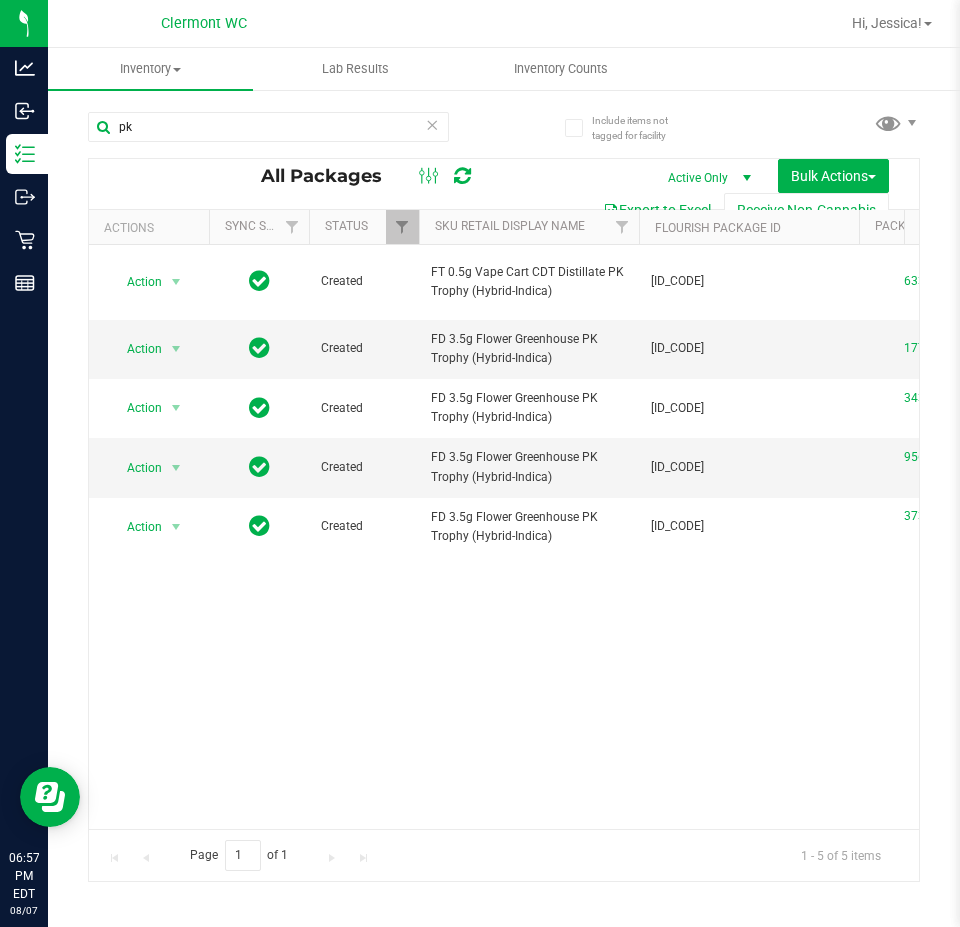 type on "p" 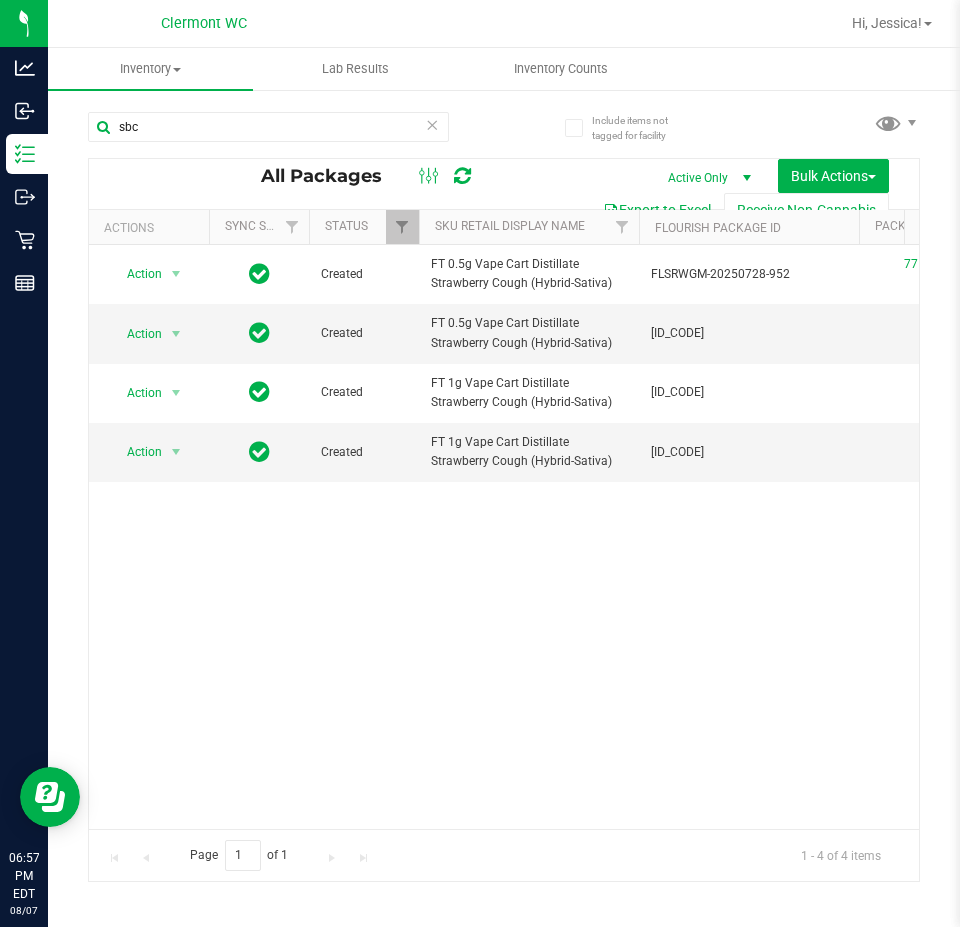 scroll, scrollTop: 0, scrollLeft: 291, axis: horizontal 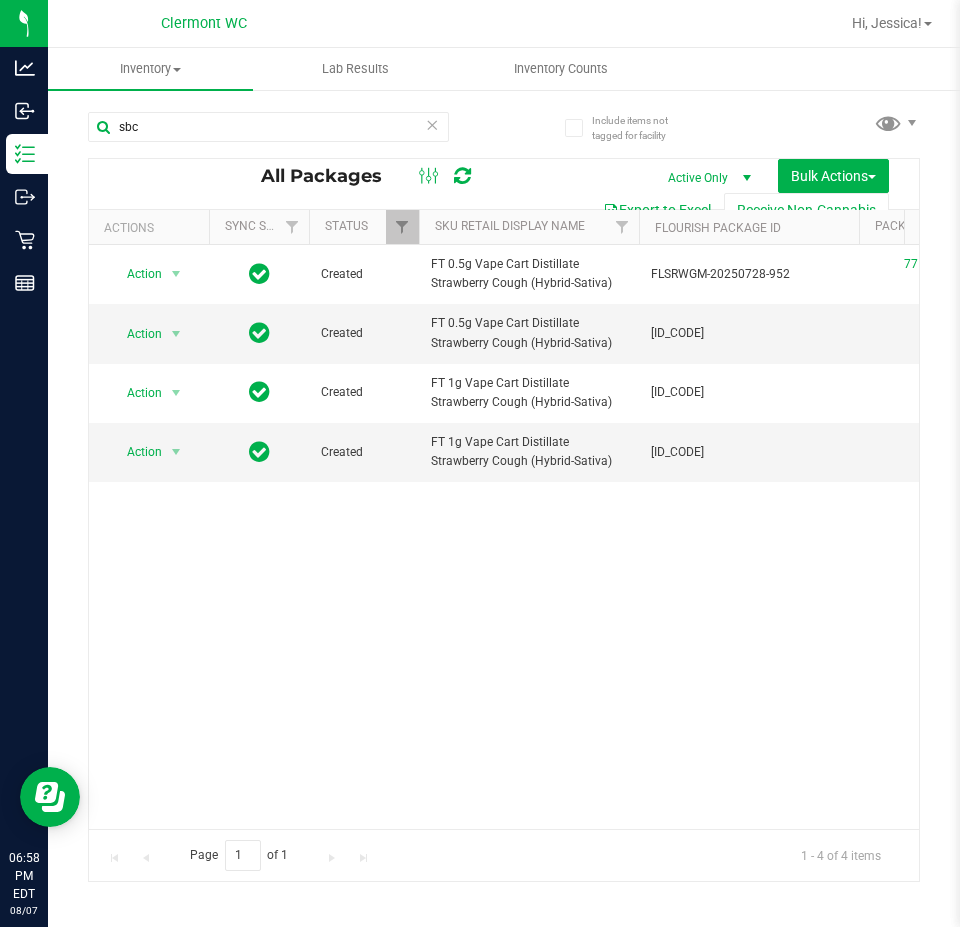 type on "sbc" 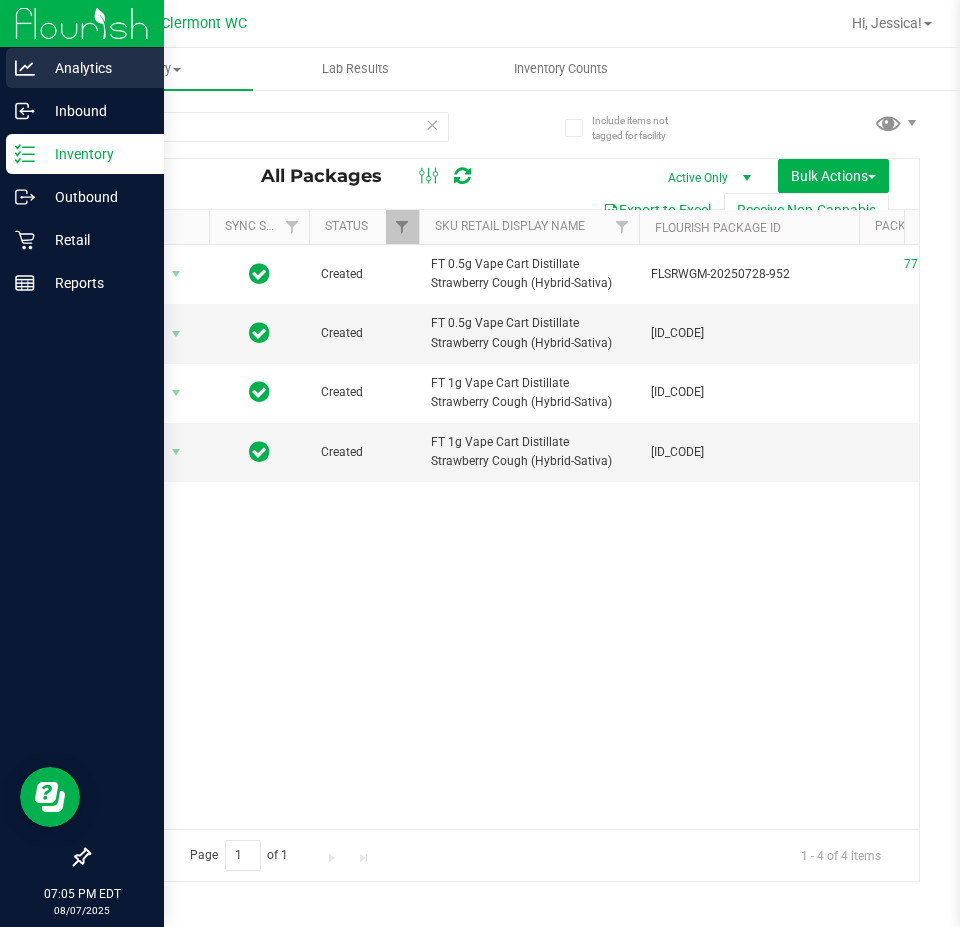 click on "Analytics" at bounding box center (95, 68) 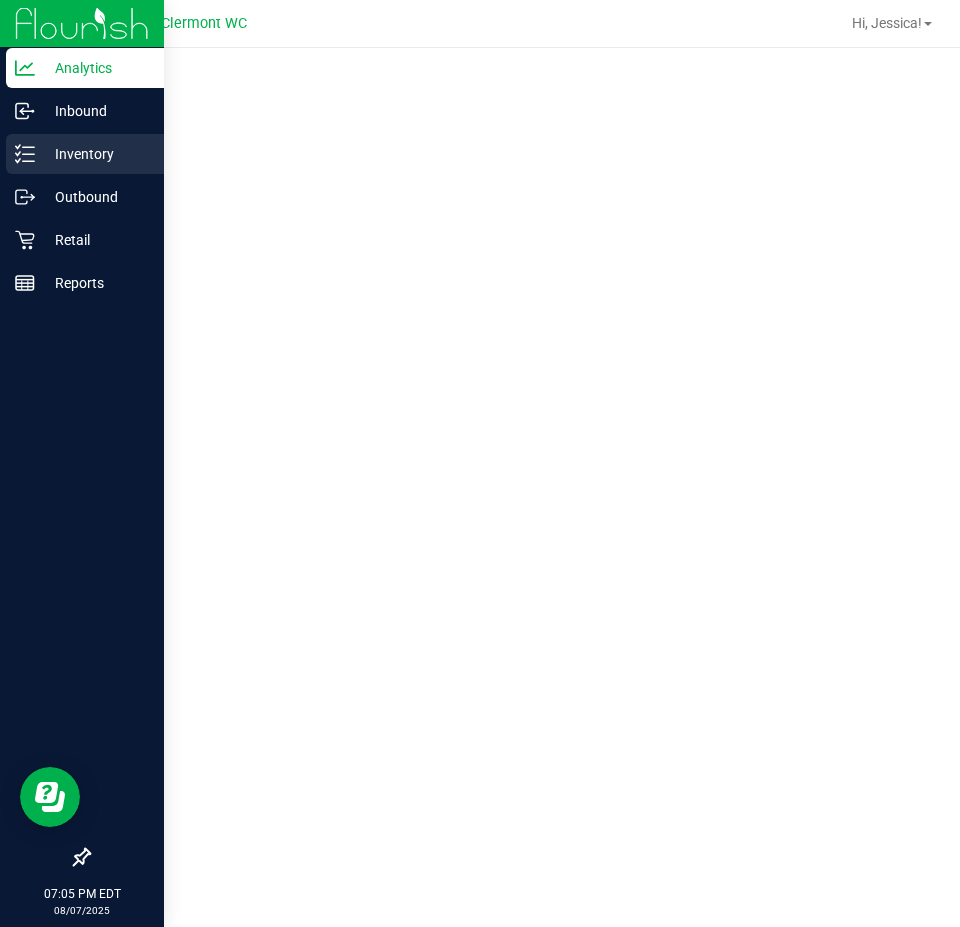 click on "Inventory" at bounding box center (85, 154) 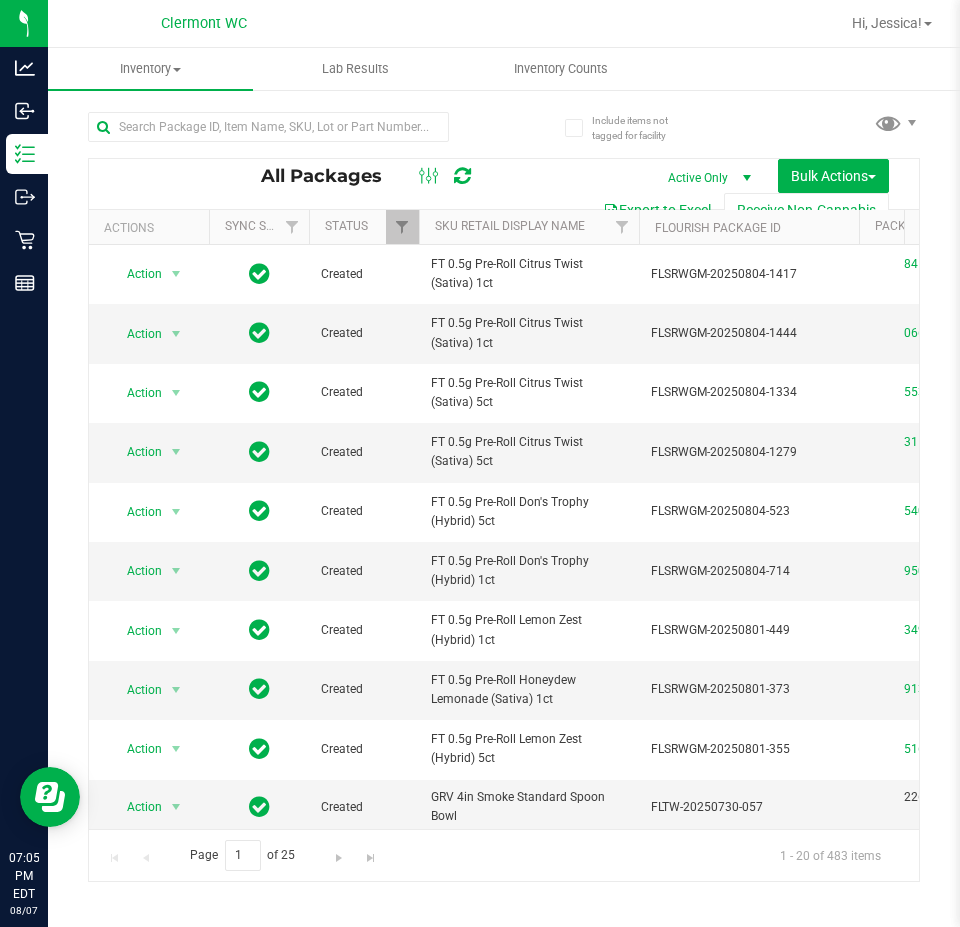 click on "Export to Excel" at bounding box center [657, 210] 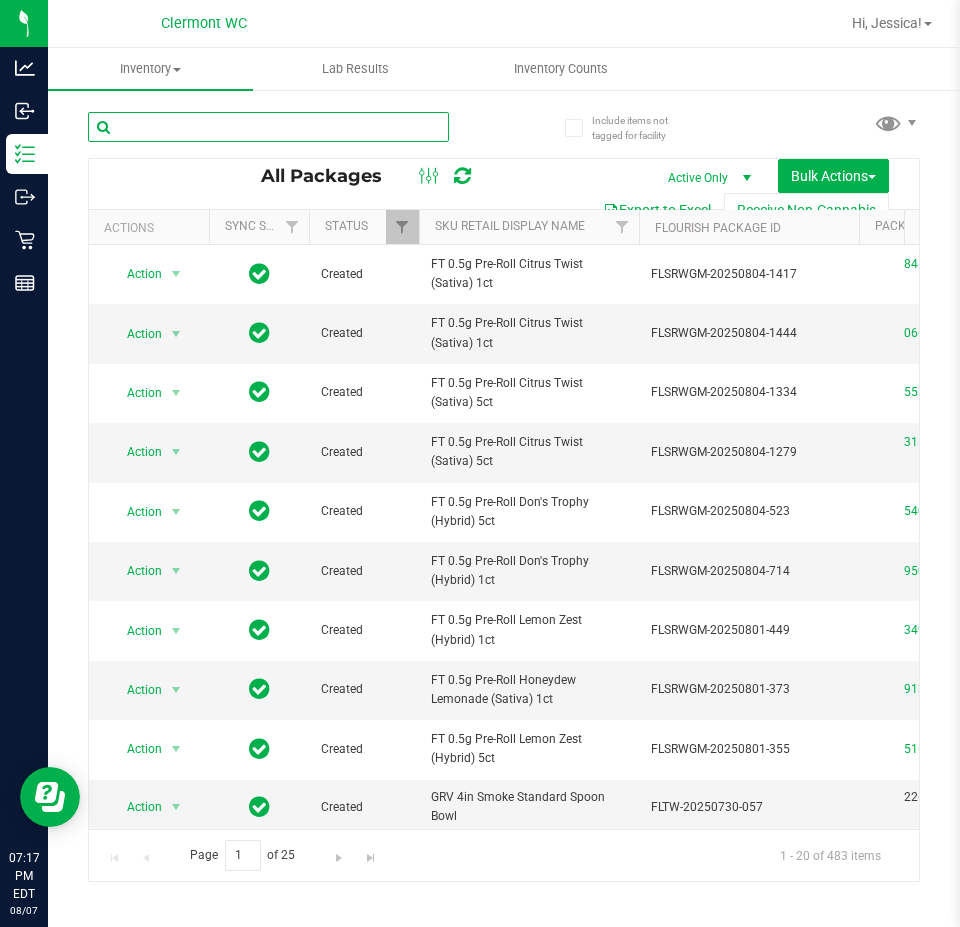 click at bounding box center (268, 127) 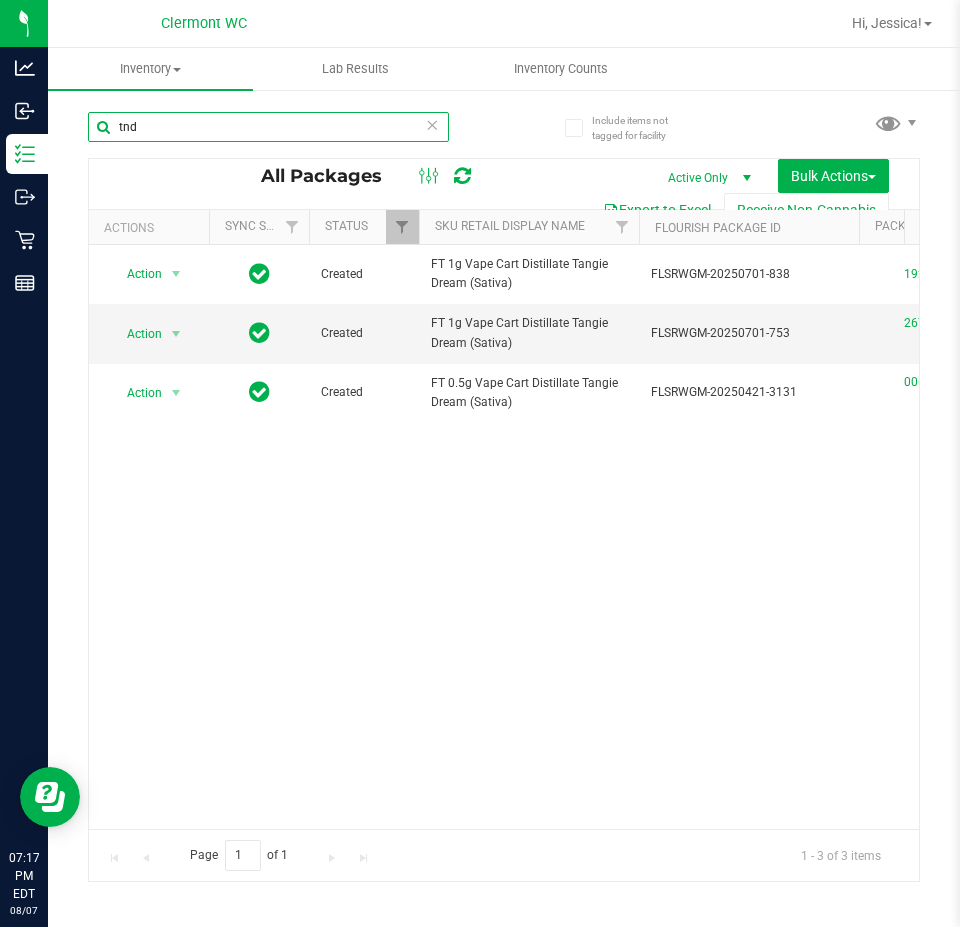 scroll, scrollTop: 0, scrollLeft: 215, axis: horizontal 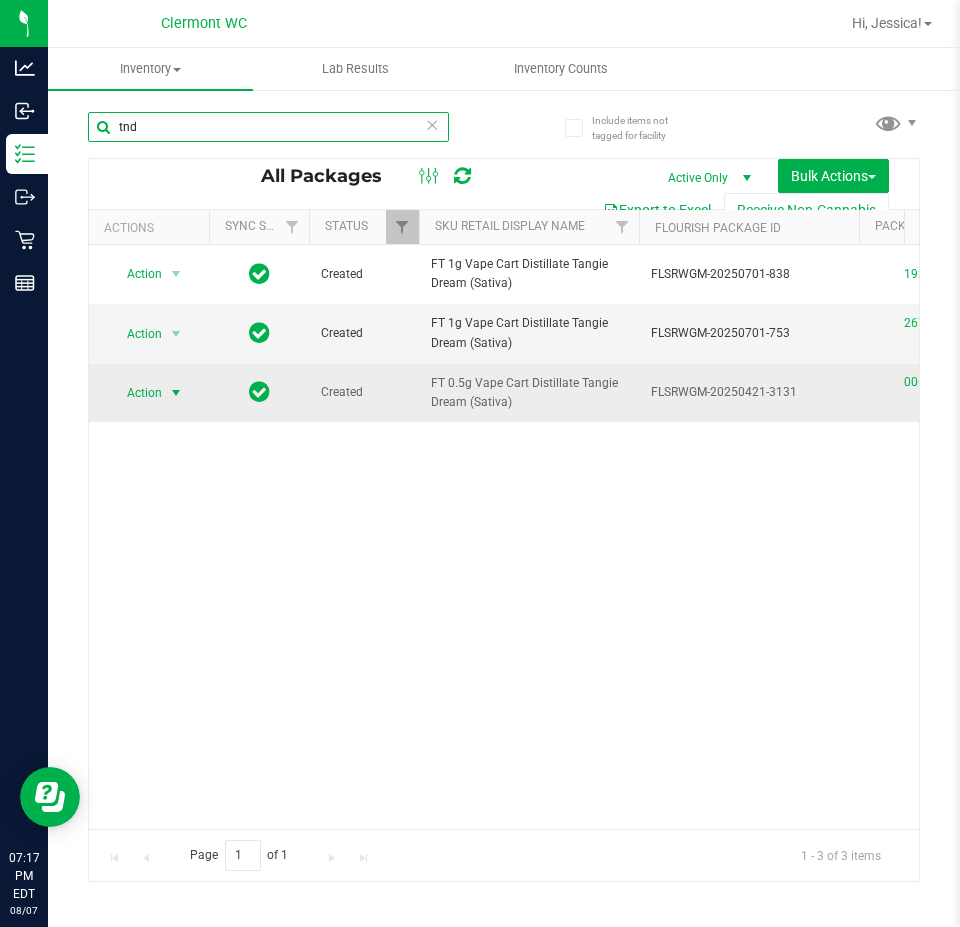 type on "tnd" 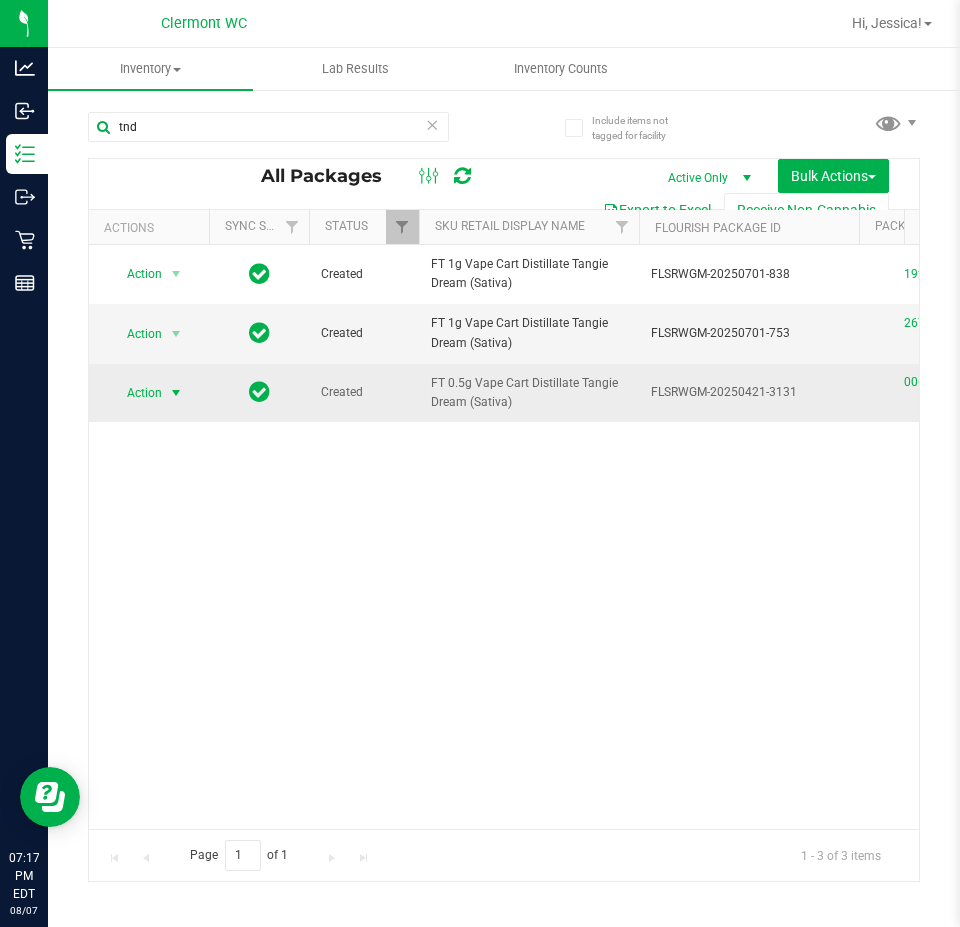 click at bounding box center (176, 393) 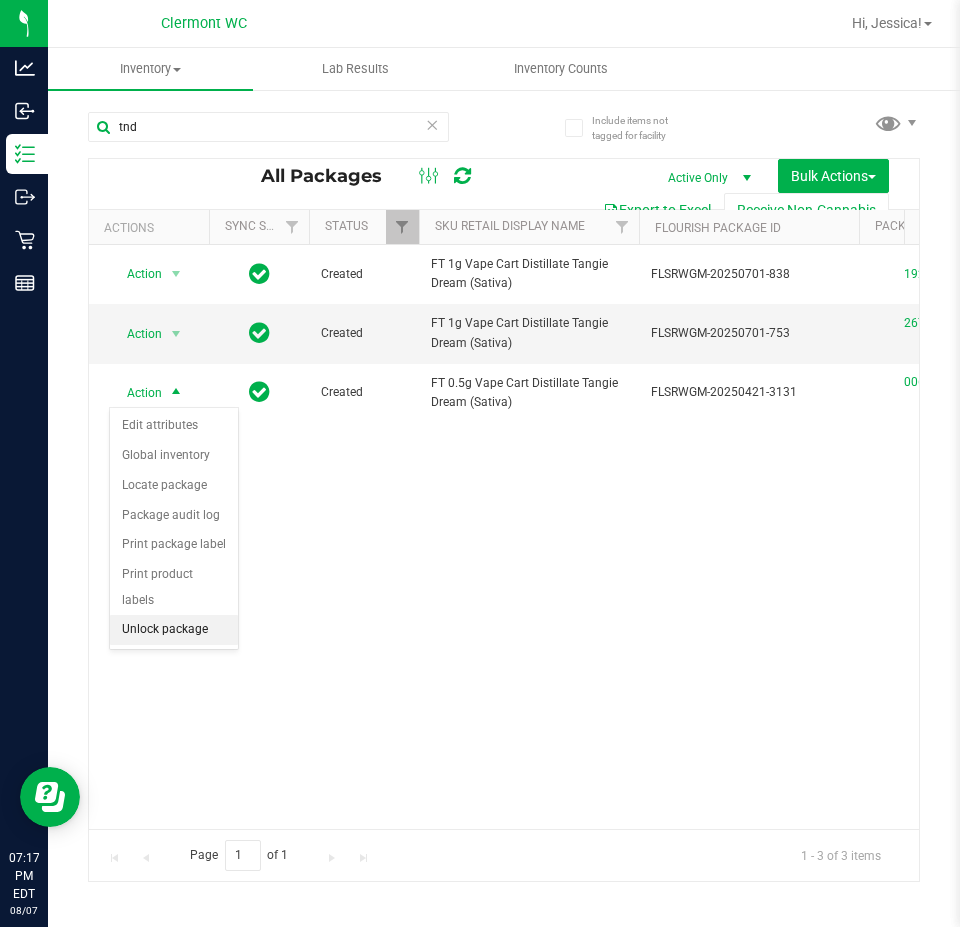 click on "Unlock package" at bounding box center (174, 630) 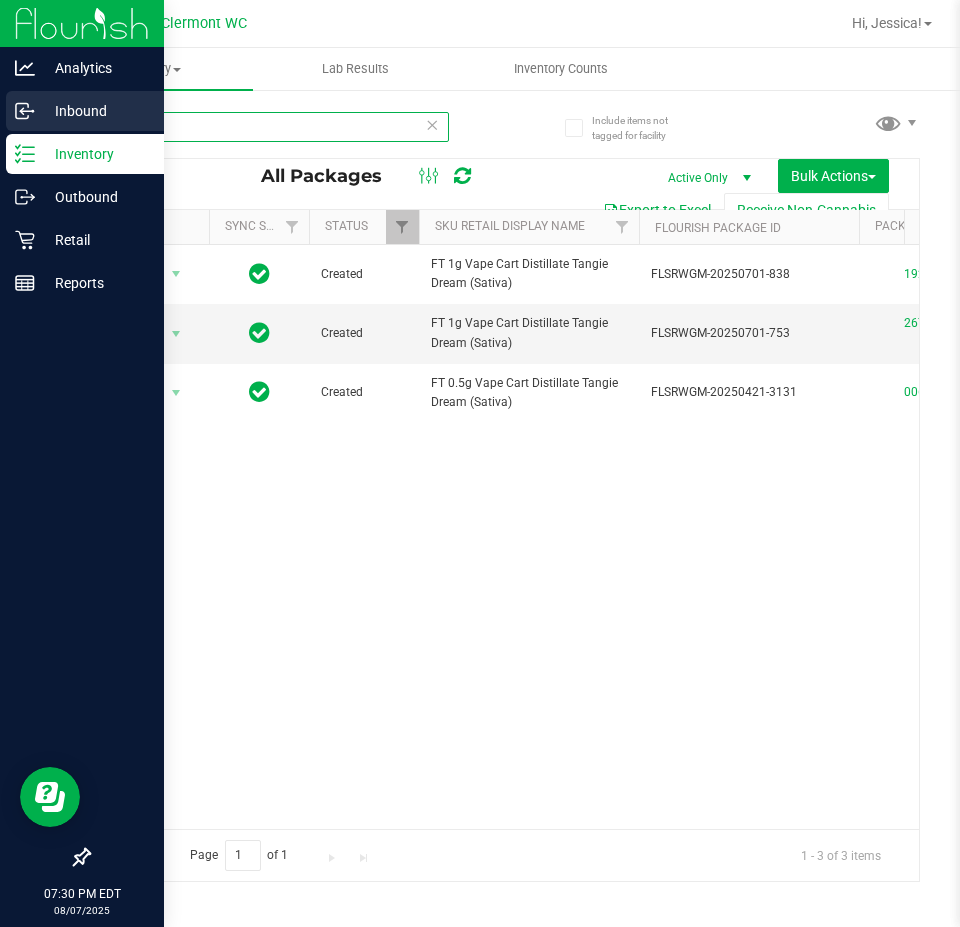 drag, startPoint x: 274, startPoint y: 124, endPoint x: 0, endPoint y: 131, distance: 274.08942 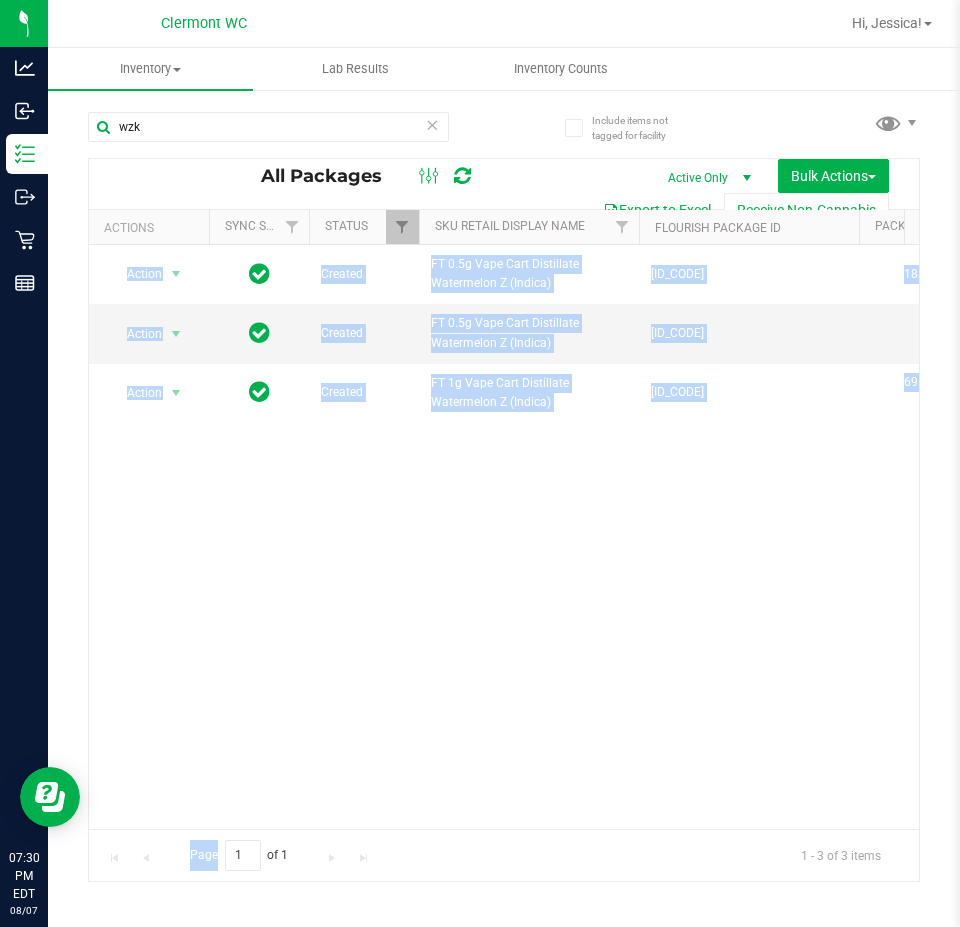 drag, startPoint x: 258, startPoint y: 830, endPoint x: 399, endPoint y: 808, distance: 142.706 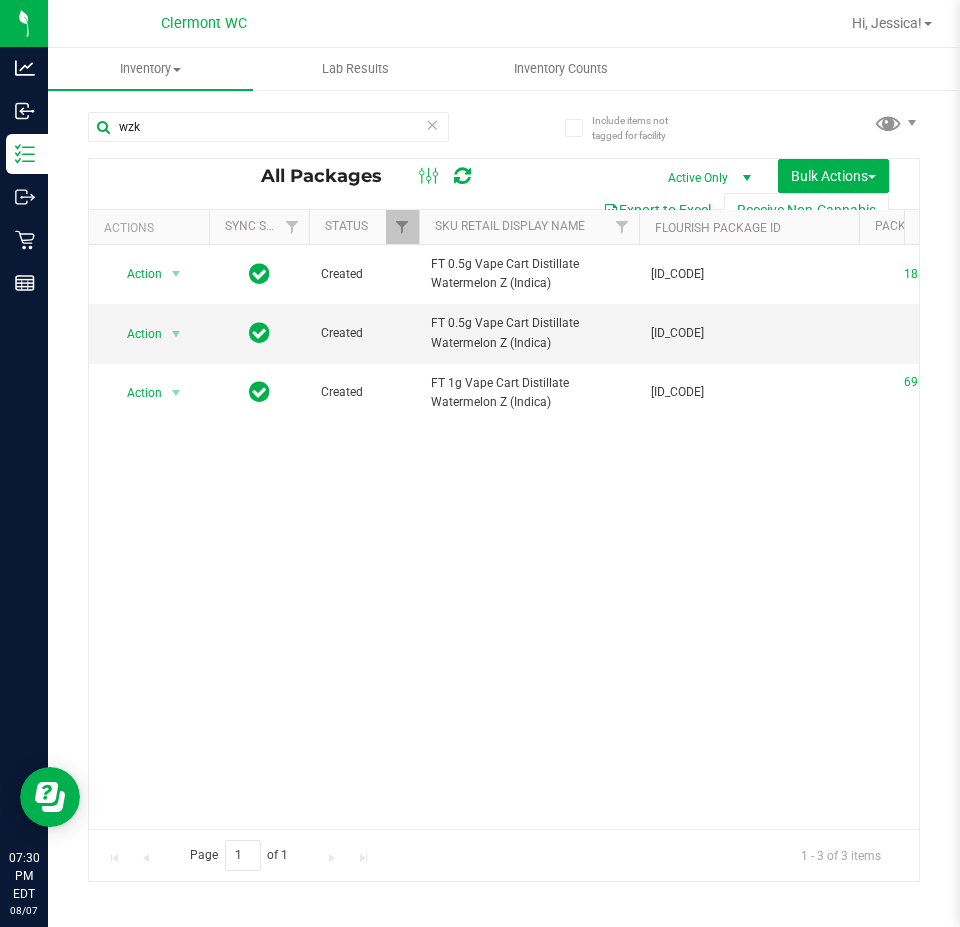 scroll, scrollTop: 0, scrollLeft: 756, axis: horizontal 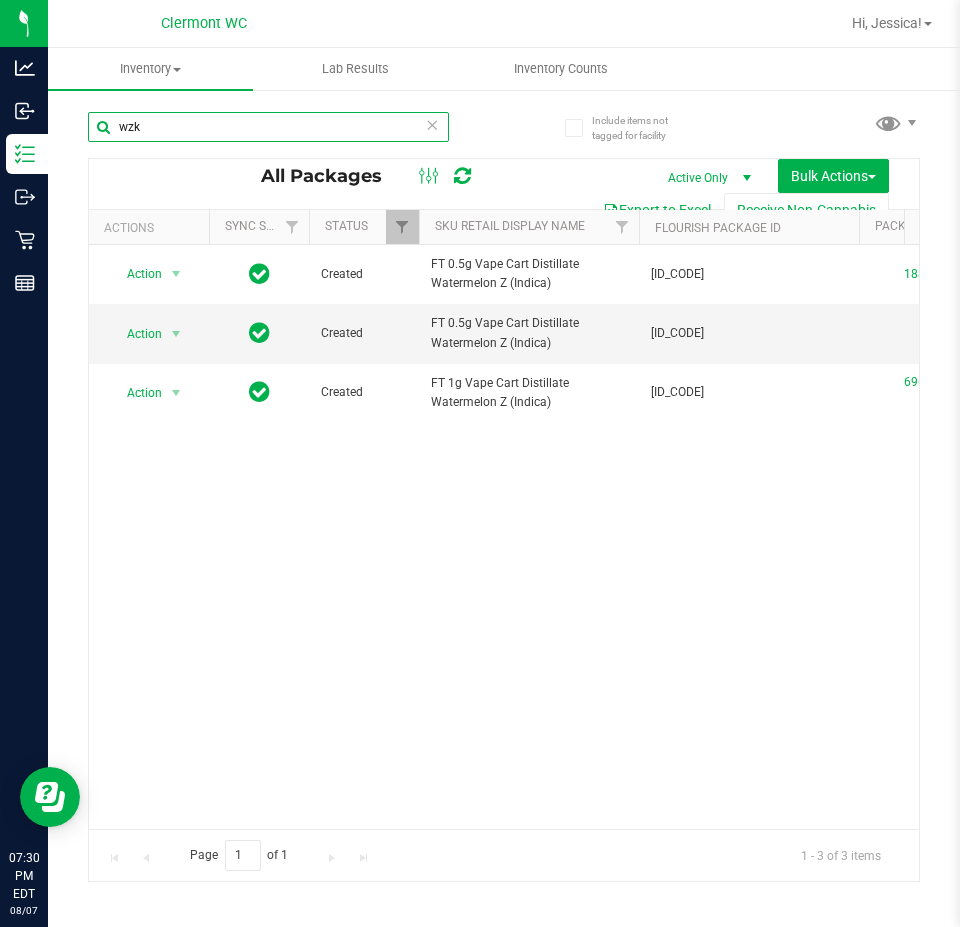 click on "wzk" at bounding box center [268, 127] 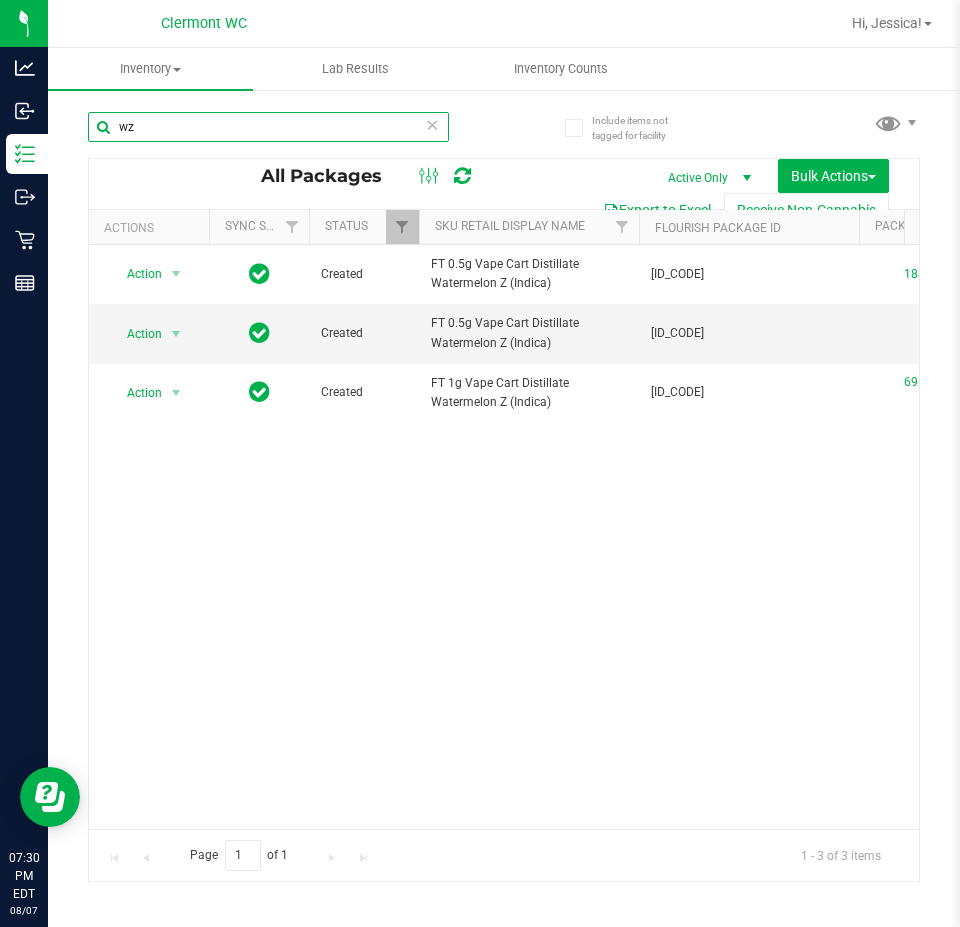 type on "w" 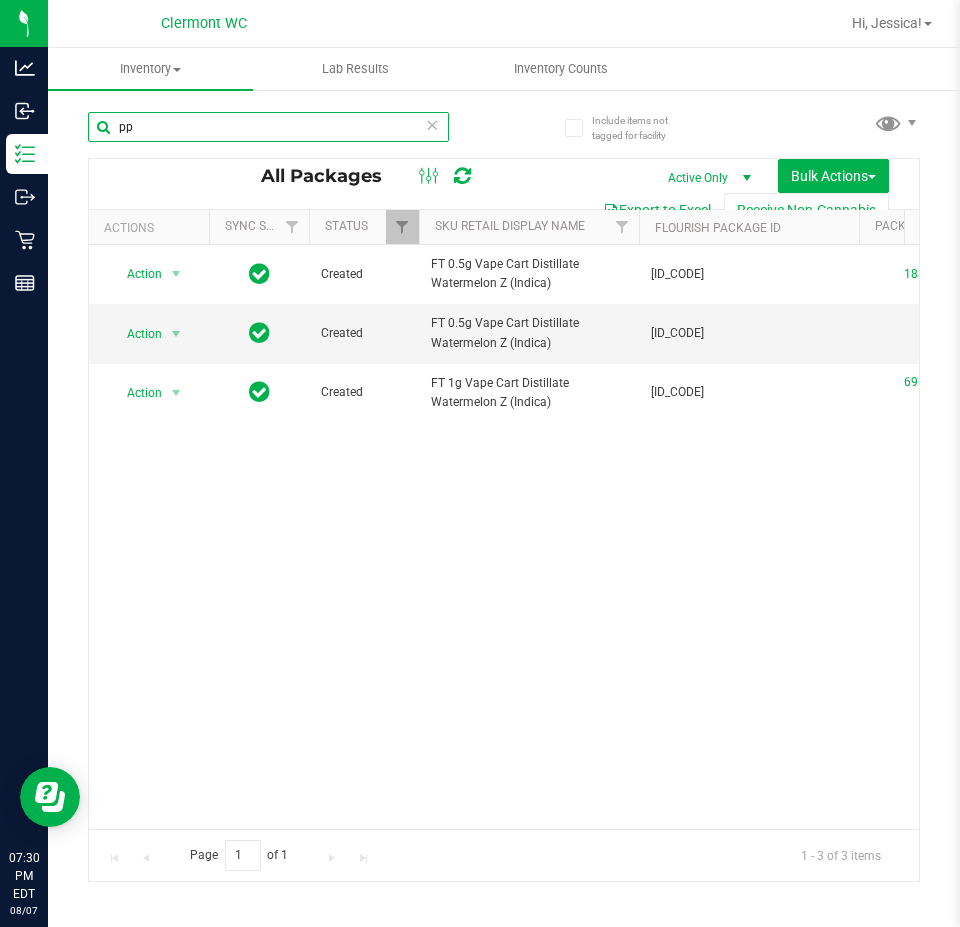 type on "ppu" 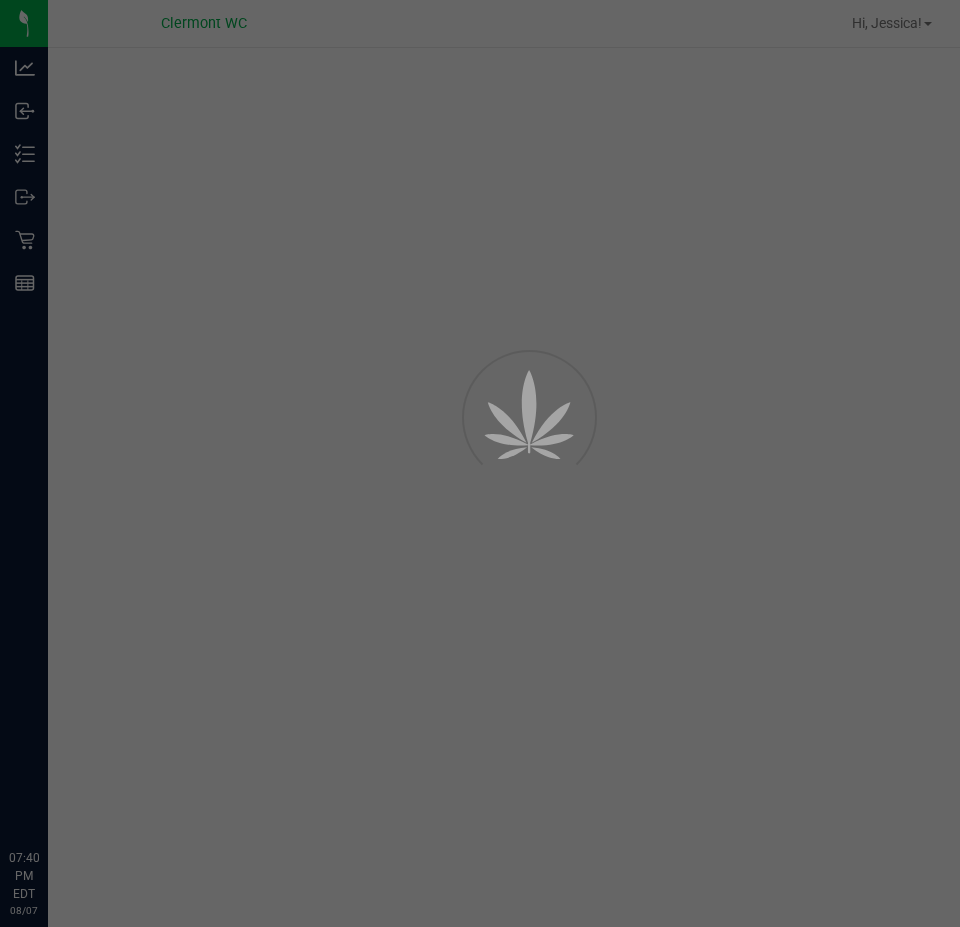 scroll, scrollTop: 0, scrollLeft: 0, axis: both 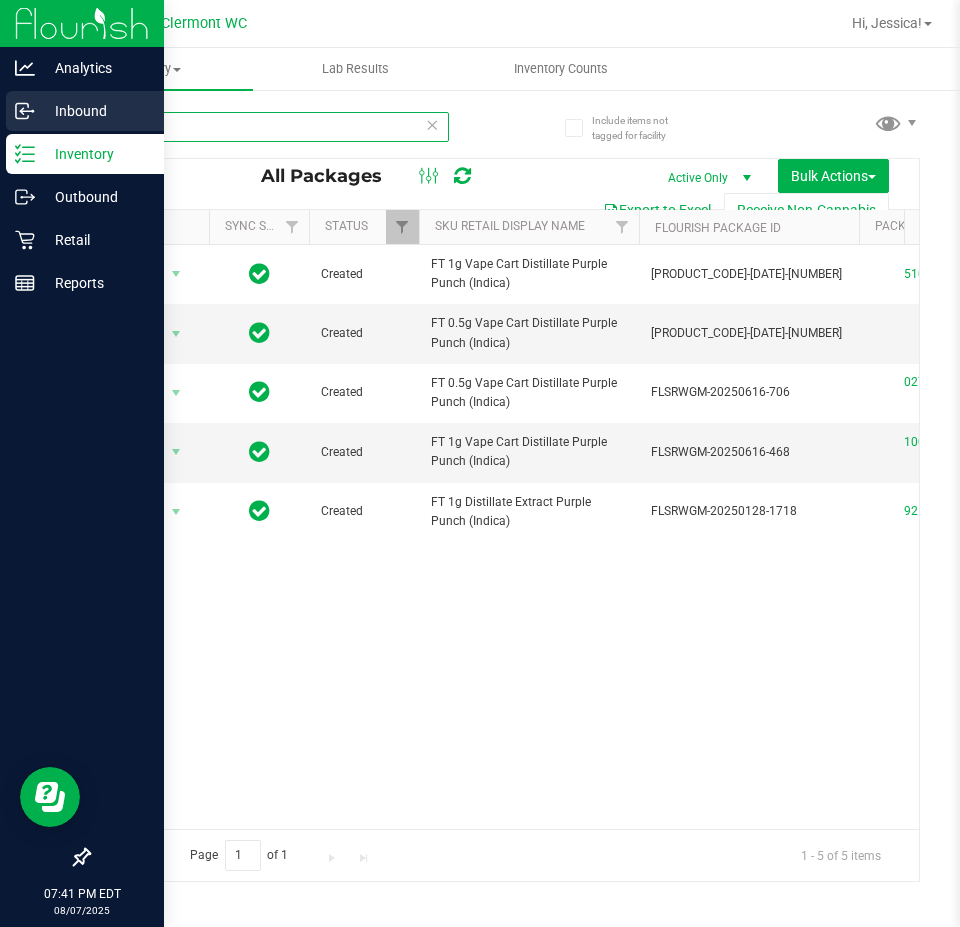 drag, startPoint x: 255, startPoint y: 135, endPoint x: 0, endPoint y: 117, distance: 255.6345 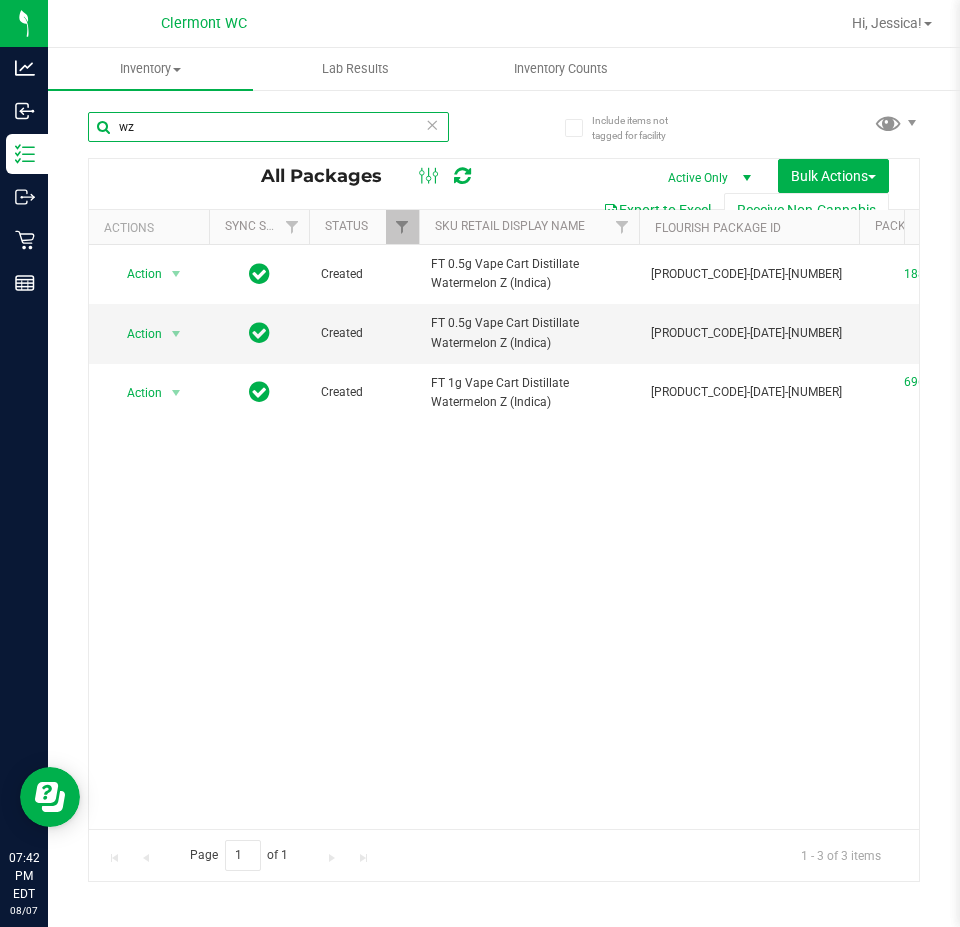 type on "w" 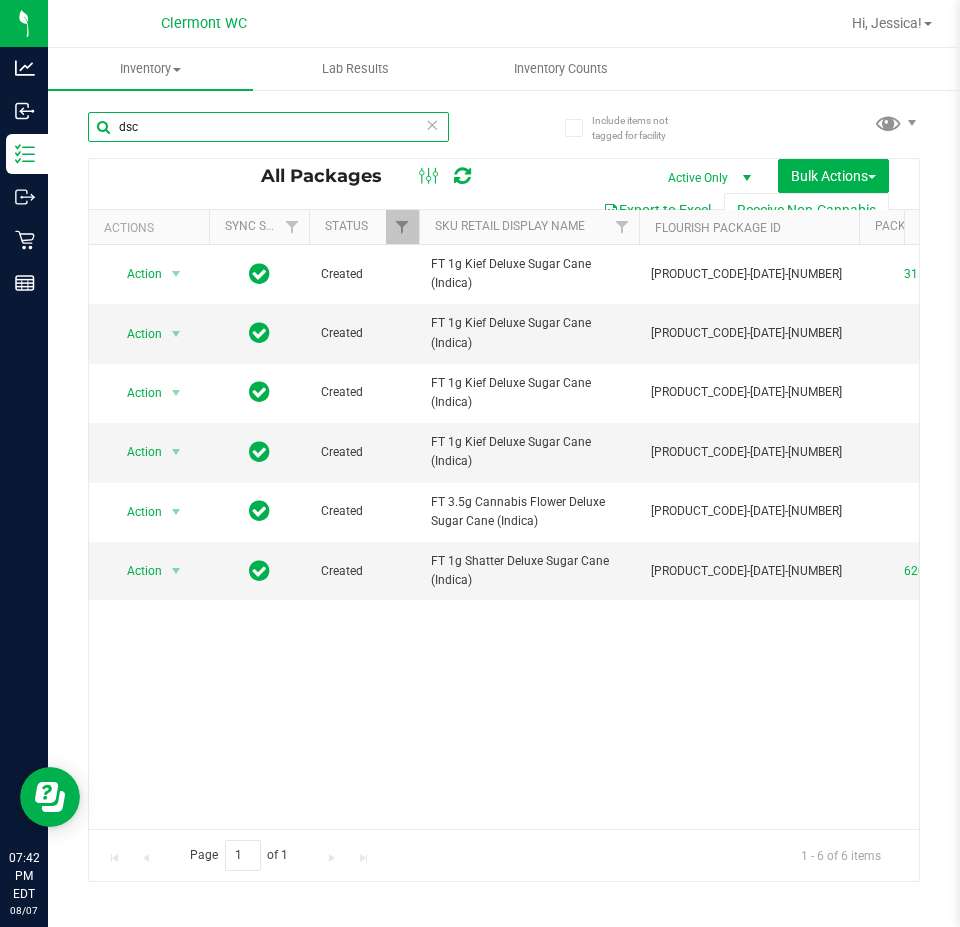 scroll, scrollTop: 0, scrollLeft: 123, axis: horizontal 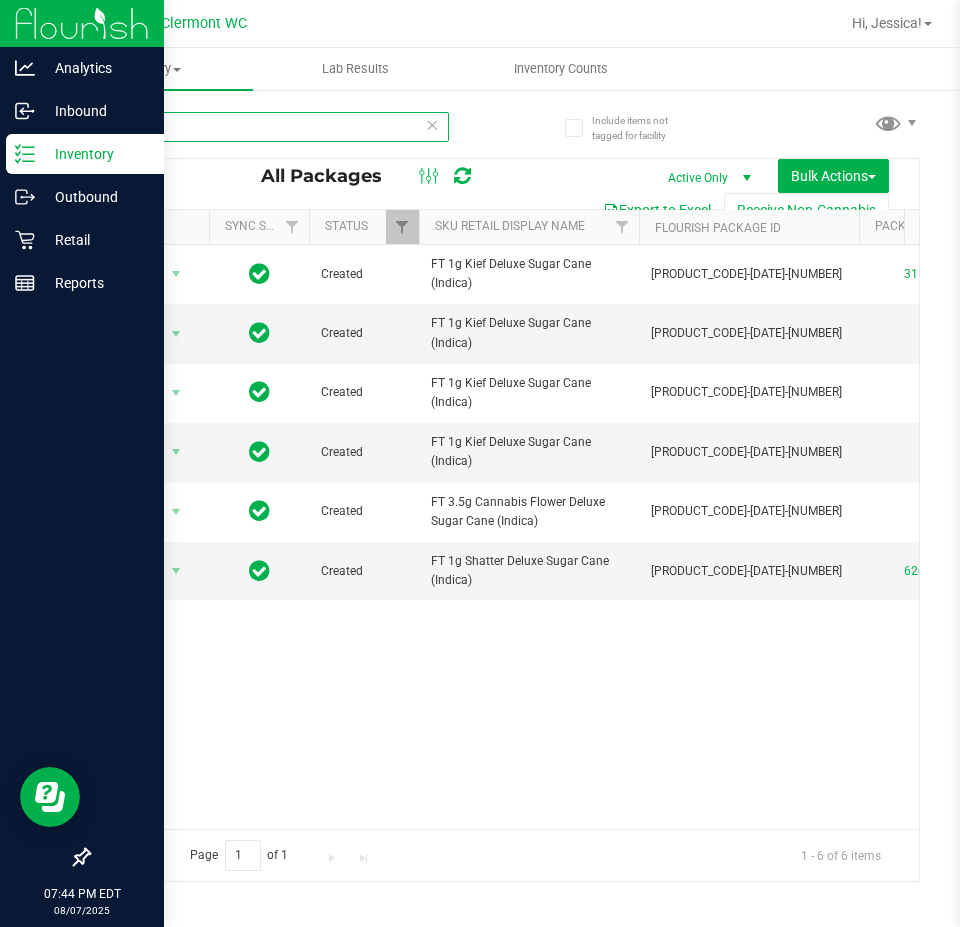 drag, startPoint x: 336, startPoint y: 135, endPoint x: 0, endPoint y: 0, distance: 362.10632 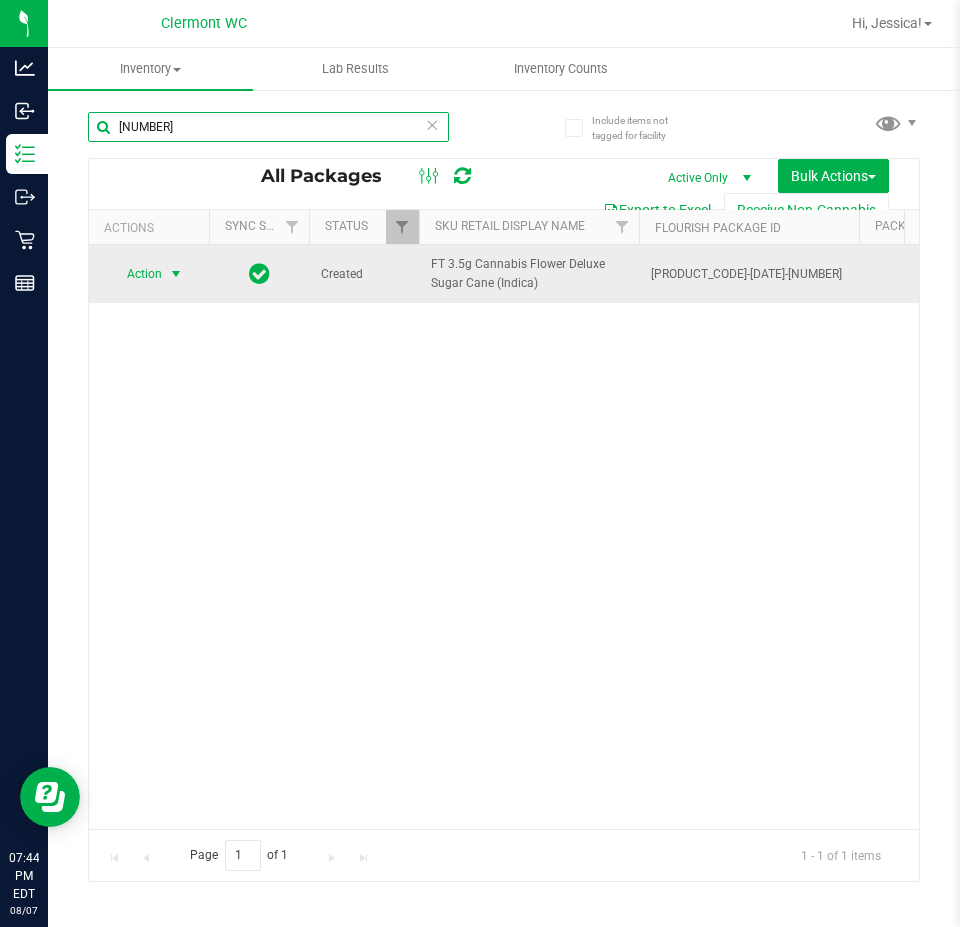type on "[NUMBER]" 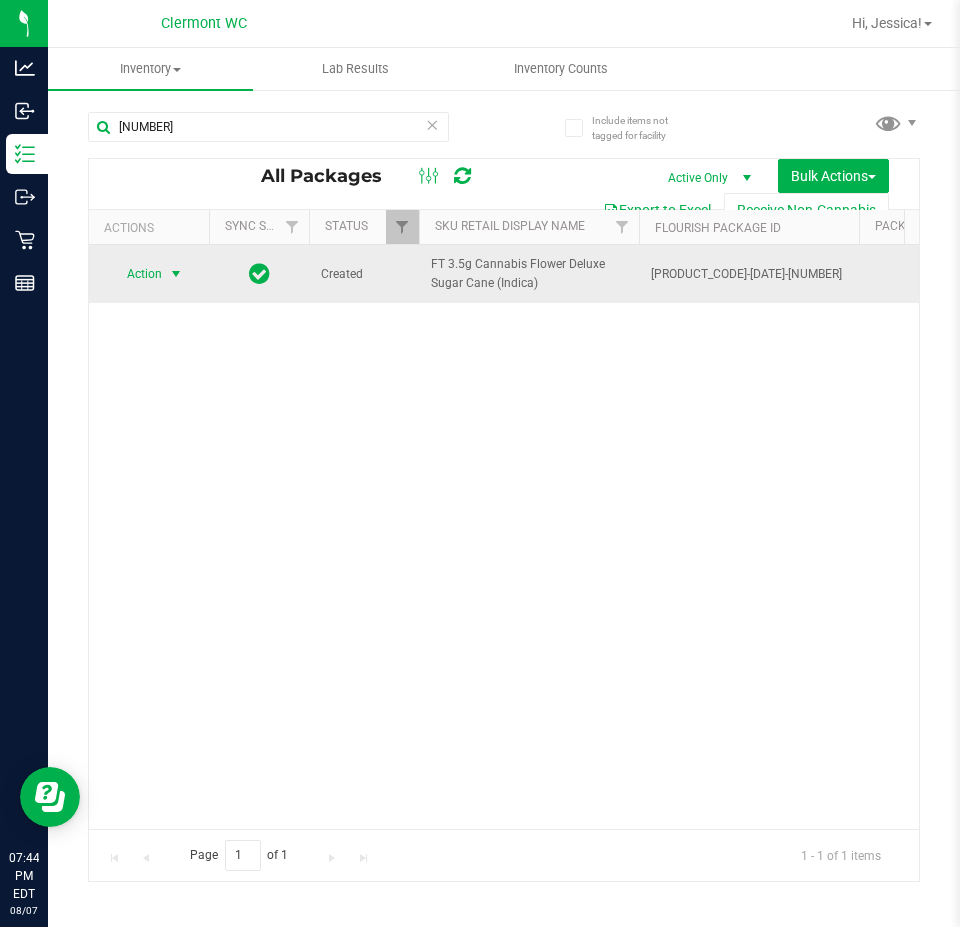 click at bounding box center (176, 274) 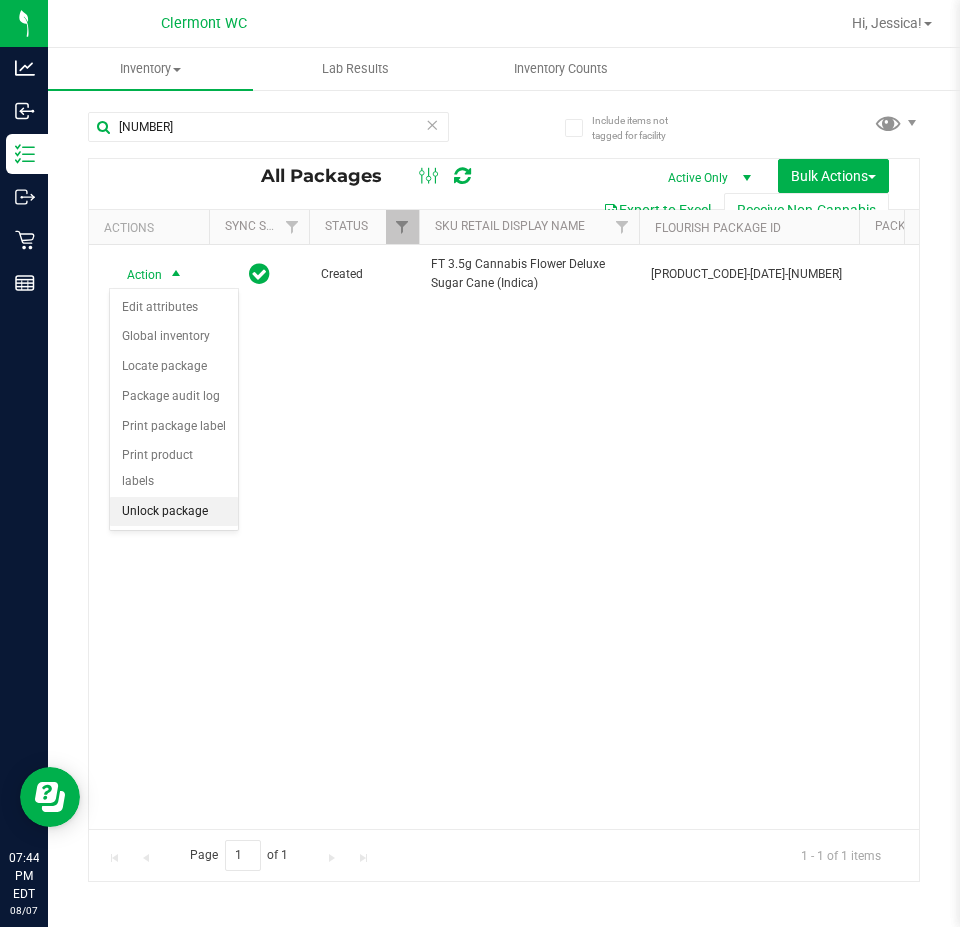 click on "Unlock package" at bounding box center (174, 512) 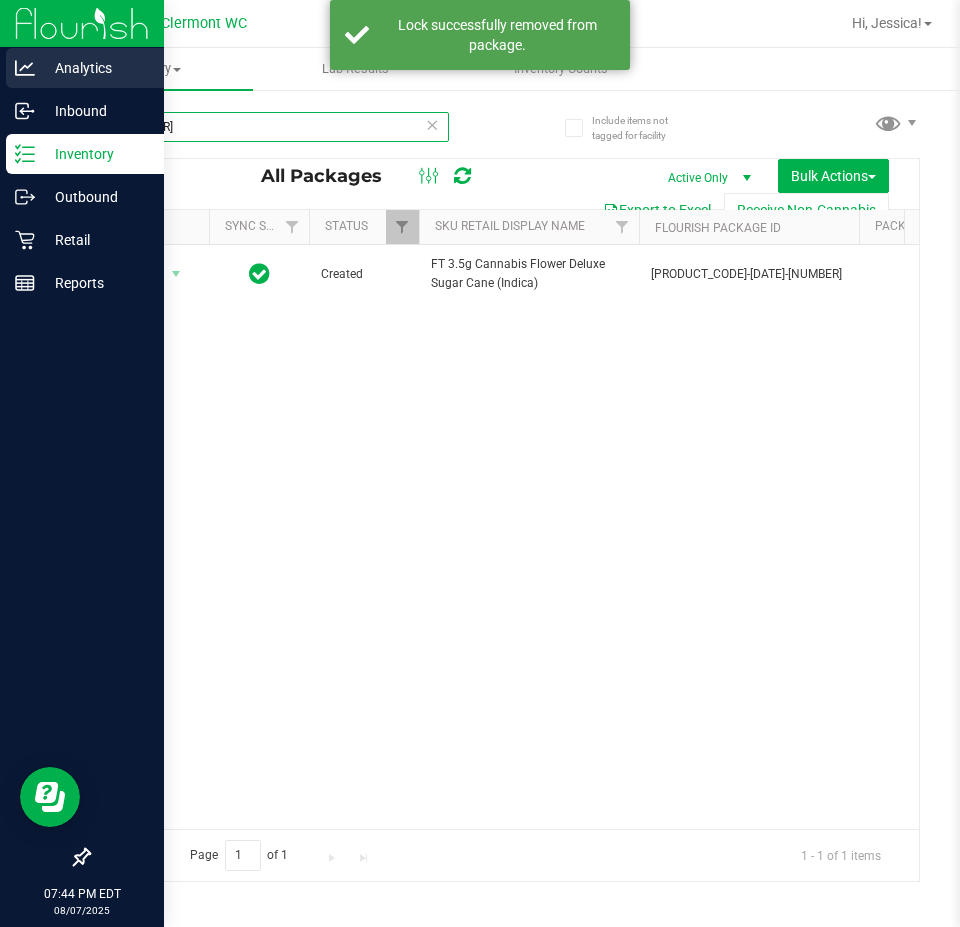 drag, startPoint x: 316, startPoint y: 117, endPoint x: 0, endPoint y: 88, distance: 317.3279 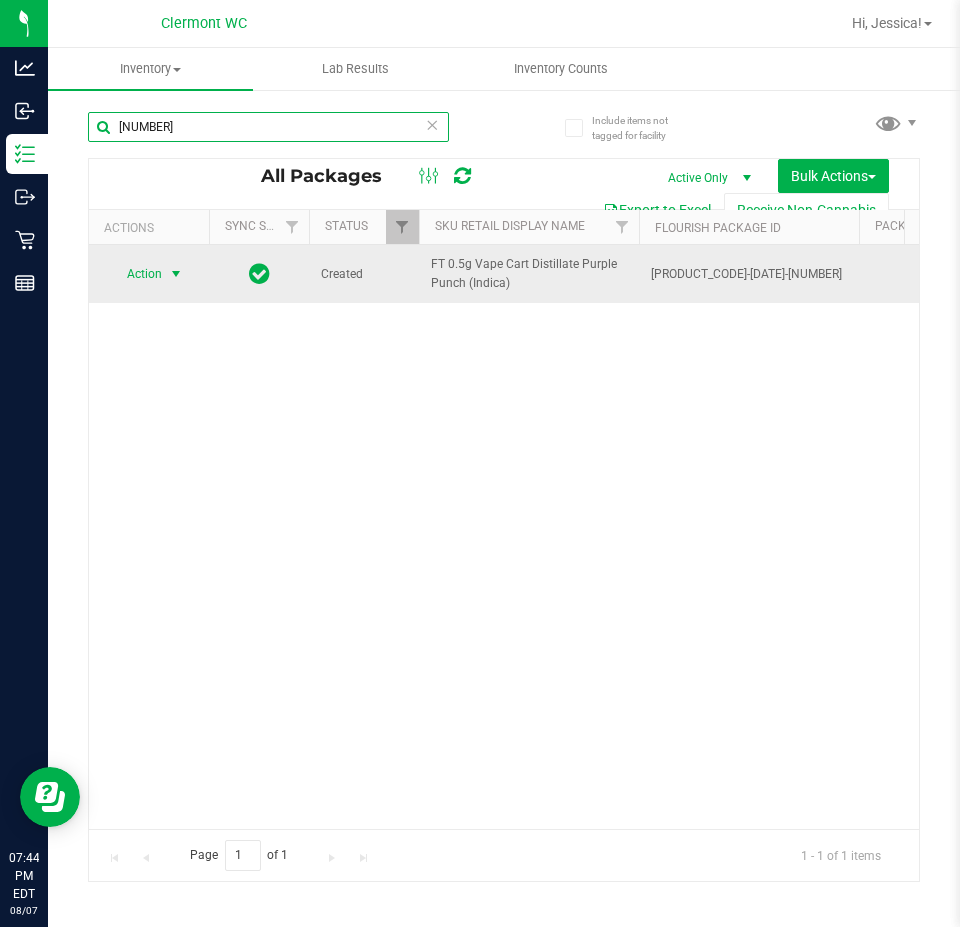 type on "[NUMBER]" 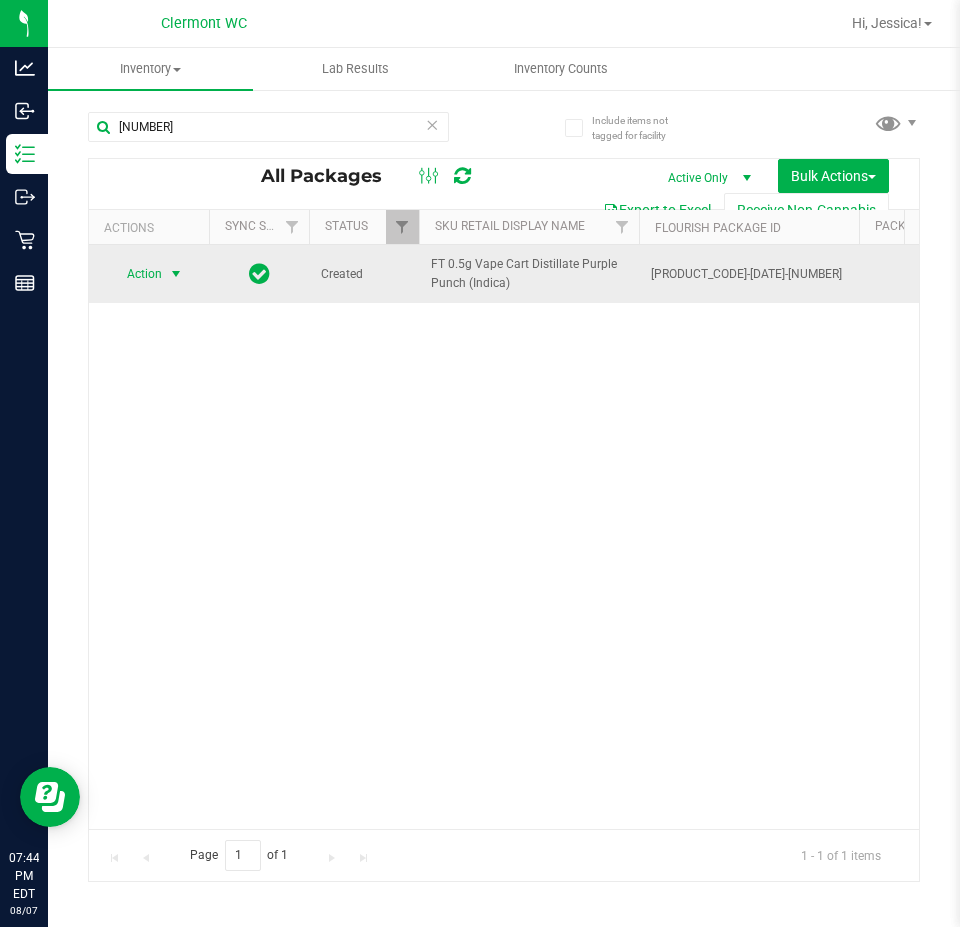 click at bounding box center [176, 274] 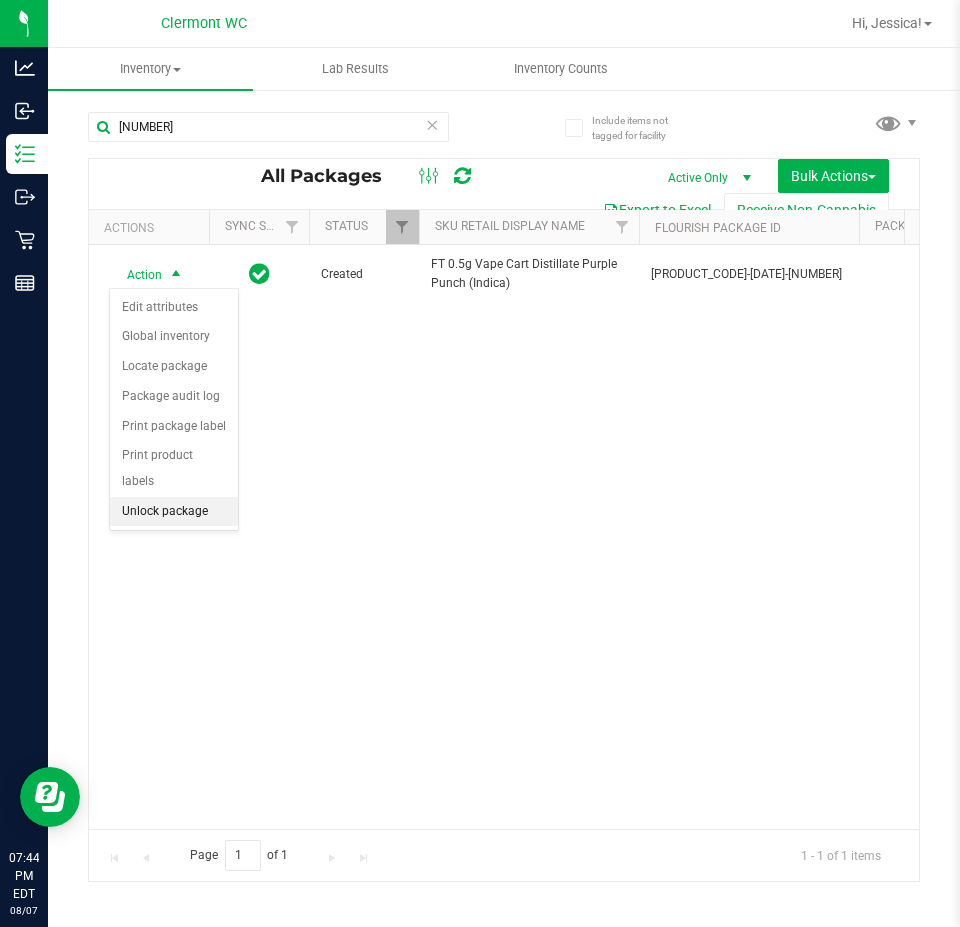 click on "Unlock package" at bounding box center [174, 512] 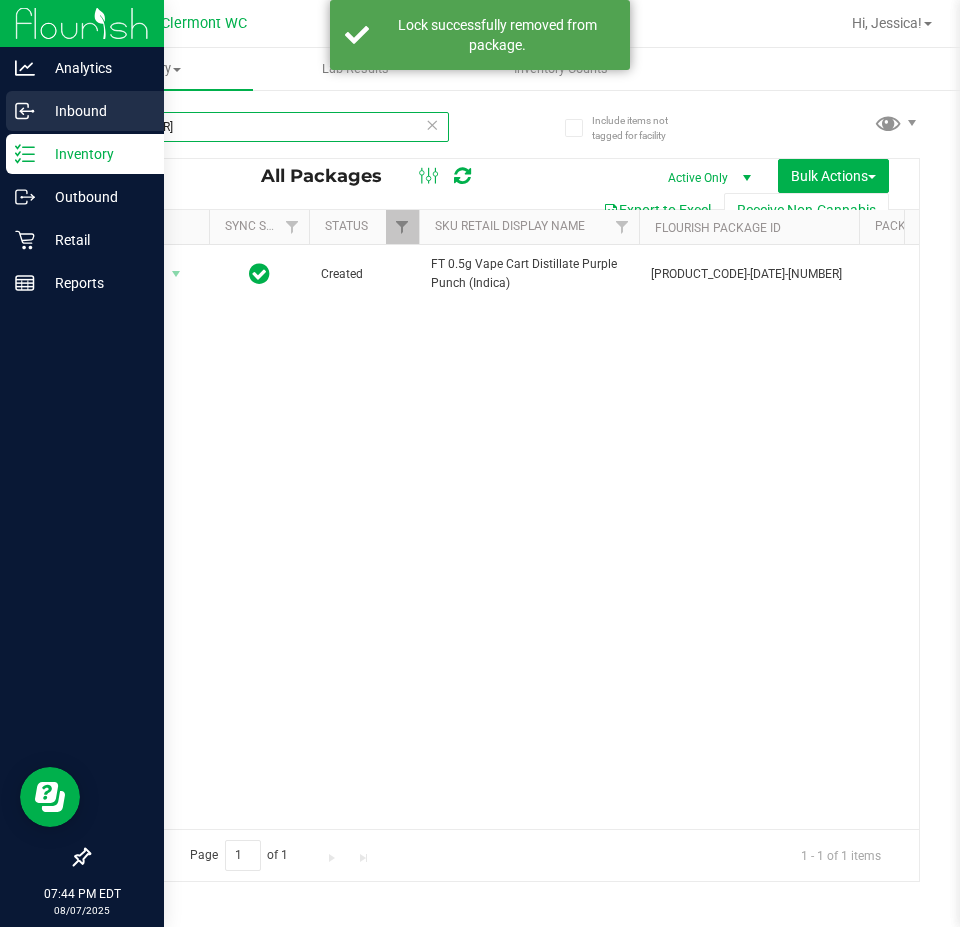 click on "Analytics Inbound Inventory Outbound Retail Reports 07:44 PM EDT 08/07/2025  08/07   [CITY] [STATE_CODE]   Hi, [FIRST]!
Inventory
All packages
All inventory
Waste log
Create inventory
Lab Results
Inventory Counts" at bounding box center [480, 463] 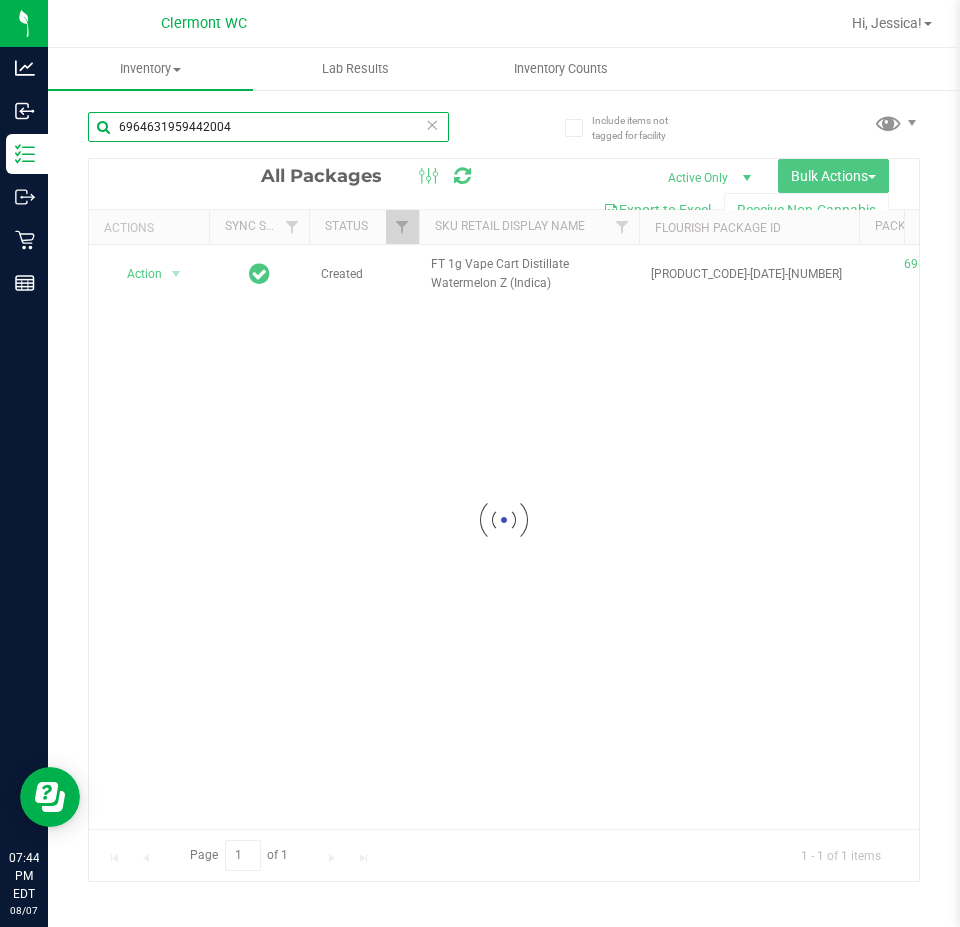 type on "6964631959442004" 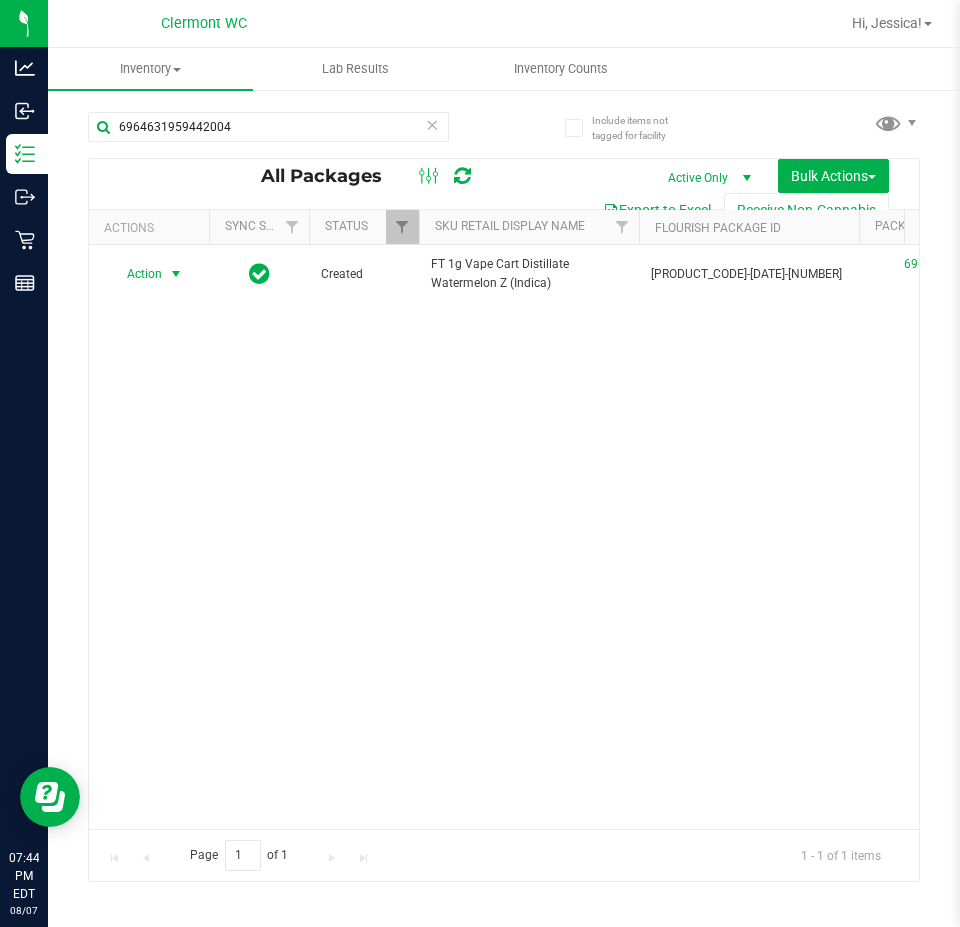 click at bounding box center [176, 274] 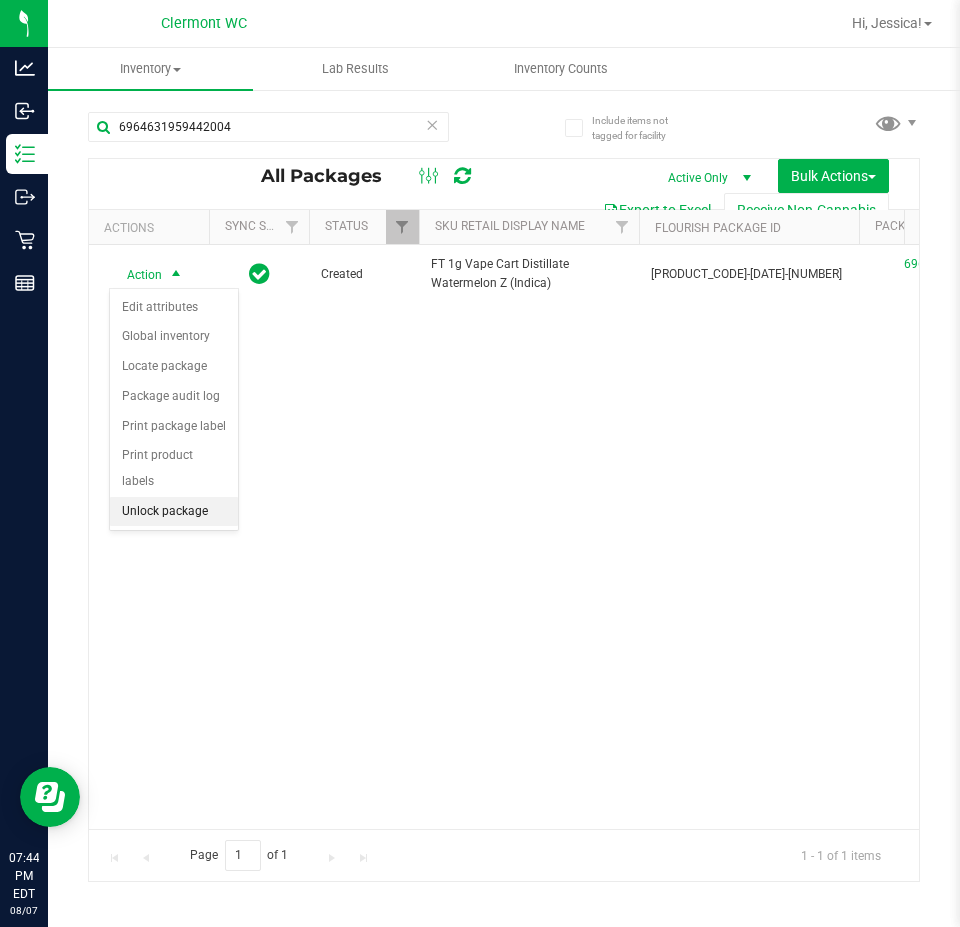 click on "Unlock package" at bounding box center (174, 512) 